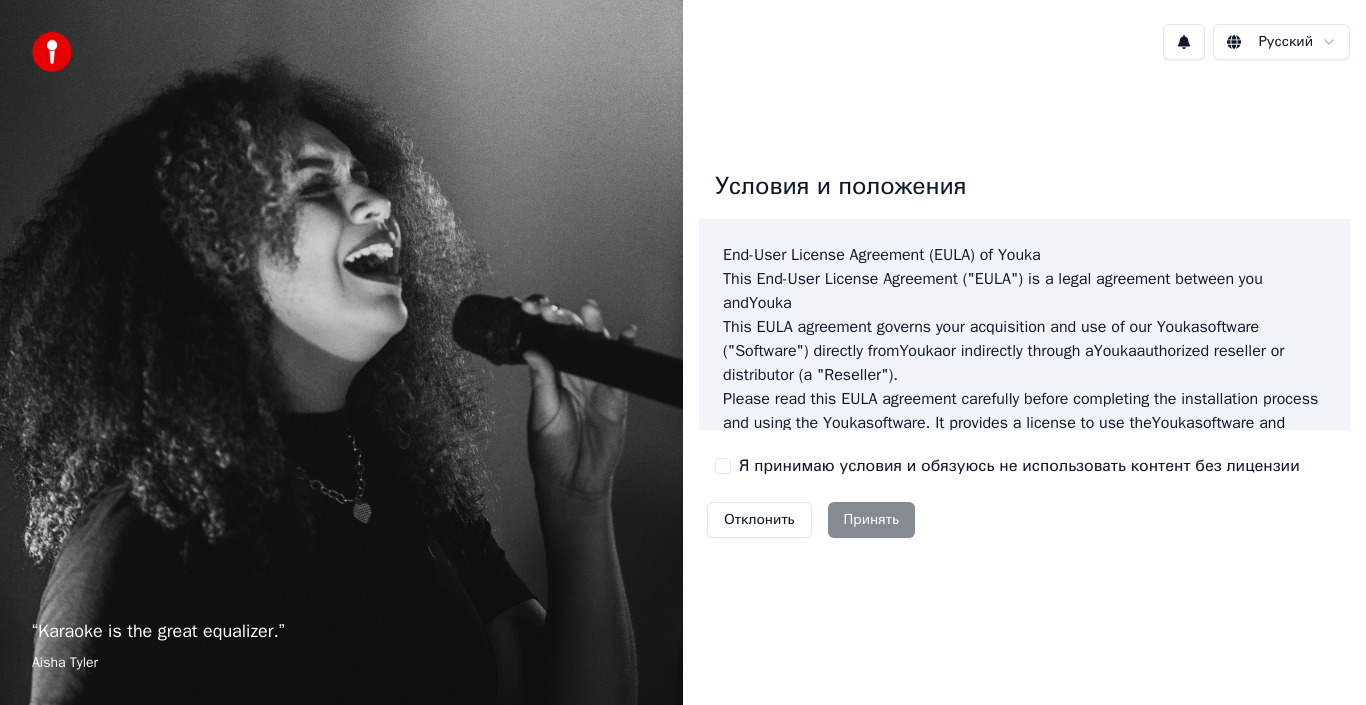 scroll, scrollTop: 0, scrollLeft: 0, axis: both 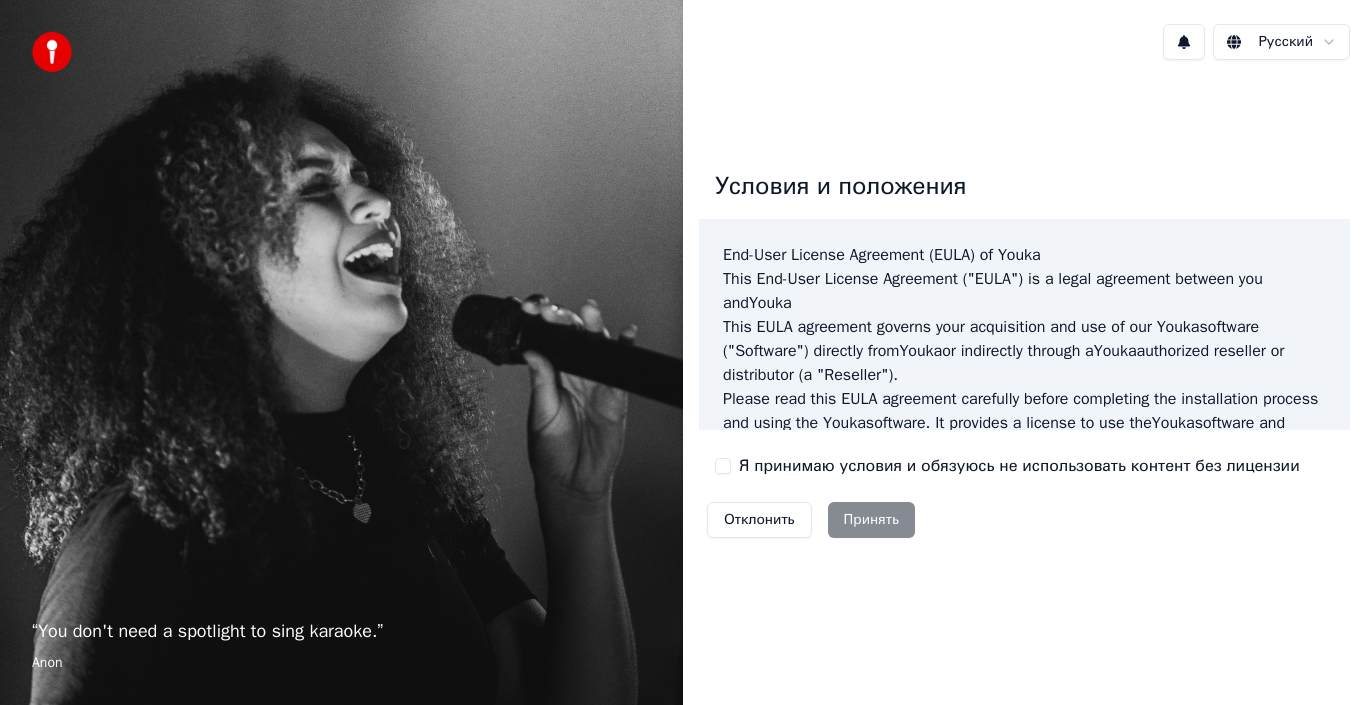 click on "Отклонить Принять" at bounding box center (811, 520) 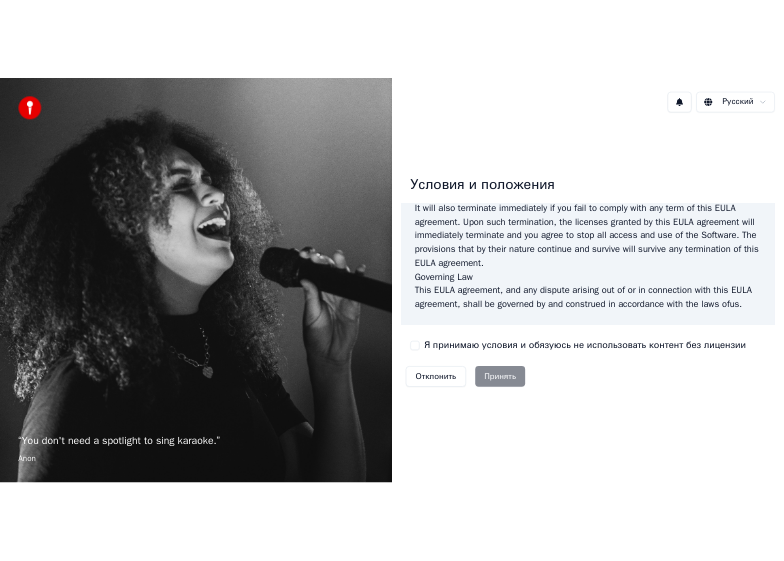 scroll, scrollTop: 1372, scrollLeft: 0, axis: vertical 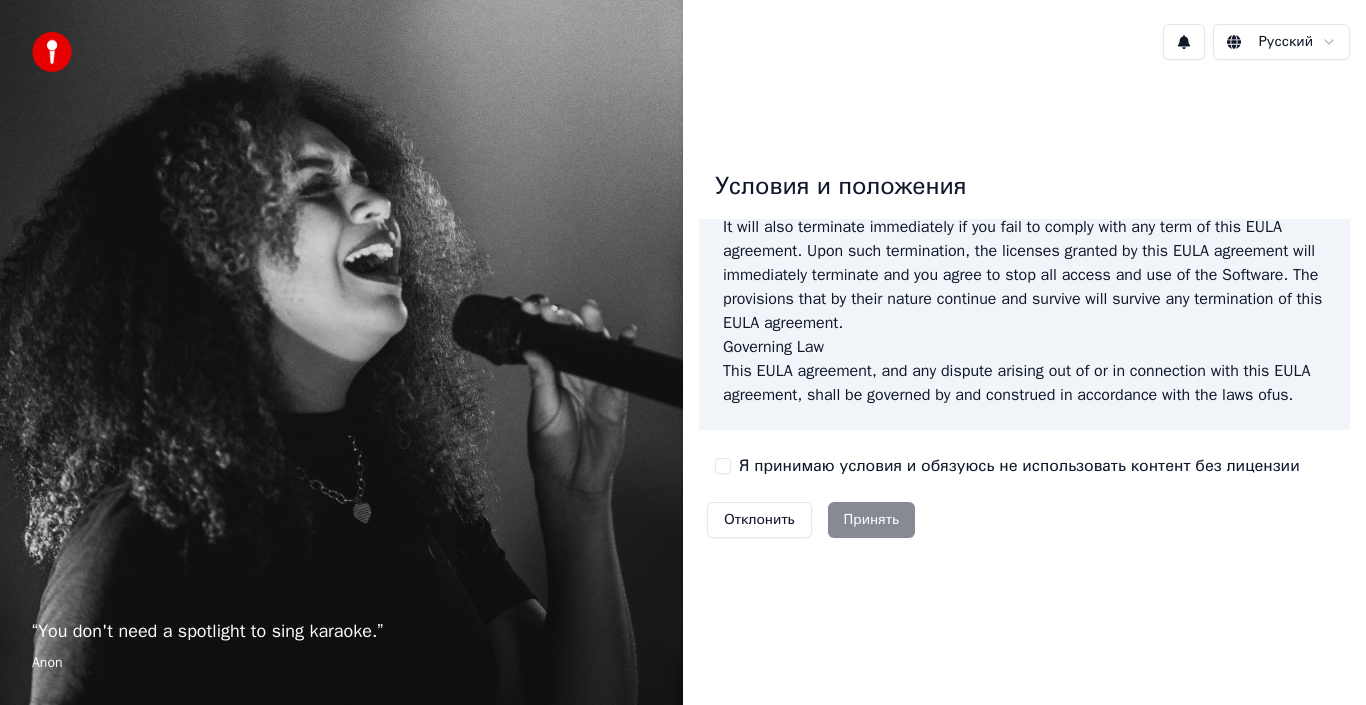 click on "Отклонить Принять" at bounding box center (811, 520) 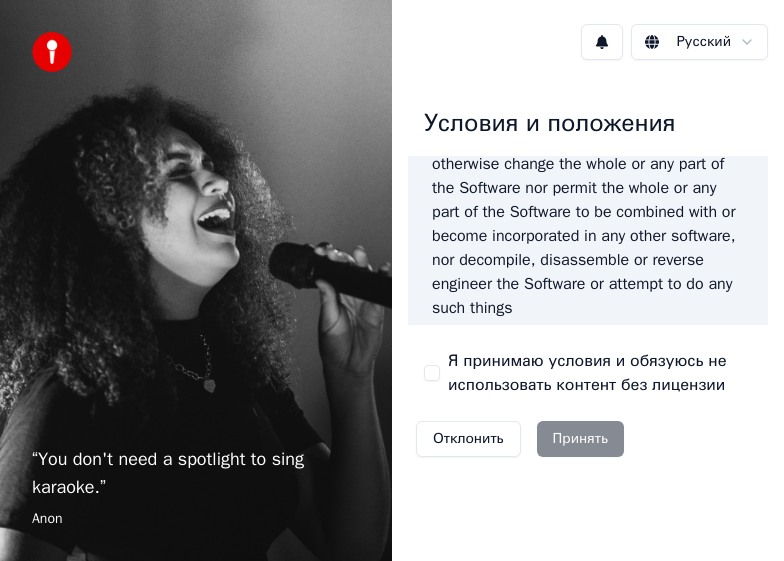 click on "Отклонить Принять" at bounding box center [520, 439] 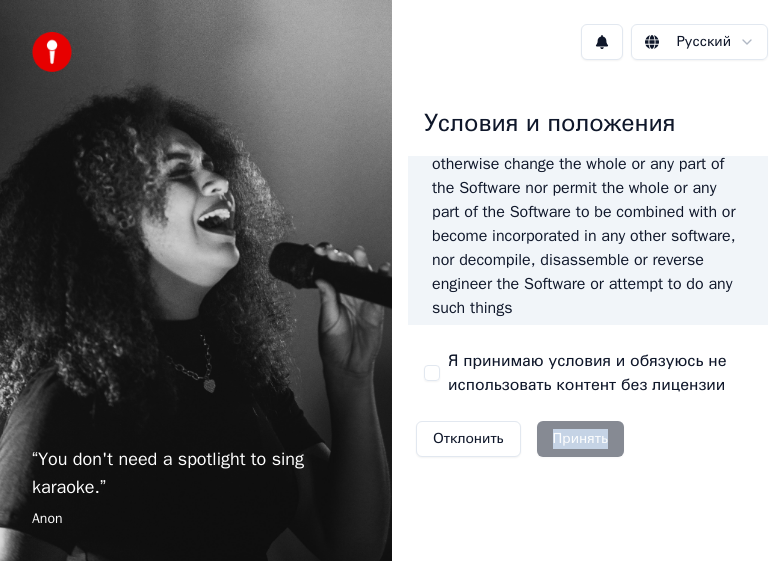 click on "Отклонить Принять" at bounding box center [520, 439] 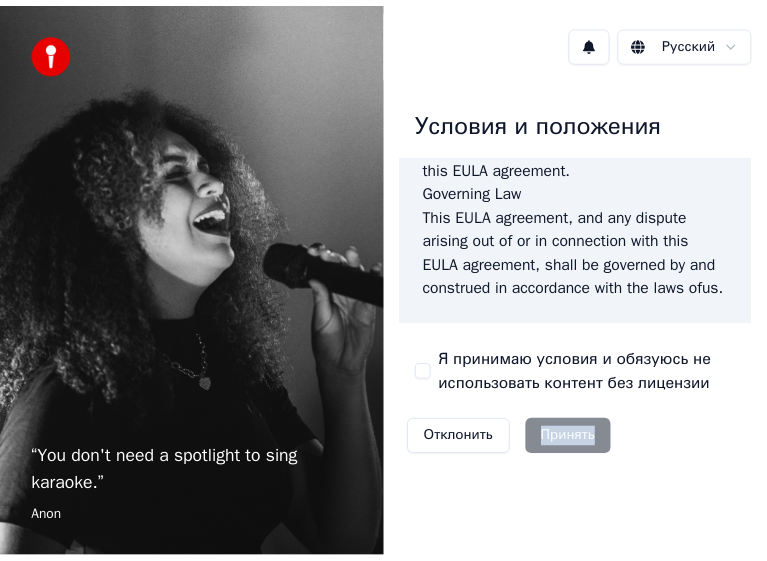 scroll, scrollTop: 1590, scrollLeft: 0, axis: vertical 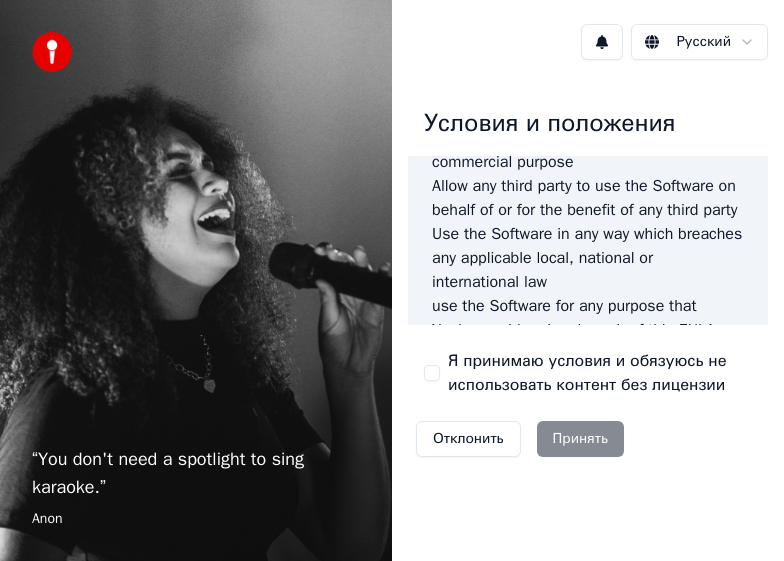 click on "Я принимаю условия и обязуюсь не использовать контент без лицензии" at bounding box center (588, 373) 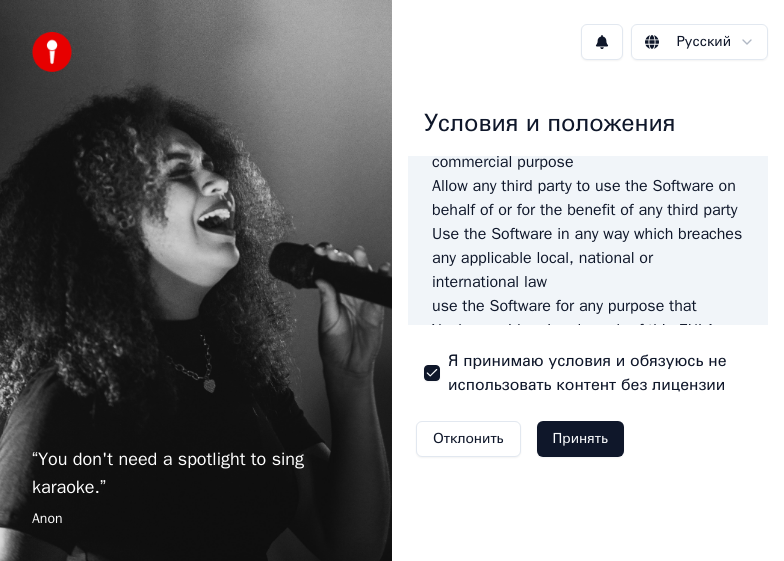 click on "Принять" at bounding box center (580, 439) 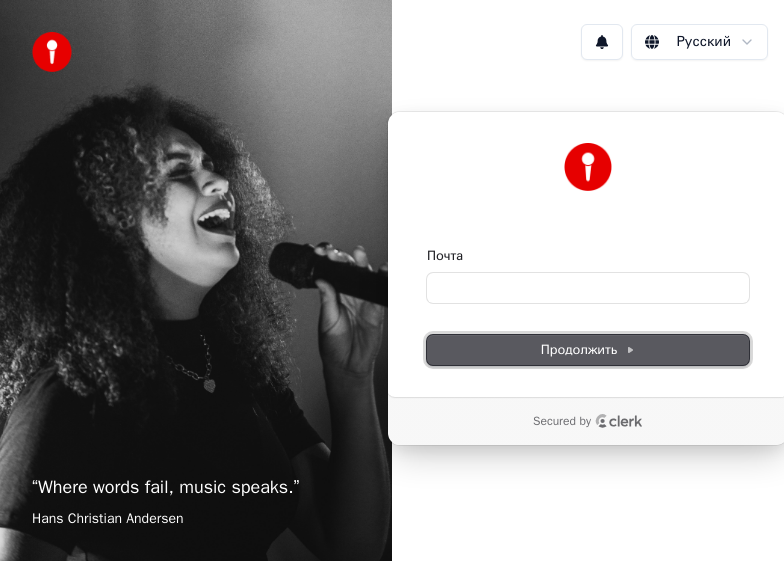 click on "Продолжить" at bounding box center (588, 350) 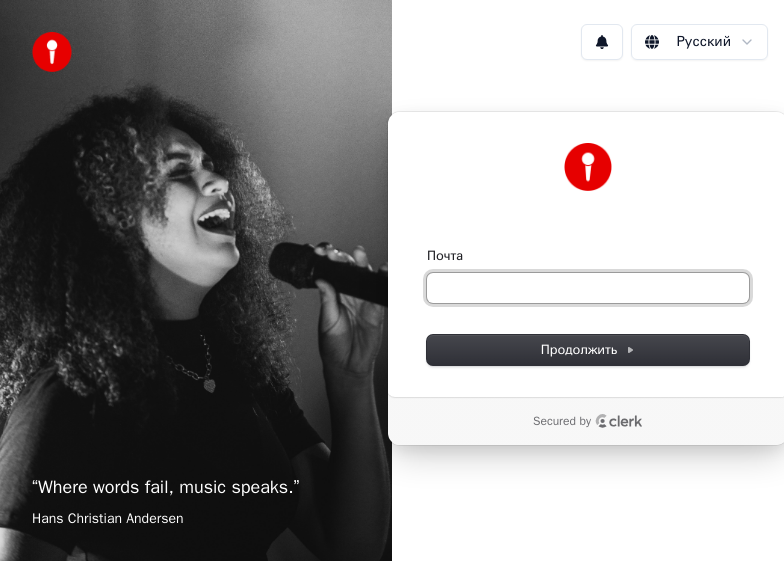 click on "Почта" at bounding box center (588, 288) 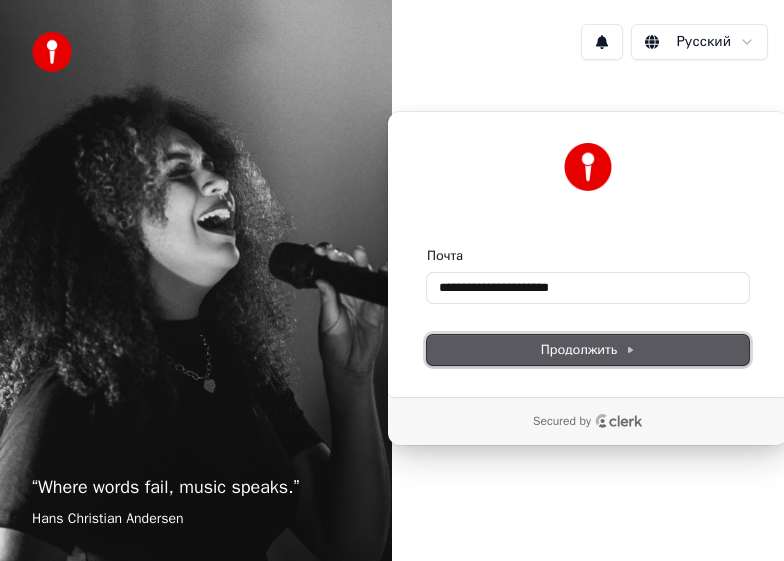 click on "Продолжить" at bounding box center (588, 350) 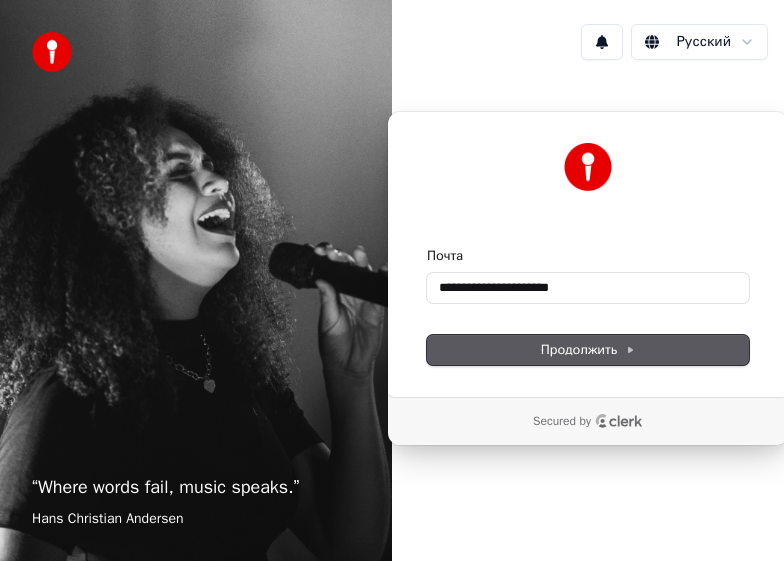type on "**********" 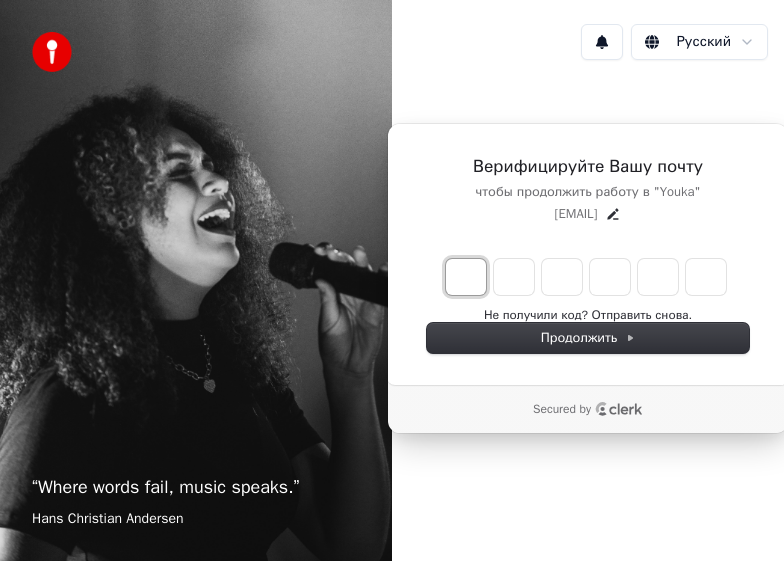 click at bounding box center [466, 277] 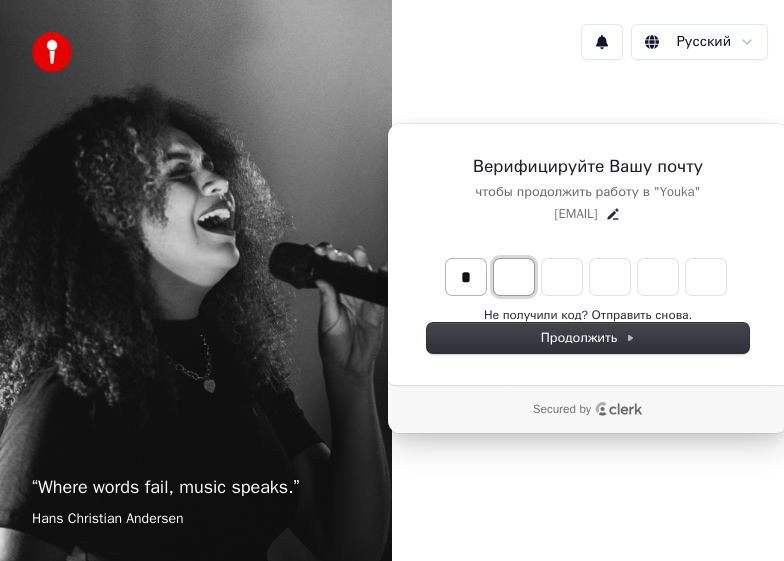 type on "*" 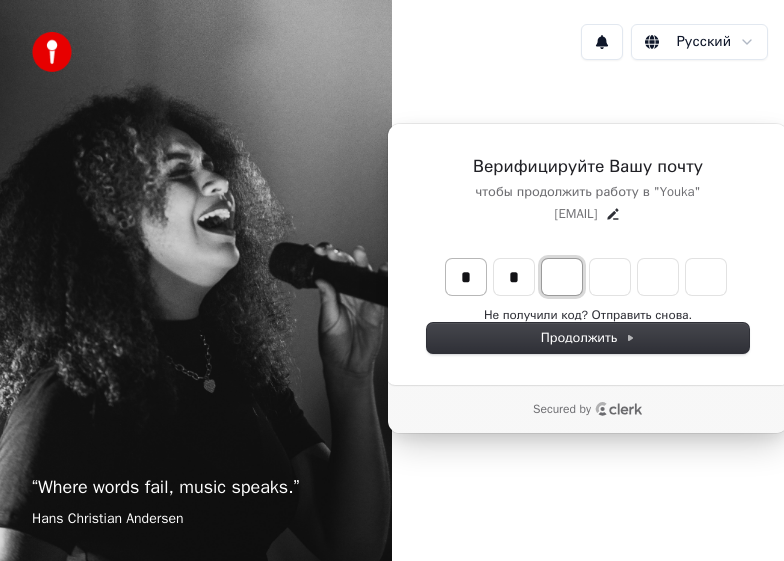 type on "**" 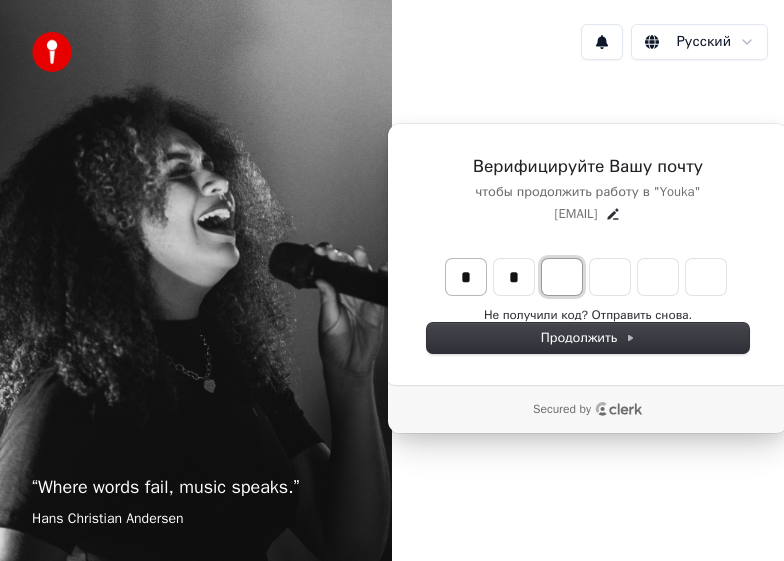 type on "*" 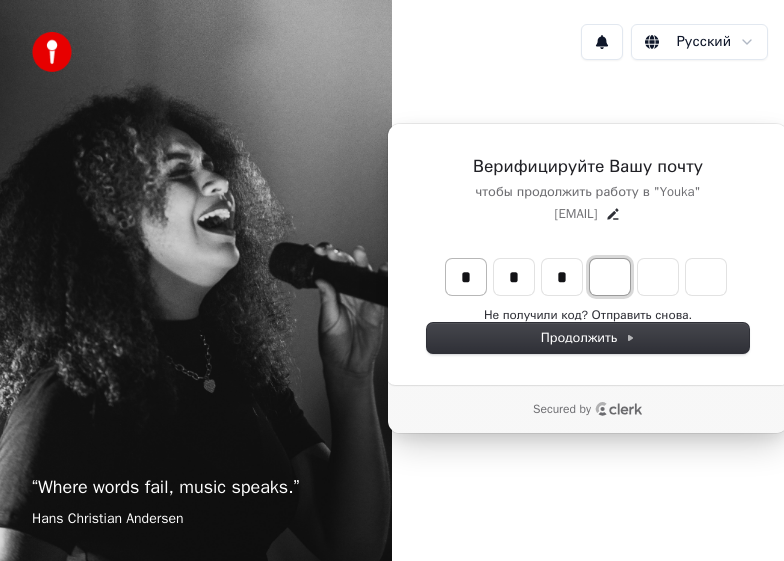 type on "***" 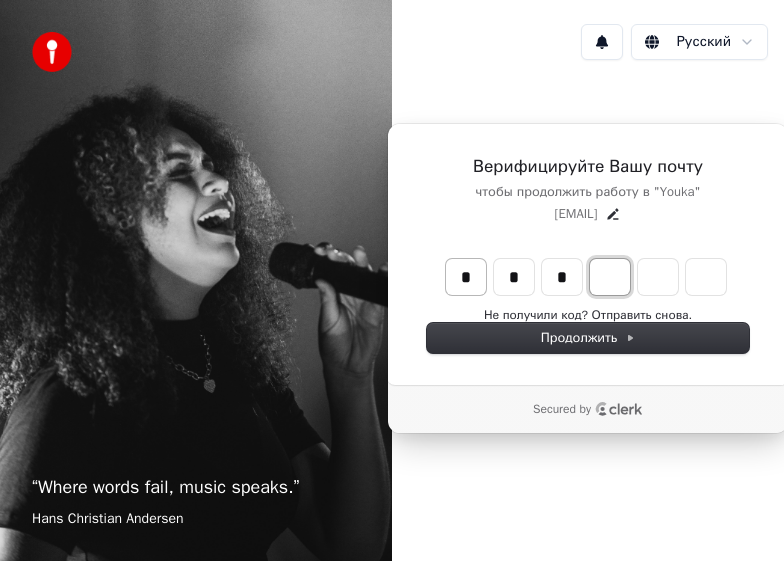 type on "*" 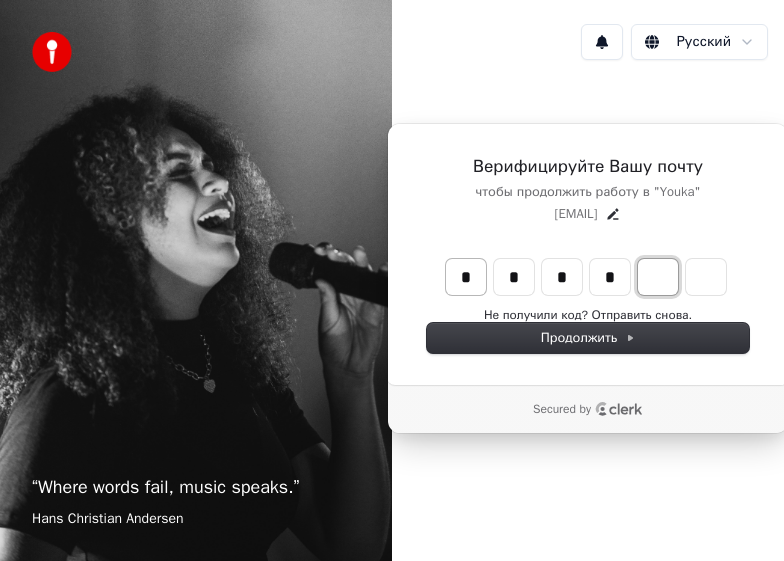 type on "****" 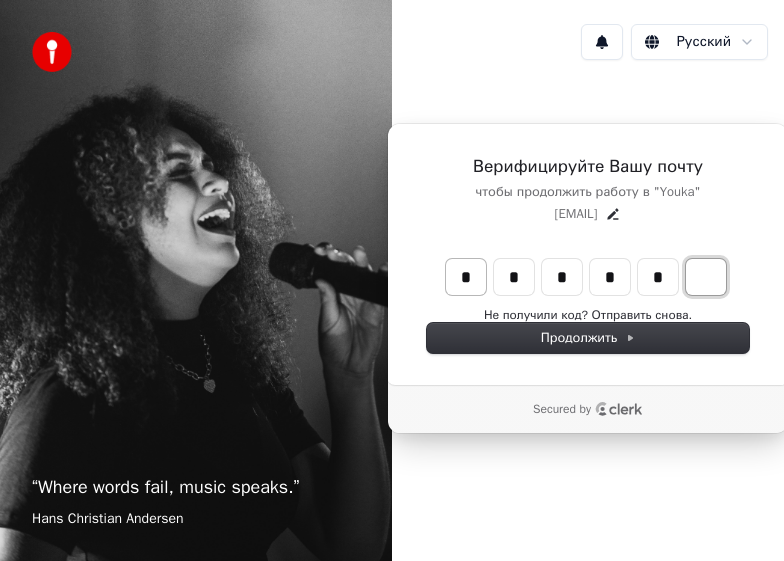 type on "*****" 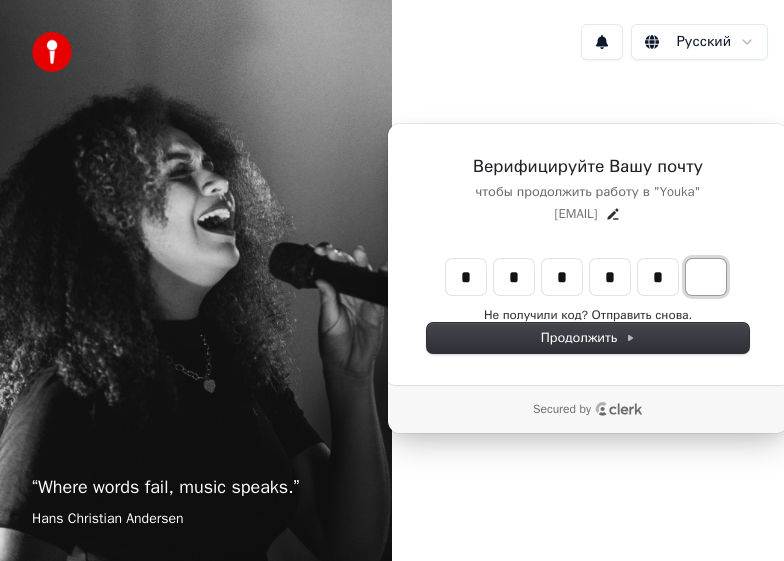 type on "*" 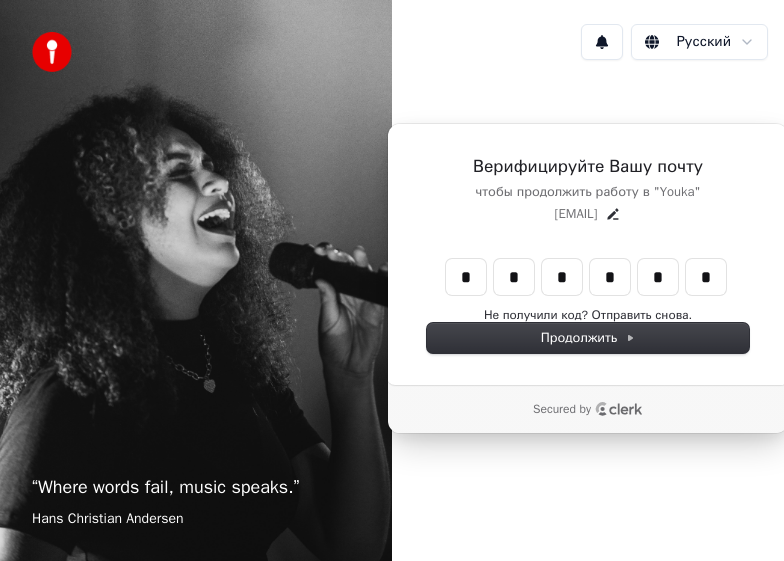 type on "******" 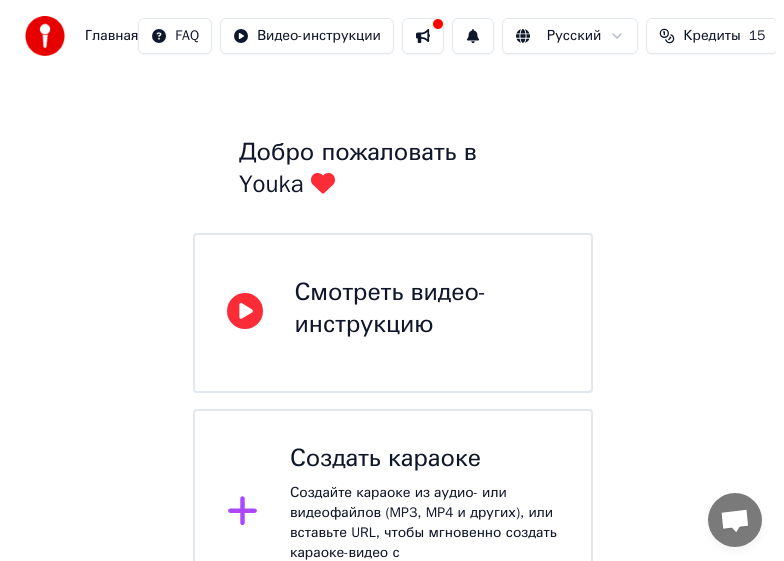 scroll, scrollTop: 111, scrollLeft: 0, axis: vertical 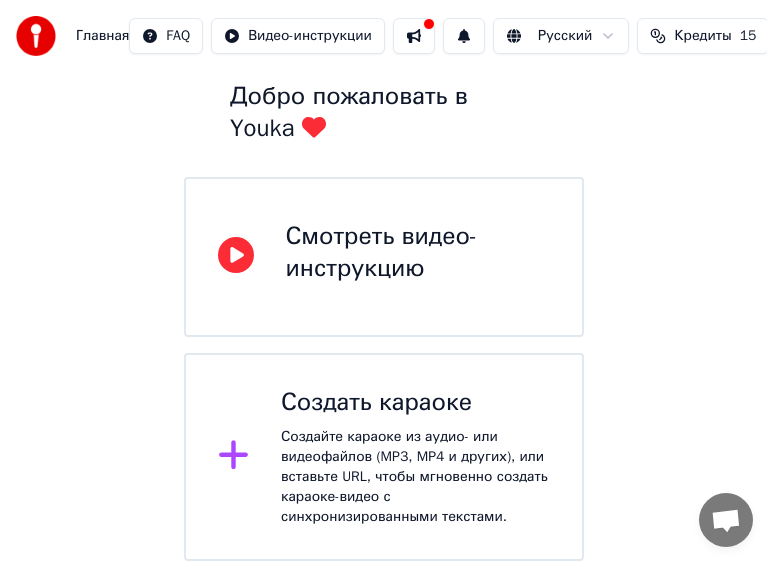 click 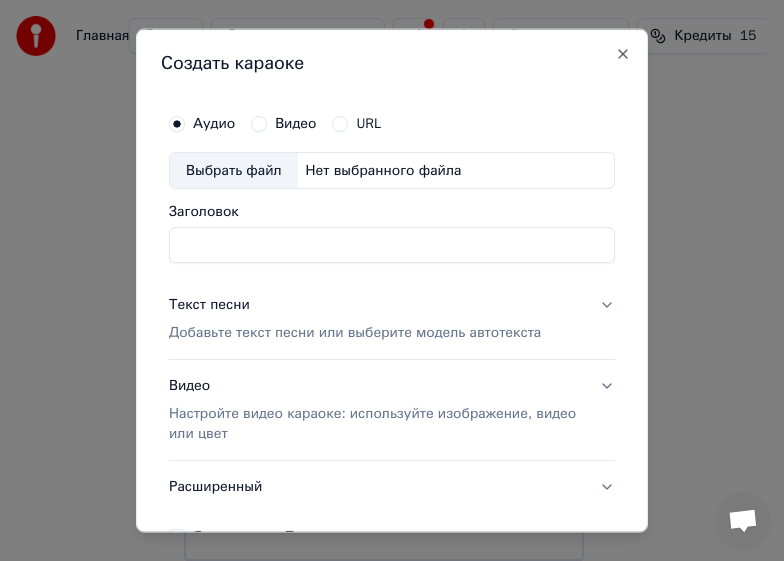 click on "Заголовок" at bounding box center [392, 245] 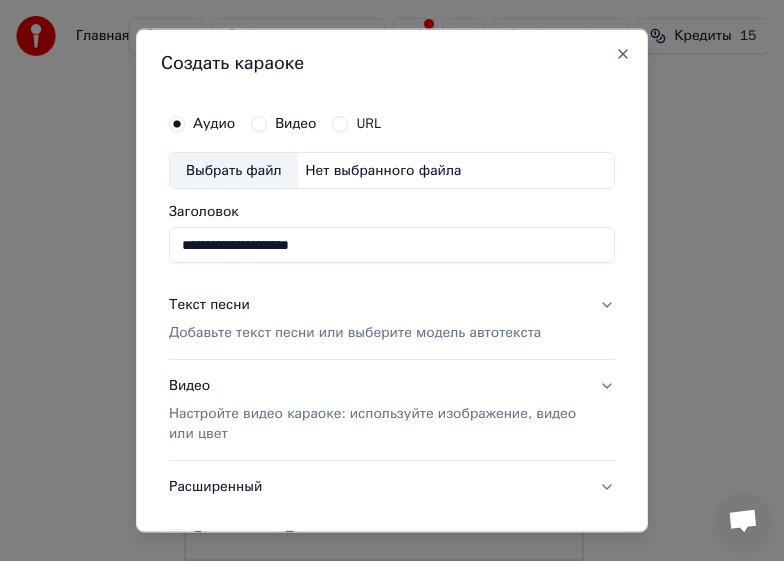 type on "**********" 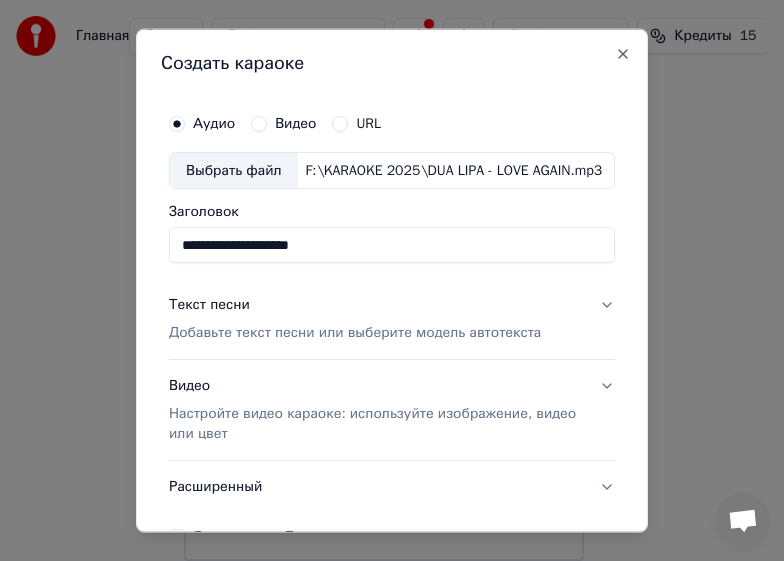 click on "Текст песни" at bounding box center [209, 305] 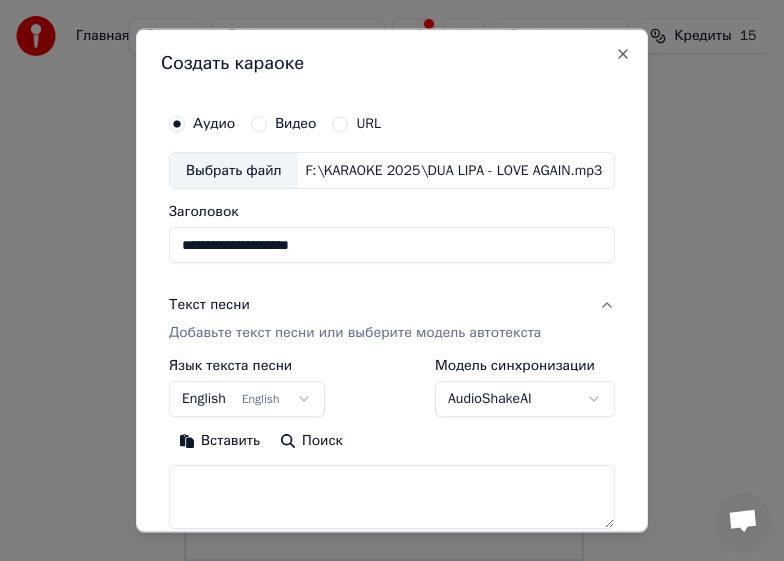 click on "Текст песни" at bounding box center (209, 305) 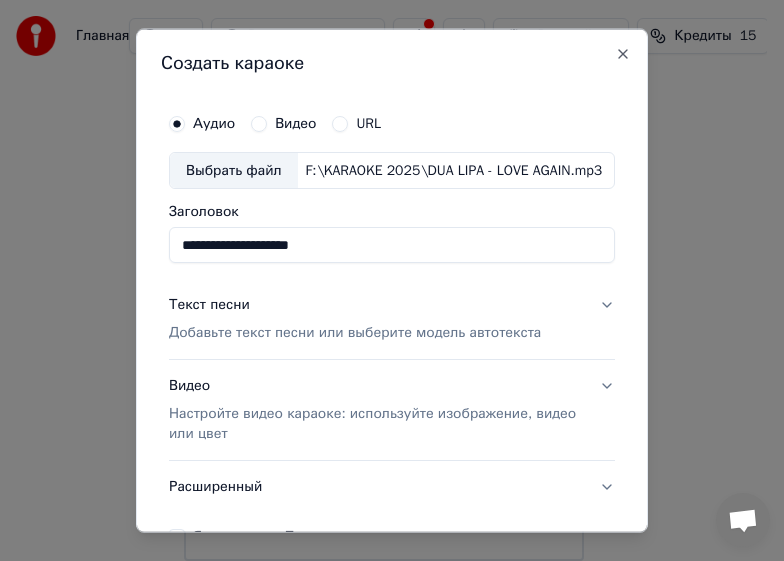 click on "Добавьте текст песни или выберите модель автотекста" at bounding box center (355, 333) 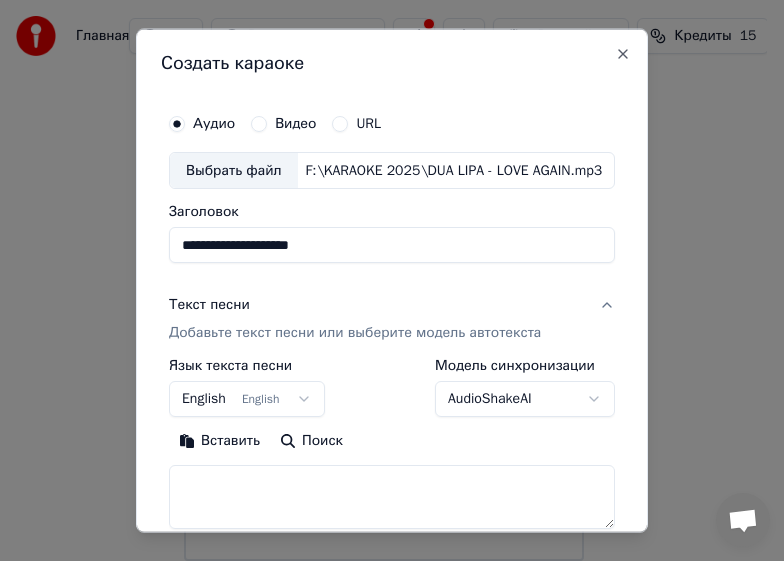 click on "Текст песни Добавьте текст песни или выберите модель автотекста" at bounding box center [355, 319] 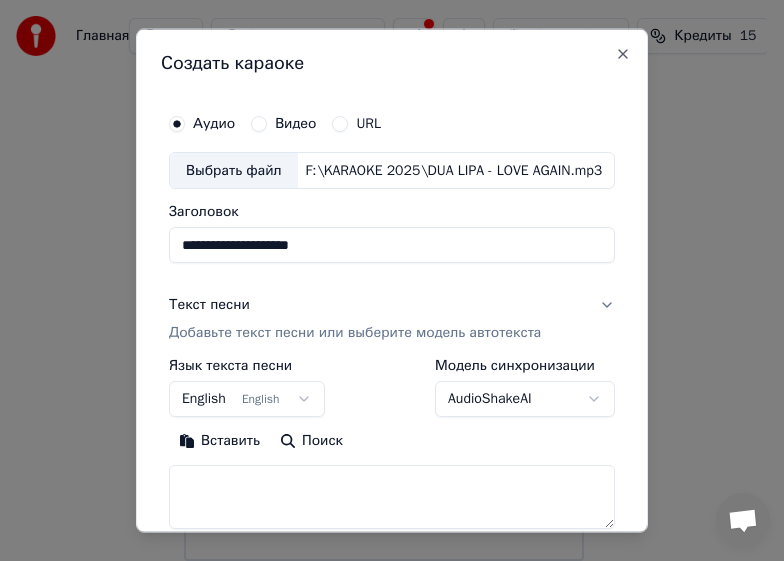 click on "Текст песни" at bounding box center (209, 305) 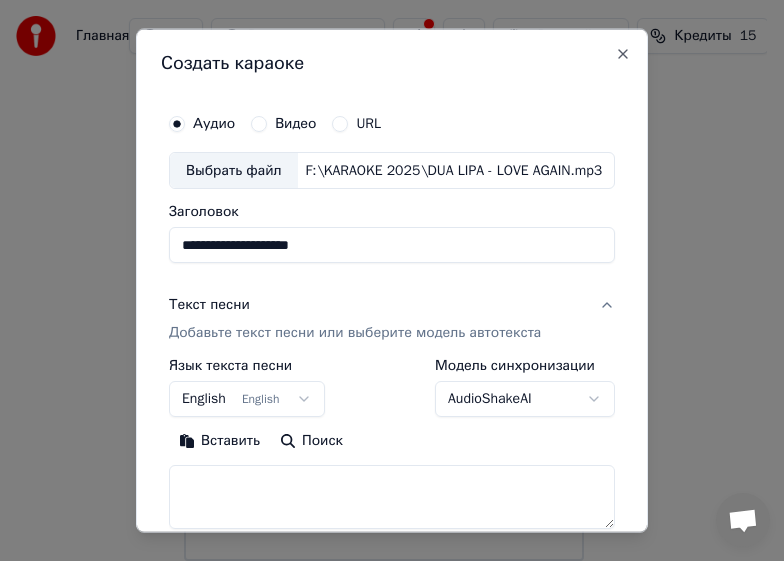 click on "English English" at bounding box center [247, 399] 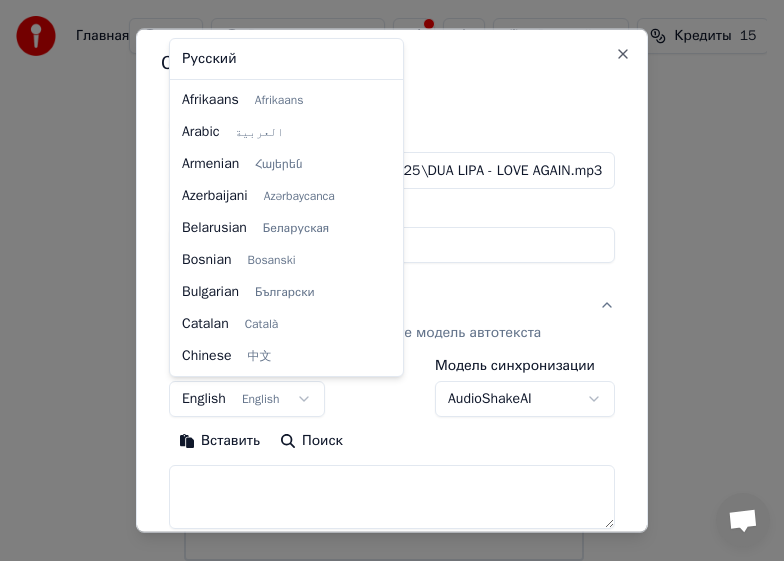 scroll, scrollTop: 160, scrollLeft: 0, axis: vertical 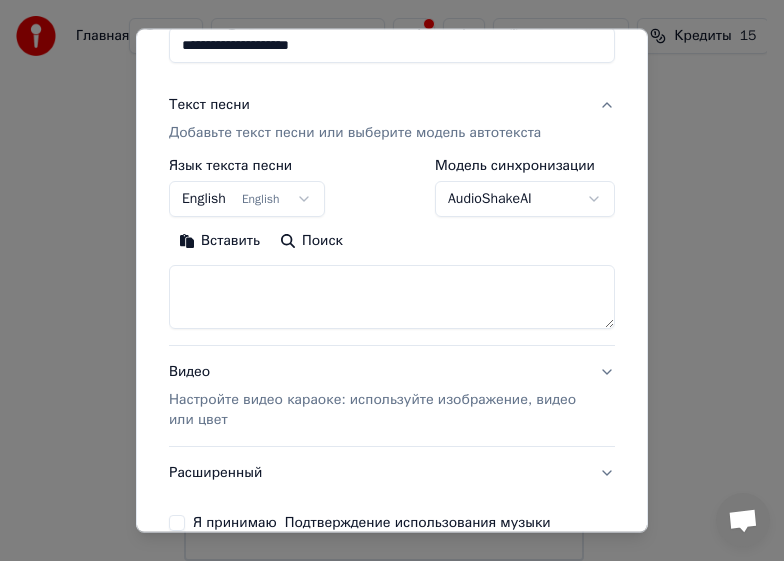 click at bounding box center (392, 297) 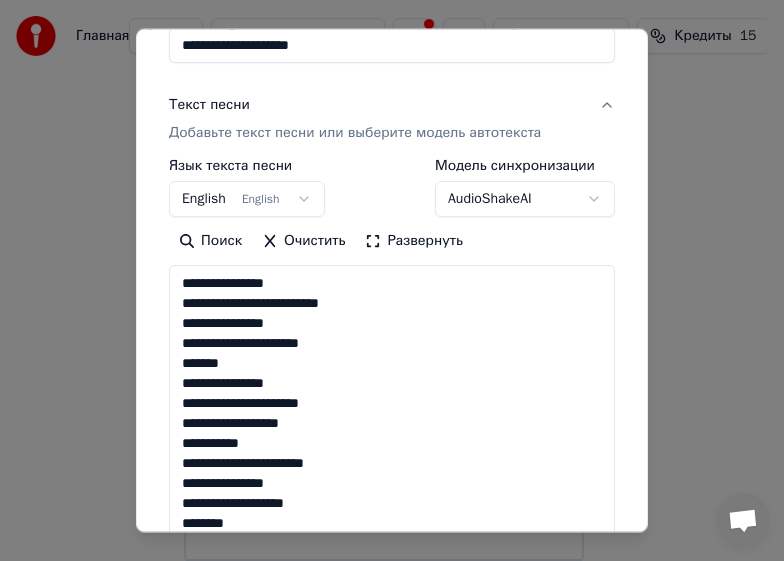 scroll, scrollTop: 1964, scrollLeft: 0, axis: vertical 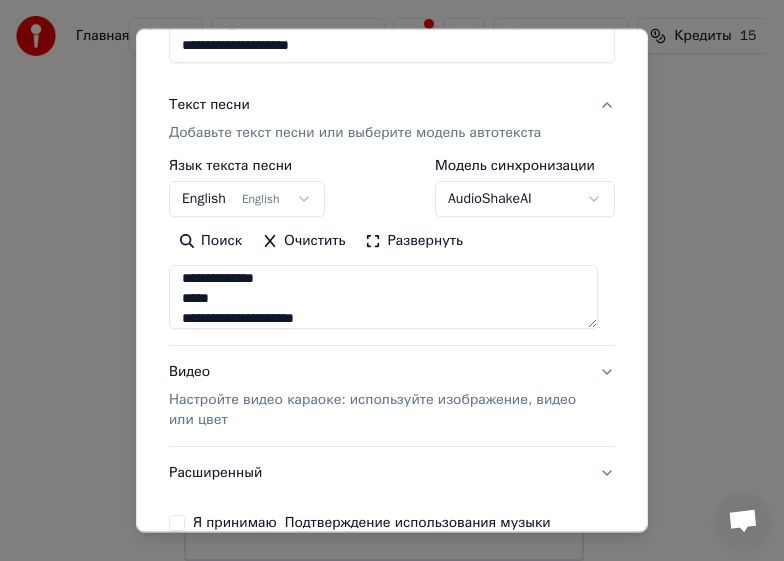 click on "**********" at bounding box center [392, 252] 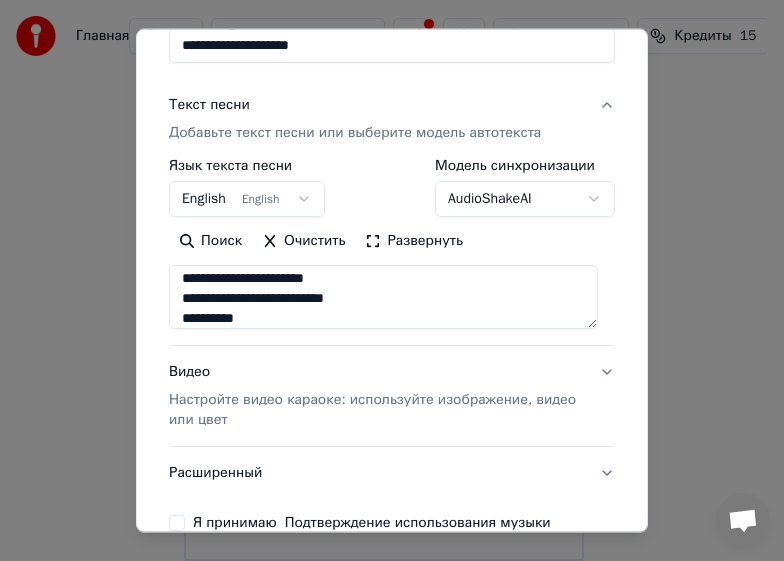 scroll, scrollTop: 0, scrollLeft: 0, axis: both 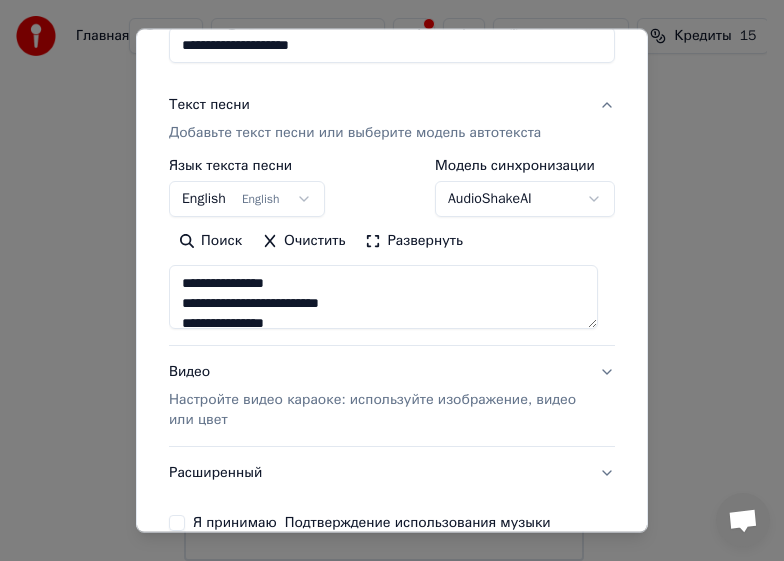 drag, startPoint x: 338, startPoint y: 318, endPoint x: 165, endPoint y: 258, distance: 183.10925 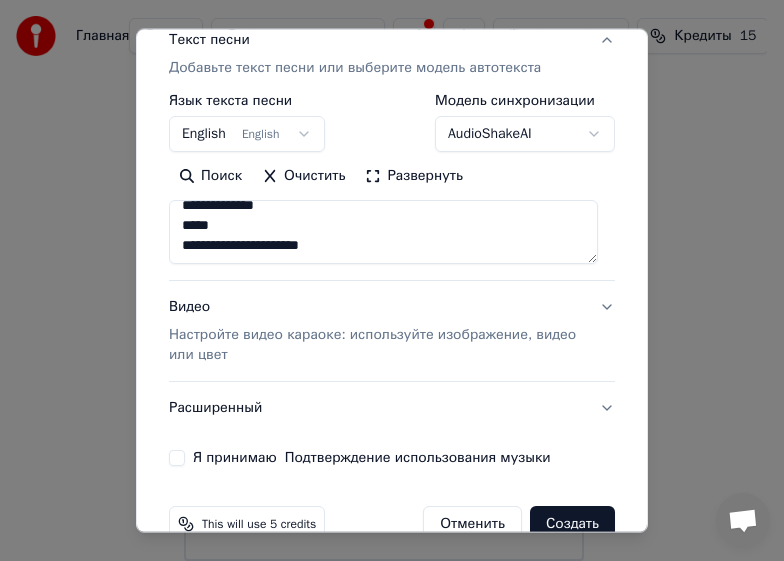 scroll, scrollTop: 300, scrollLeft: 0, axis: vertical 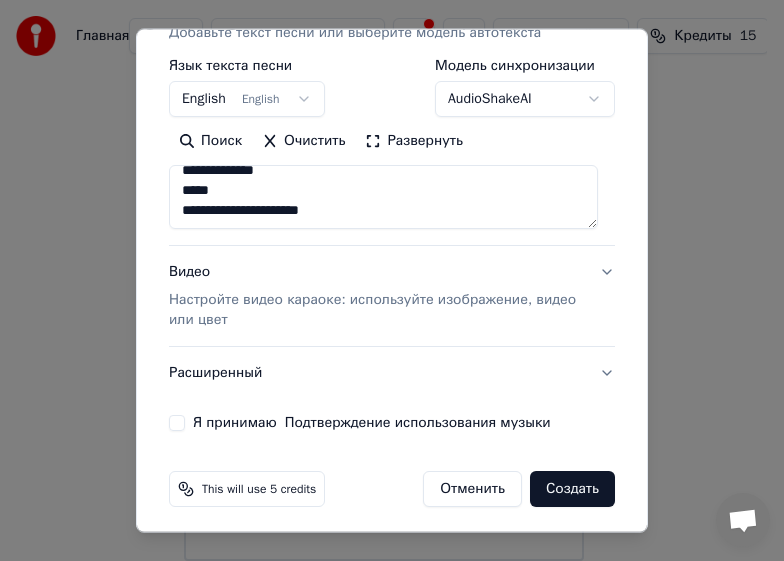 type on "**********" 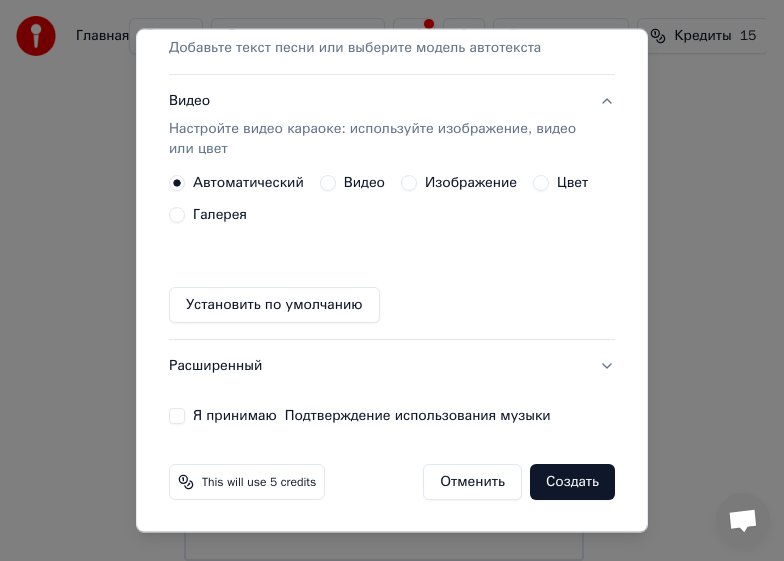 scroll, scrollTop: 285, scrollLeft: 0, axis: vertical 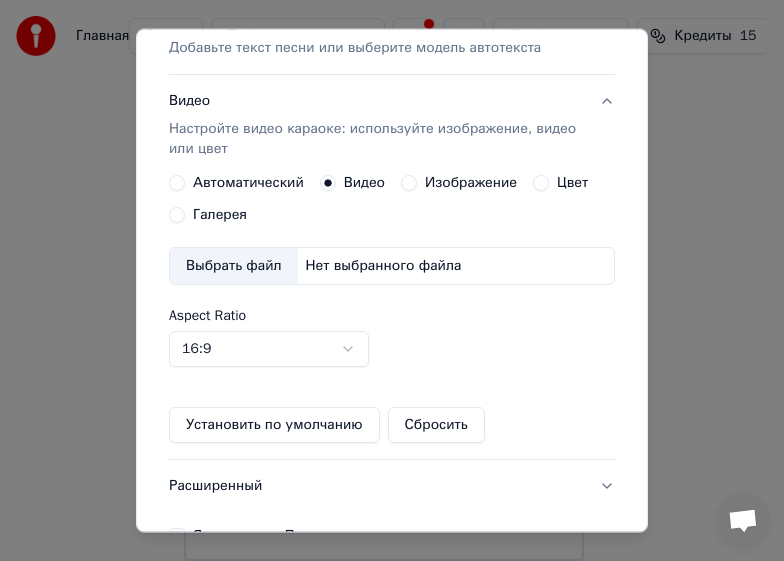 click on "Выбрать файл" at bounding box center (234, 266) 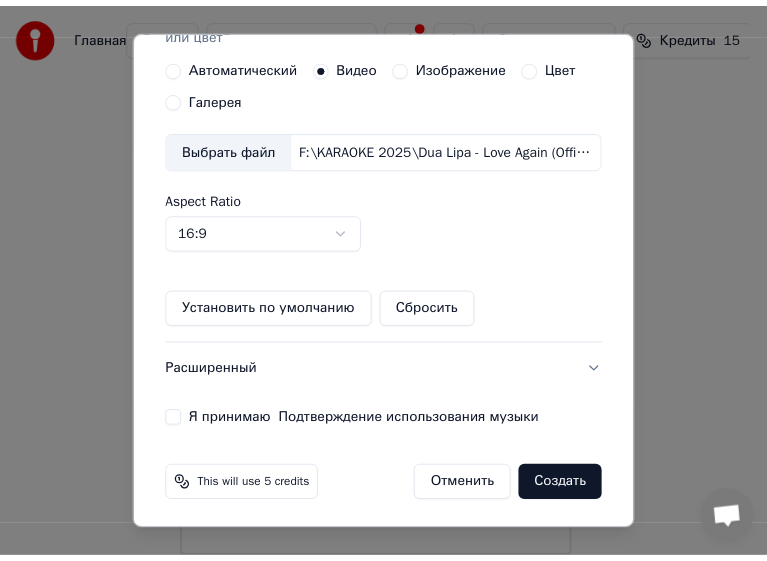 scroll, scrollTop: 405, scrollLeft: 0, axis: vertical 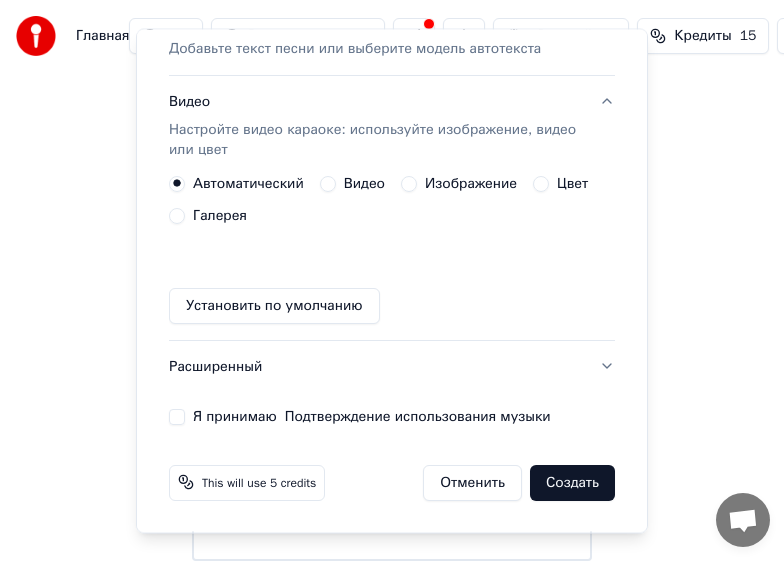 type 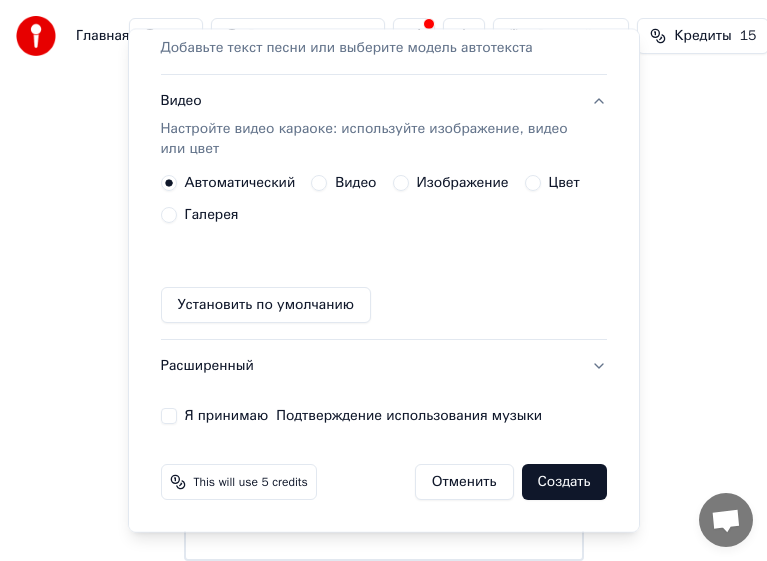 scroll, scrollTop: 285, scrollLeft: 0, axis: vertical 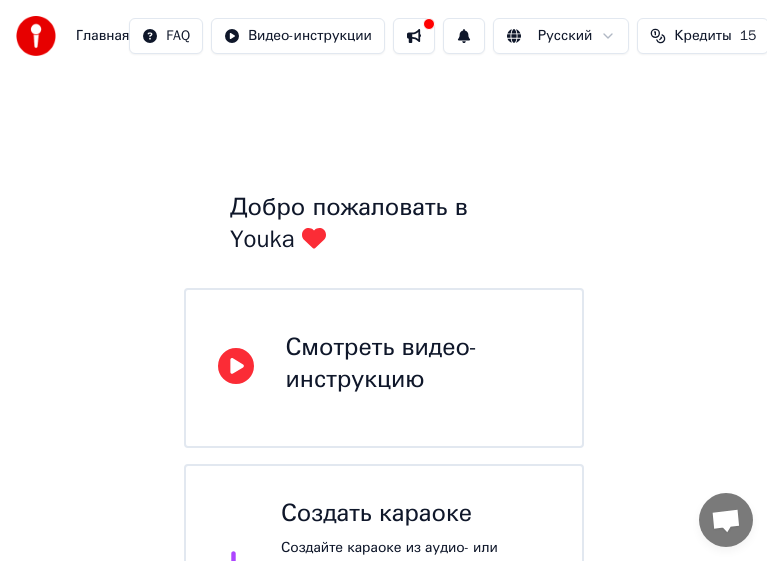click on "Главная" at bounding box center [102, 36] 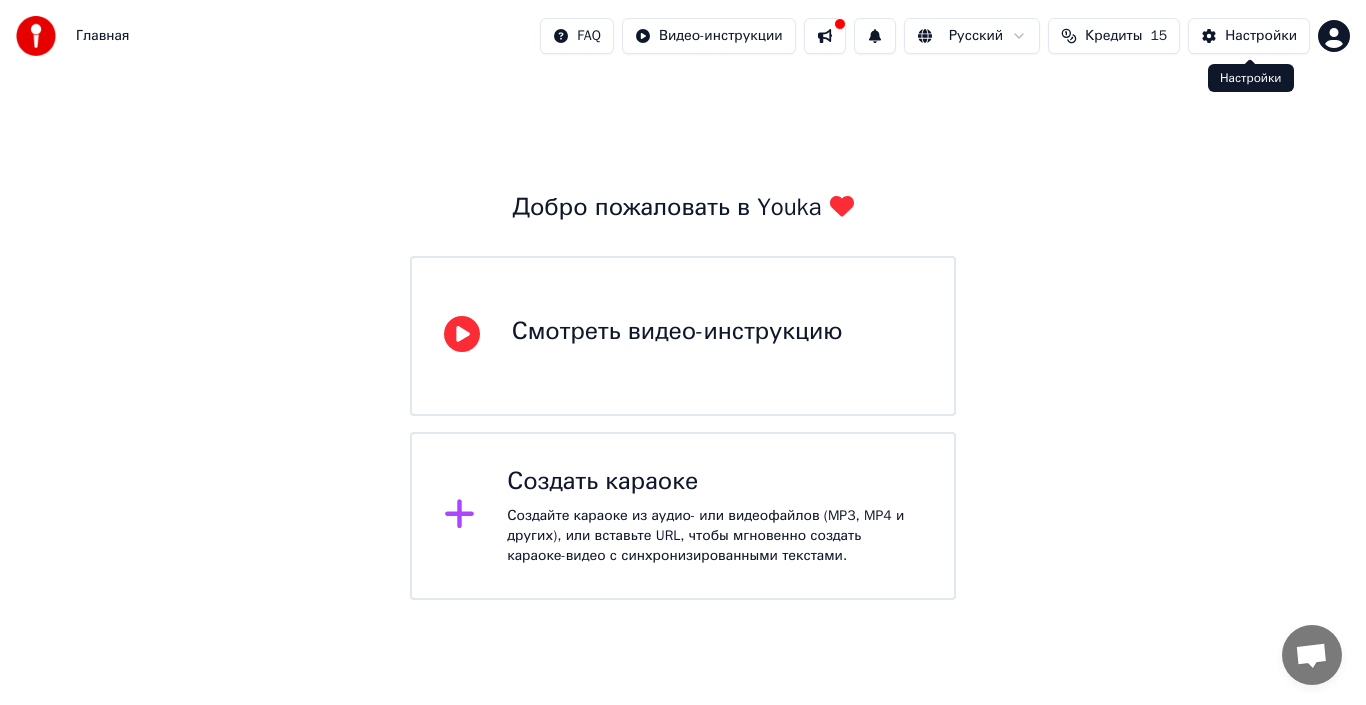 click on "Настройки" at bounding box center [1249, 36] 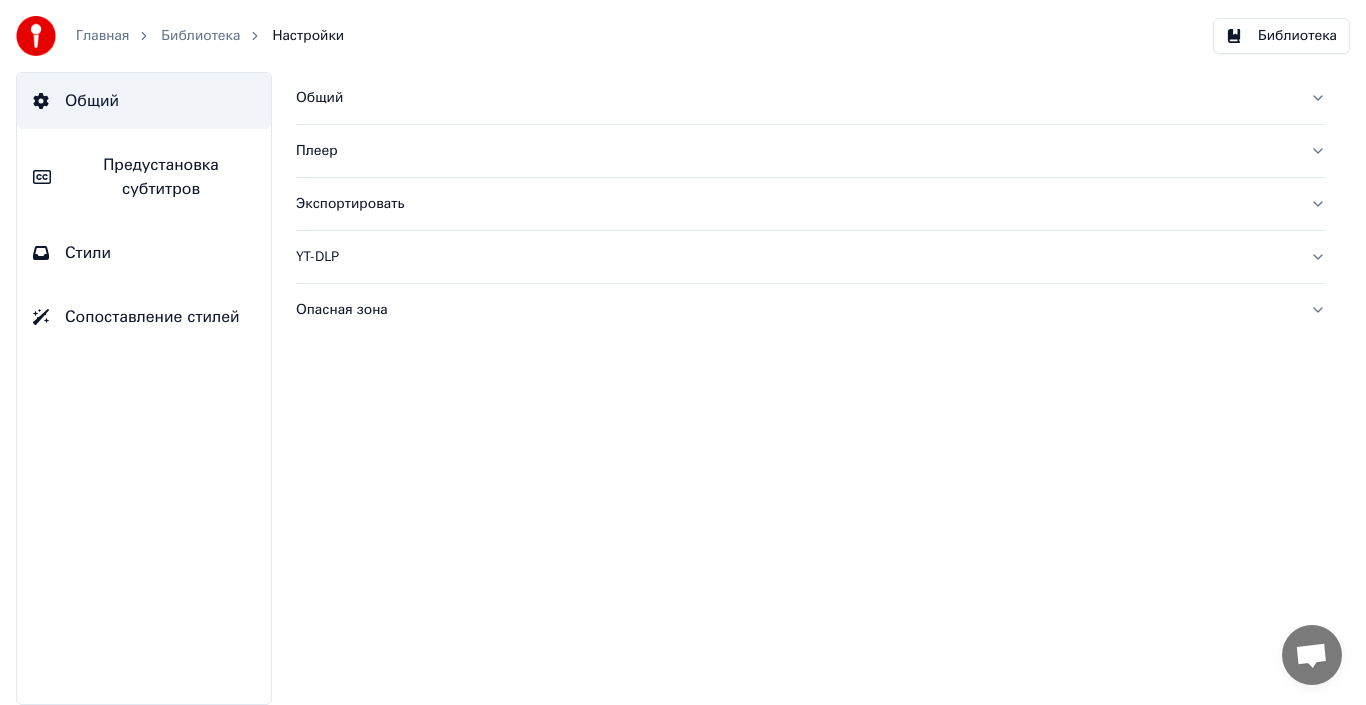 click on "Предустановка субтитров" at bounding box center (161, 177) 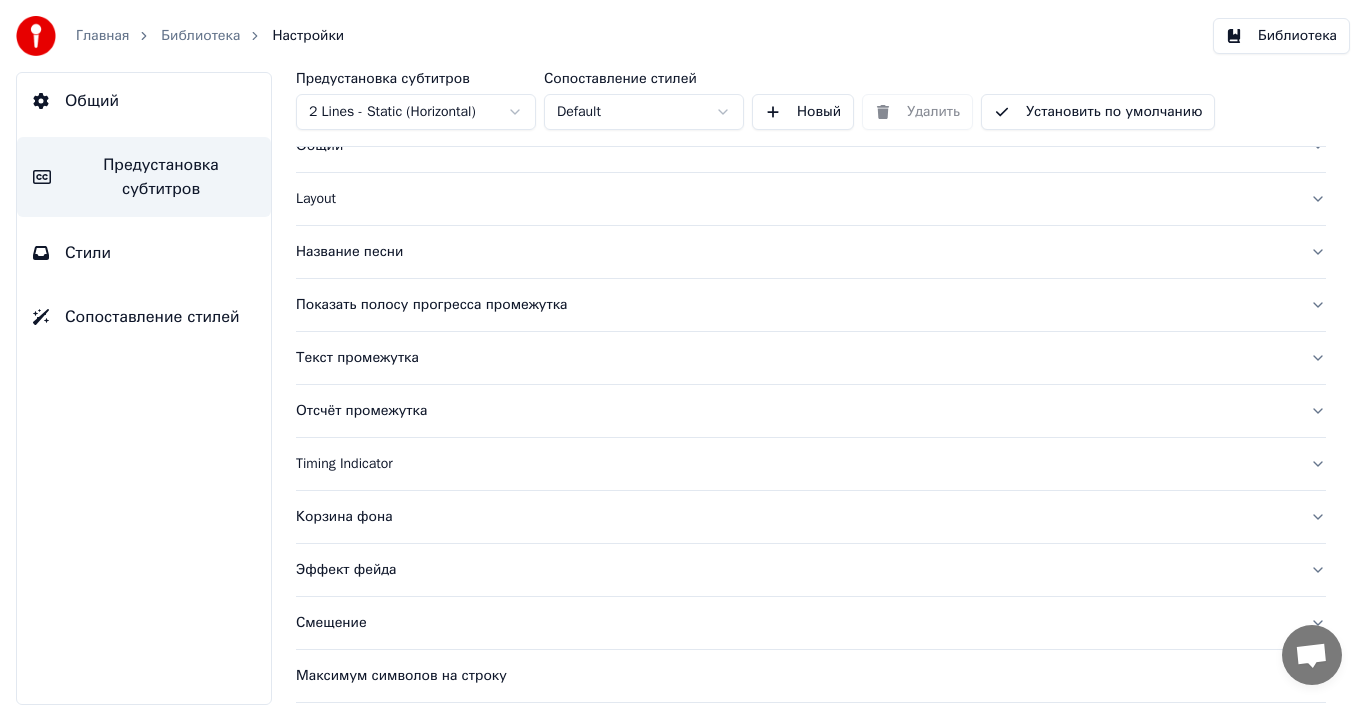 scroll, scrollTop: 100, scrollLeft: 0, axis: vertical 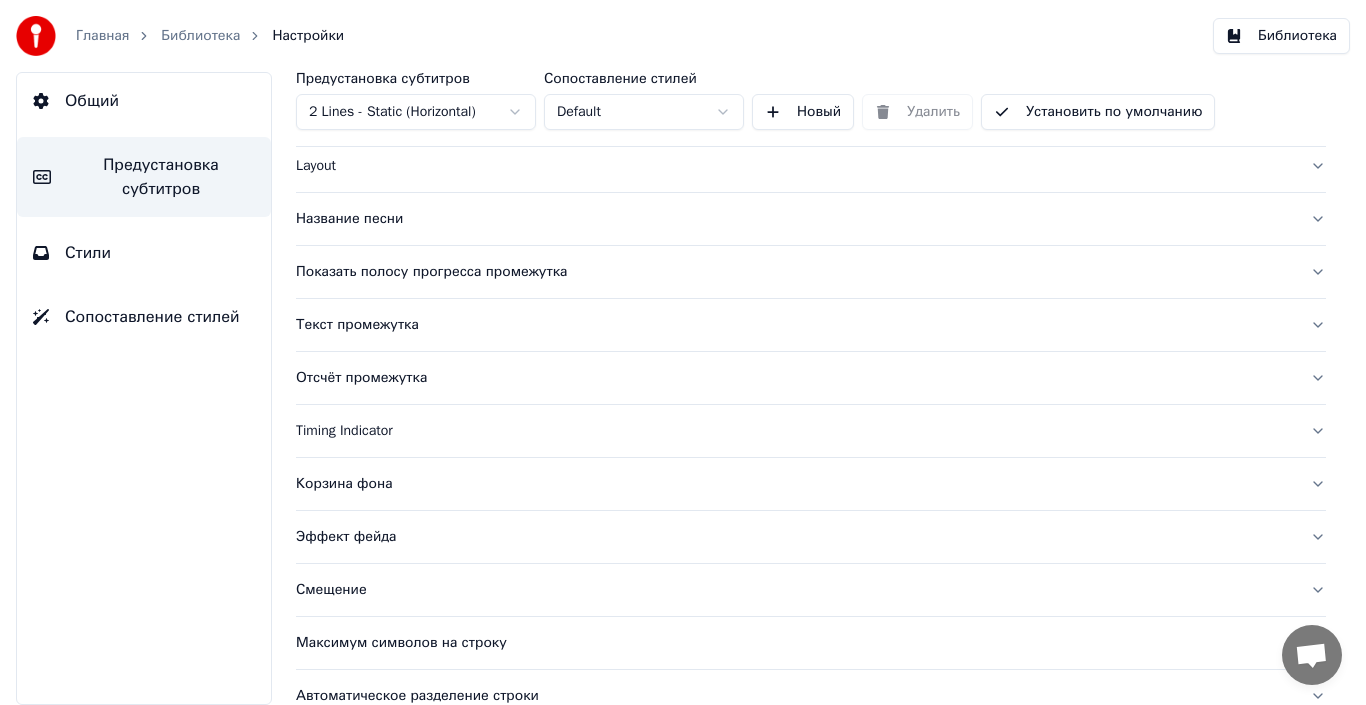click on "Показать полосу прогресса промежутка" at bounding box center [795, 272] 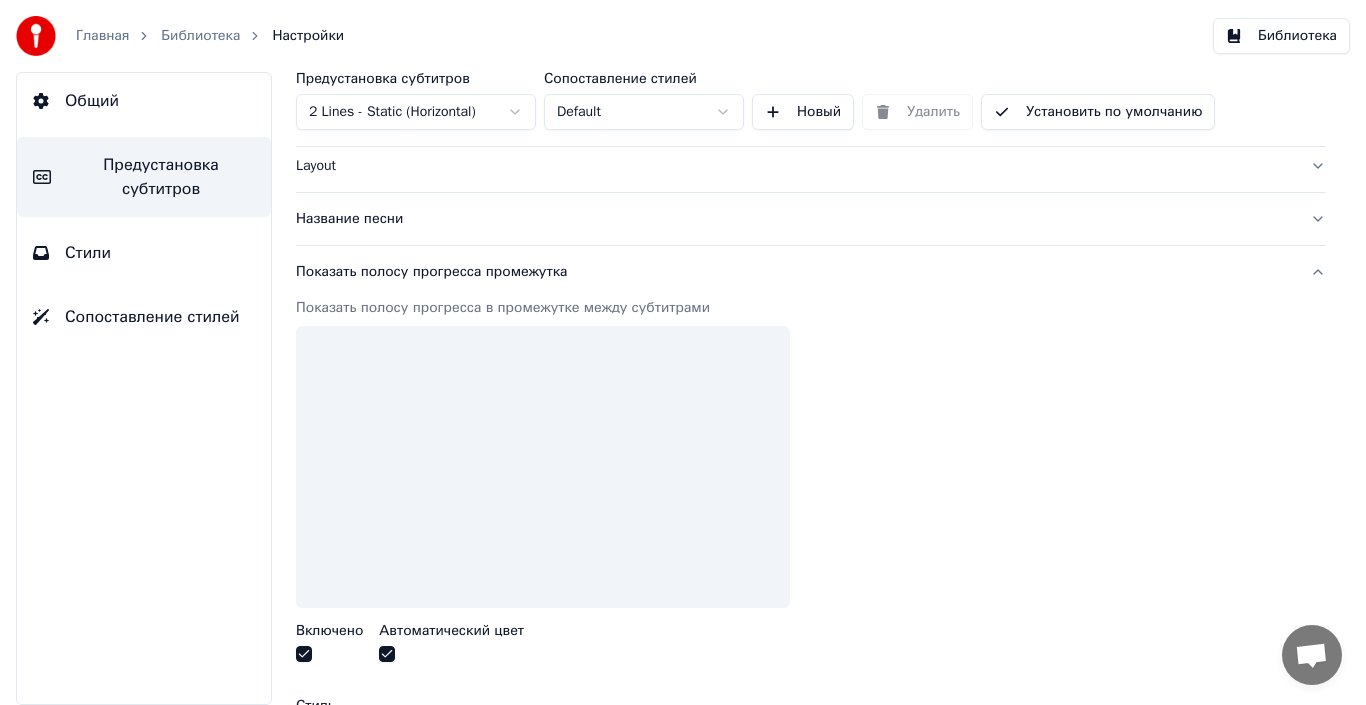 click at bounding box center [387, 654] 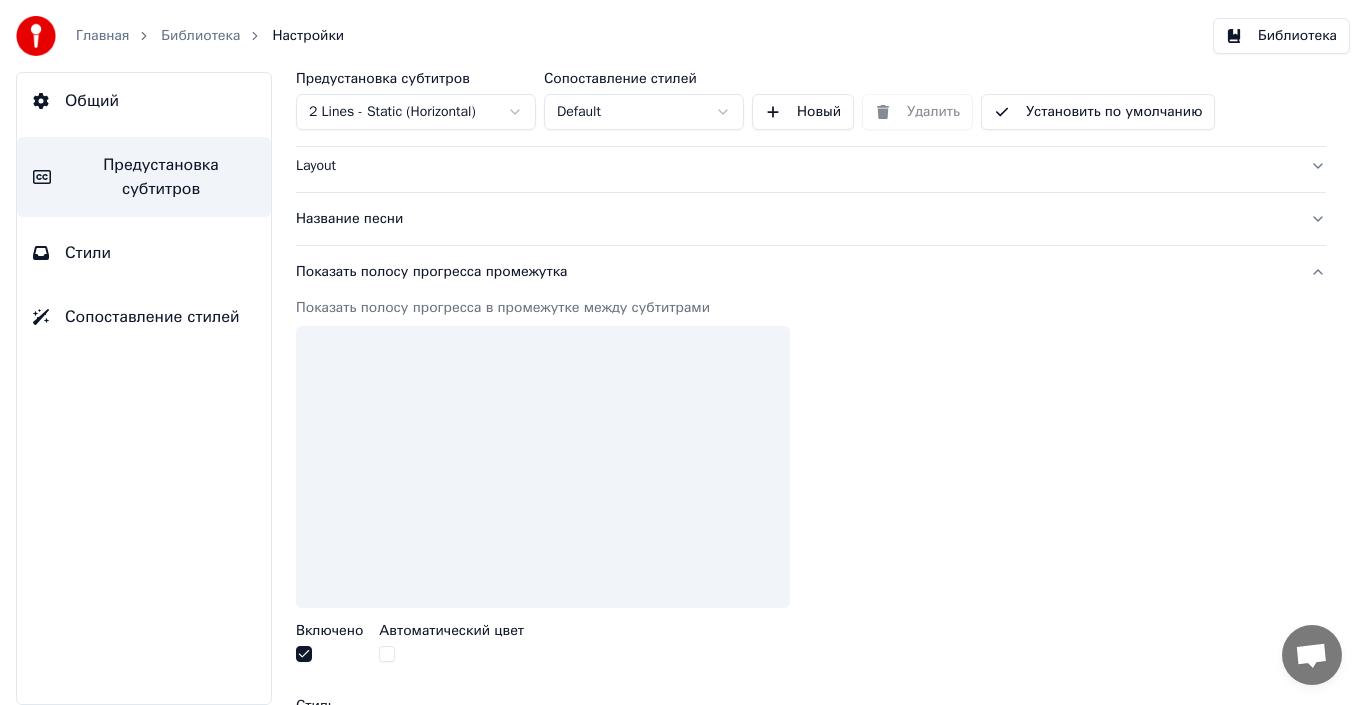 click at bounding box center [304, 654] 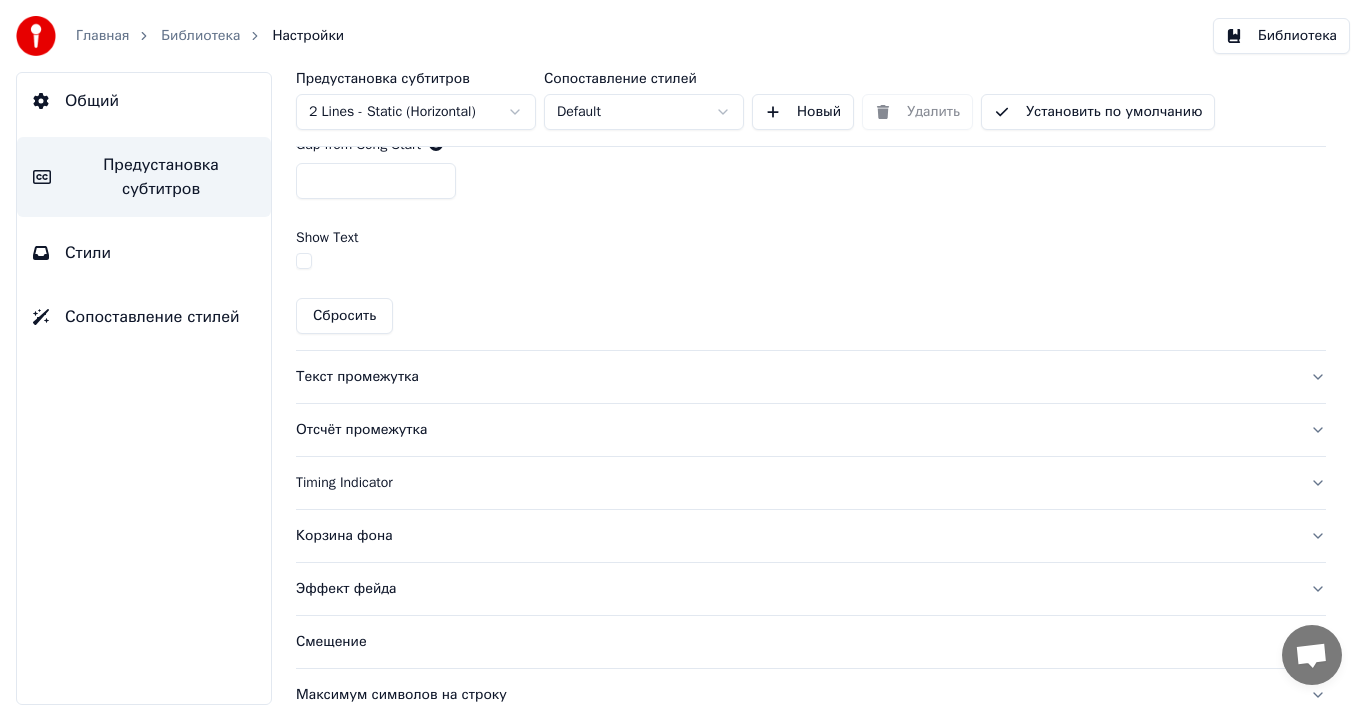 scroll, scrollTop: 1300, scrollLeft: 0, axis: vertical 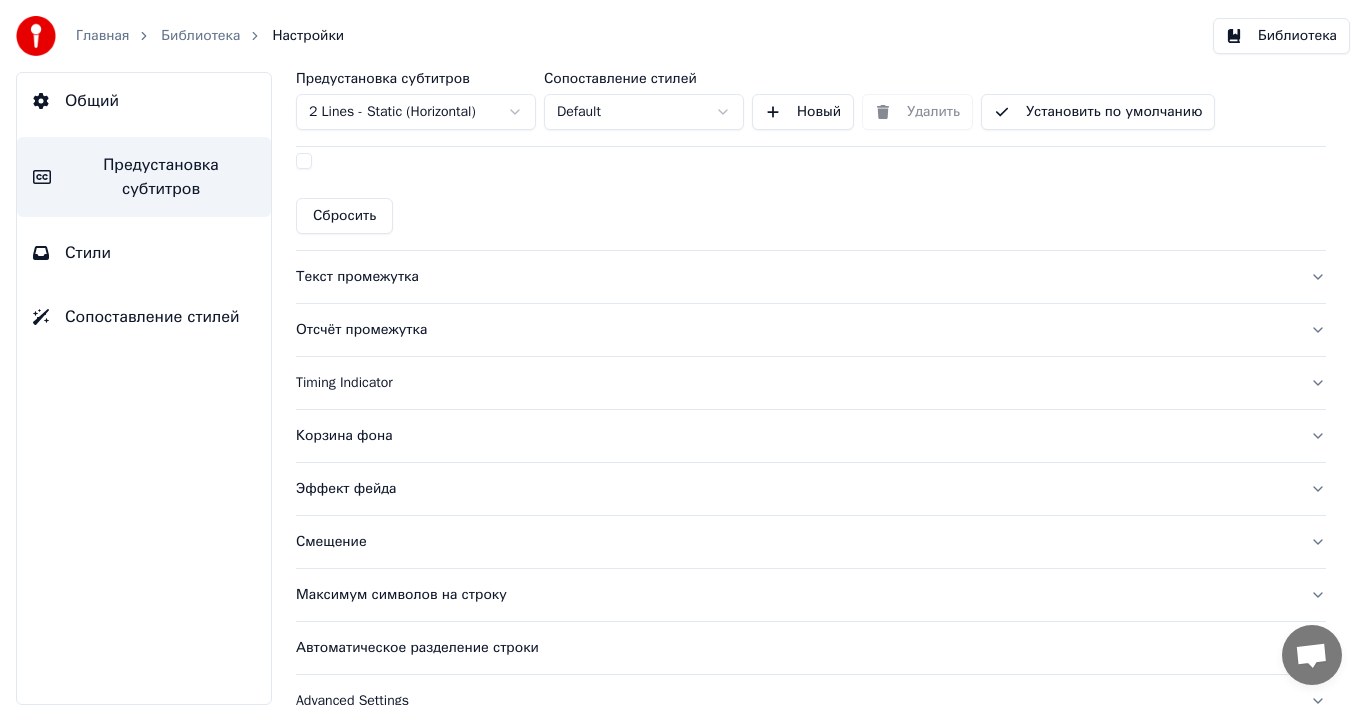 click on "Отсчёт промежутка" at bounding box center [795, 330] 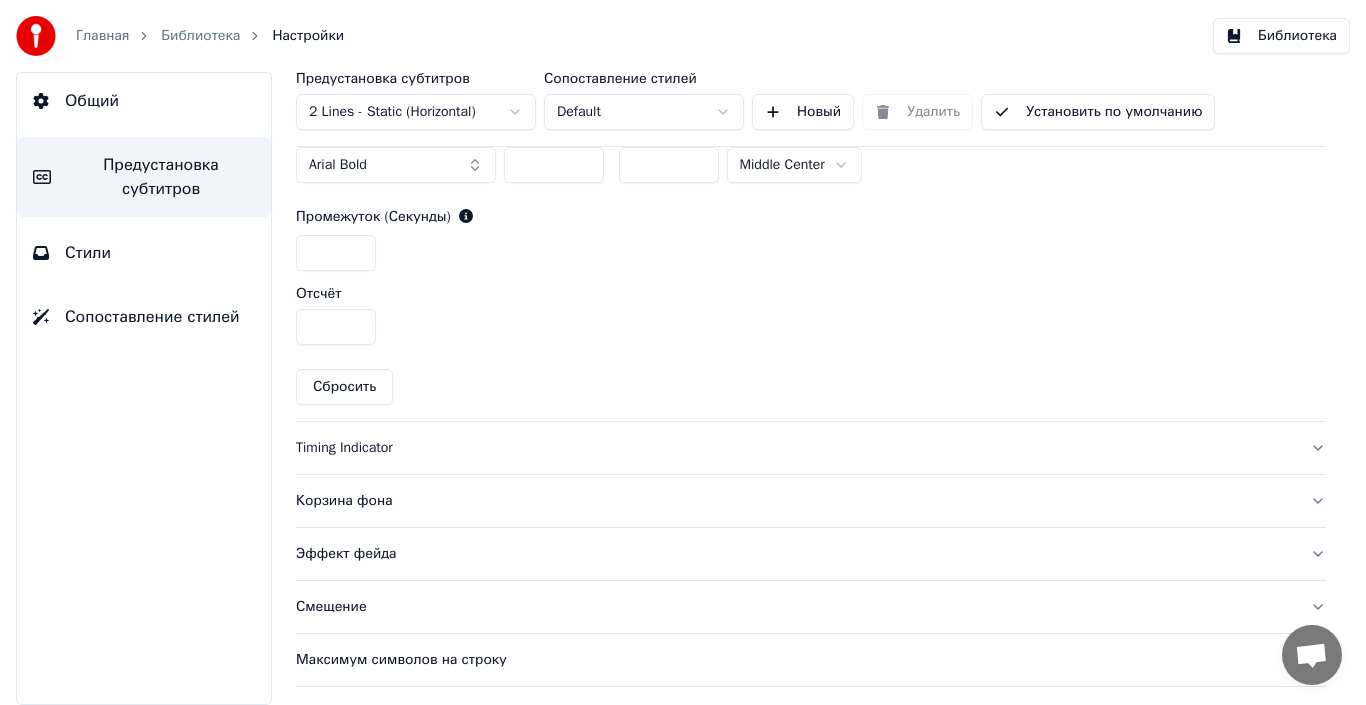 scroll, scrollTop: 885, scrollLeft: 0, axis: vertical 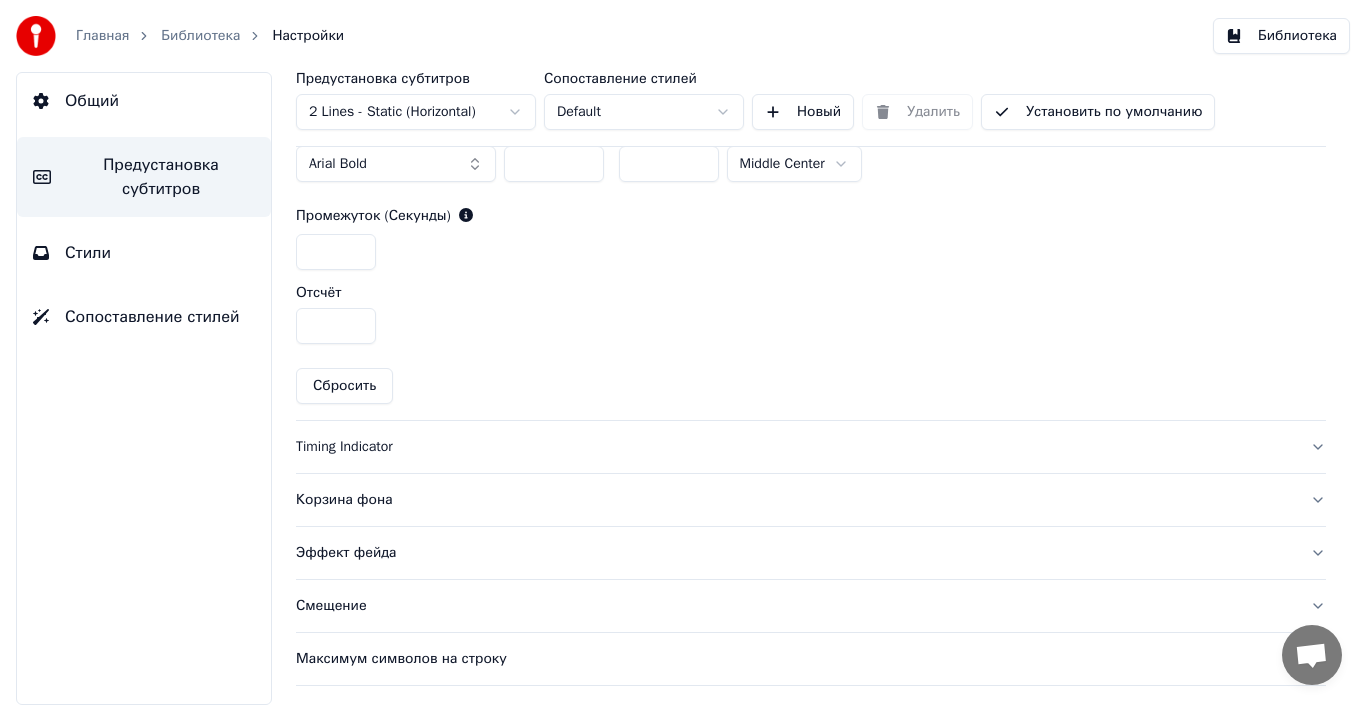 click on "Timing Indicator" at bounding box center (795, 447) 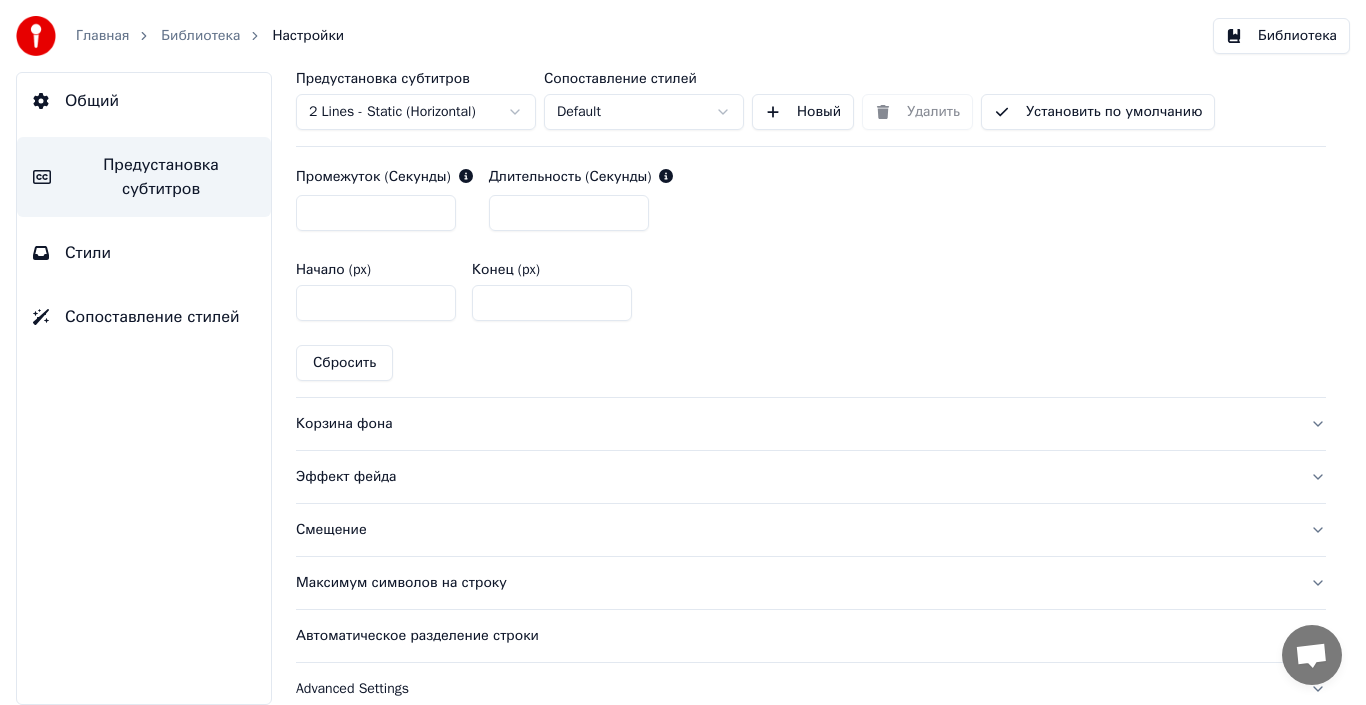scroll, scrollTop: 1058, scrollLeft: 0, axis: vertical 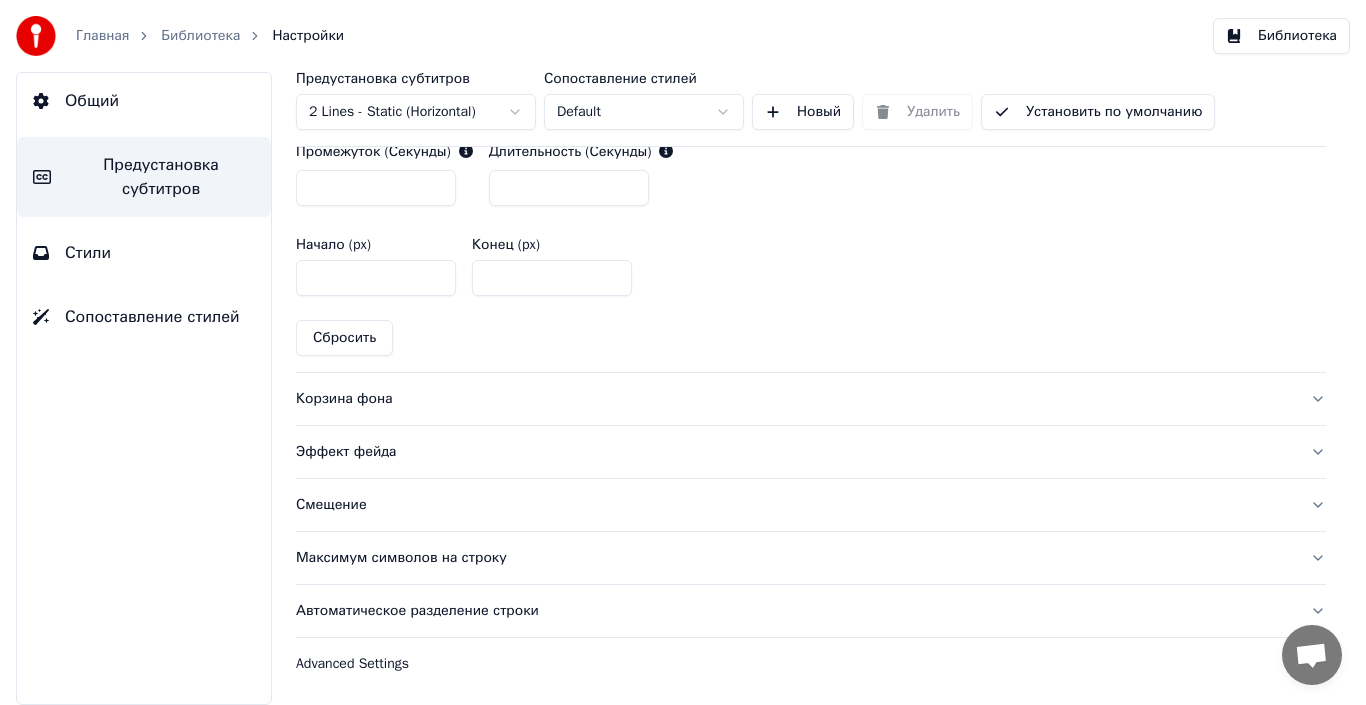 click on "Максимум символов на строку" at bounding box center (795, 558) 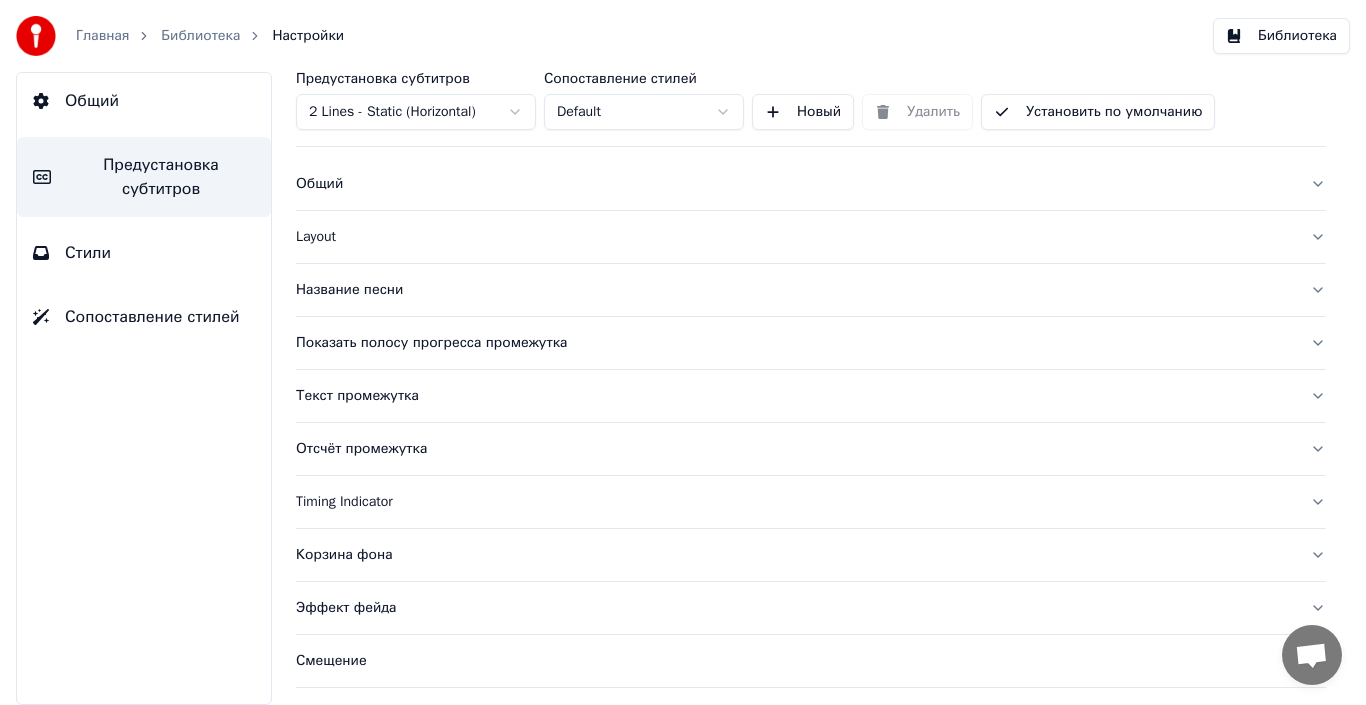 scroll, scrollTop: 0, scrollLeft: 0, axis: both 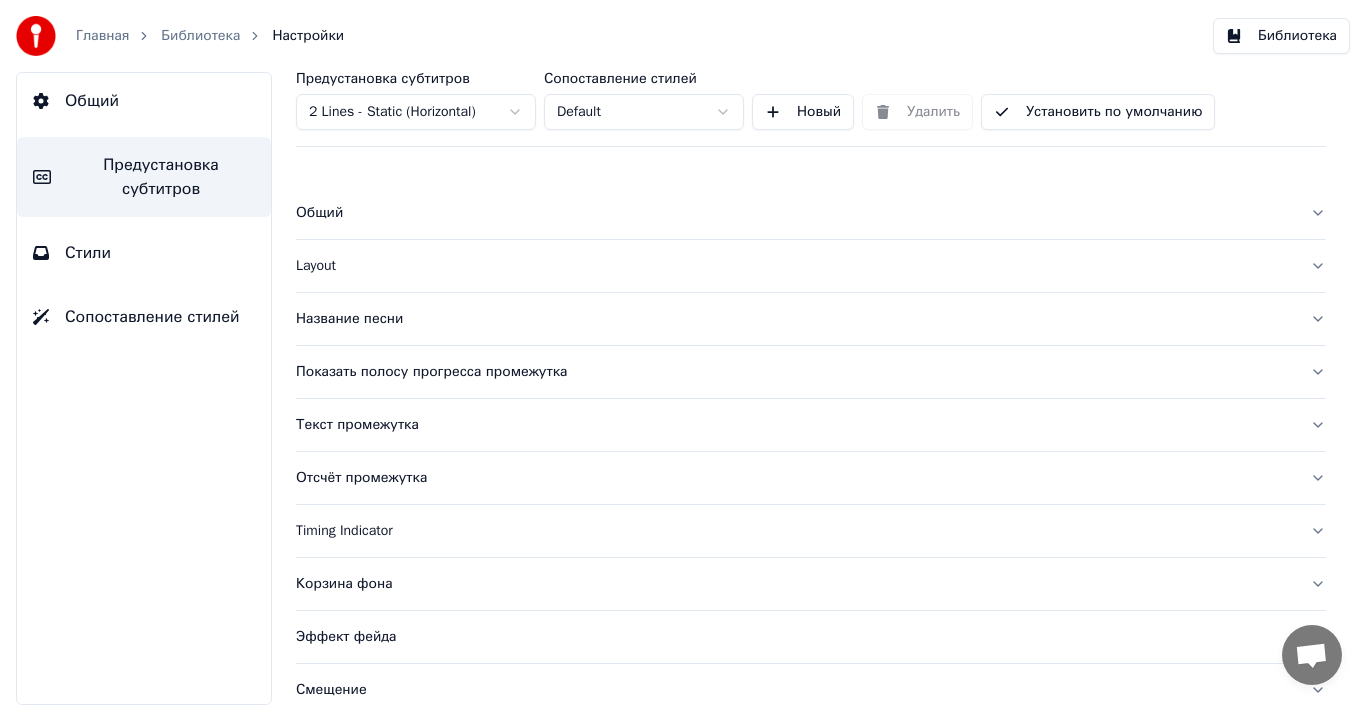 click on "Layout" at bounding box center (795, 266) 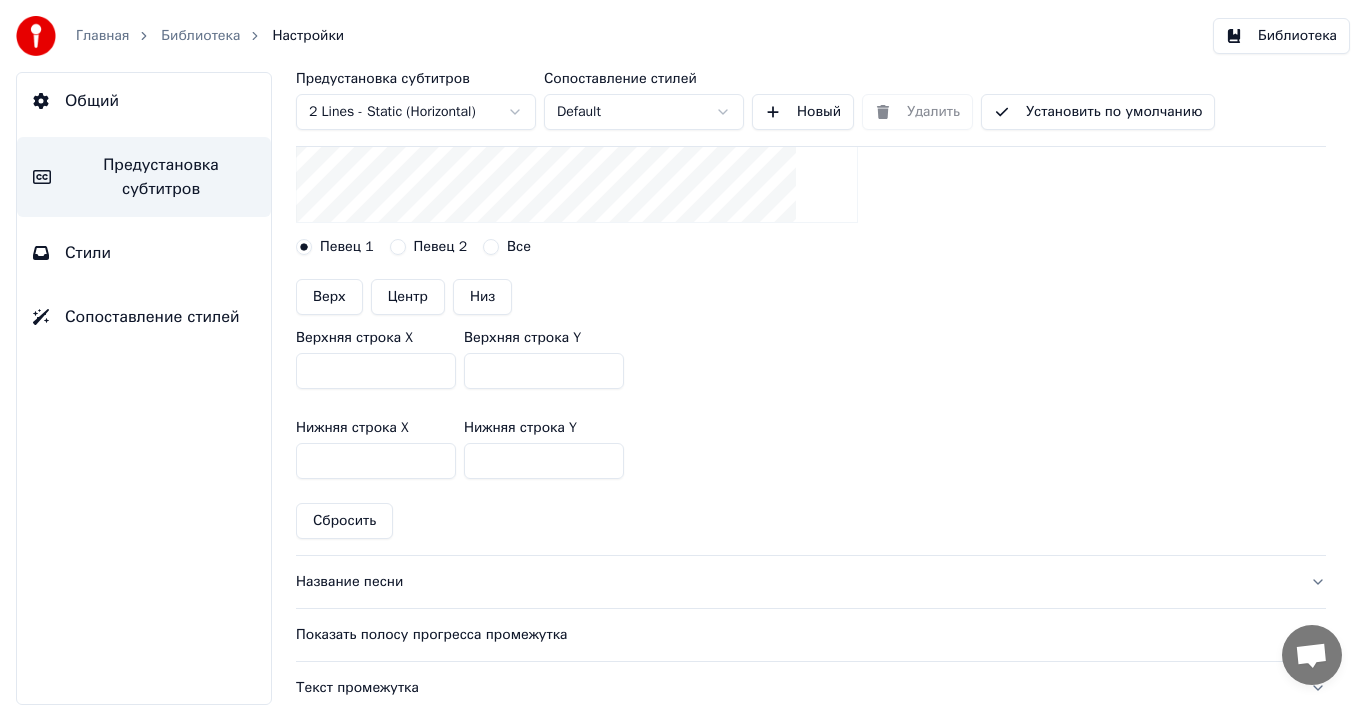 scroll, scrollTop: 0, scrollLeft: 0, axis: both 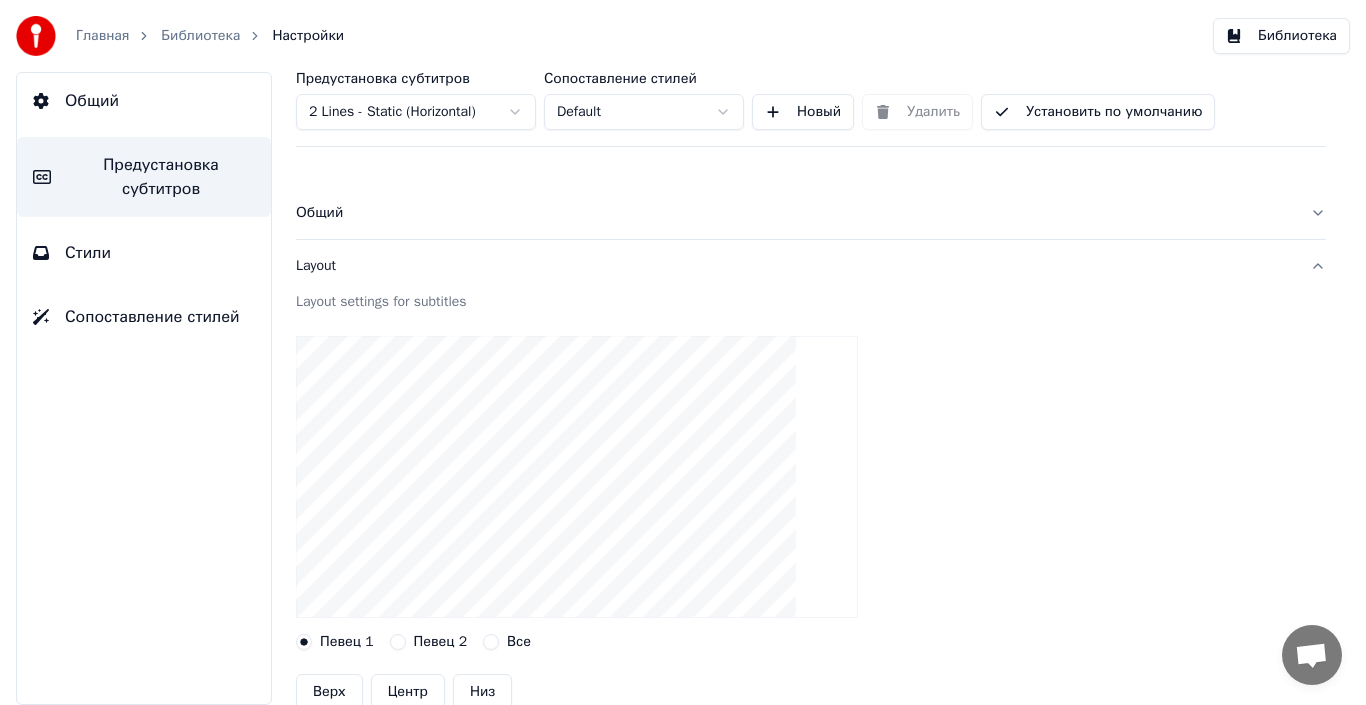 click on "Главная Библиотека Настройки Библиотека Общий Предустановка субтитров Стили Сопоставление стилей Предустановка субтитров 2 Lines - Static (Horizontal) Сопоставление стилей Default Новый Удалить Установить по умолчанию Общий Layout Layout settings for subtitles Певец 1 Певец 2 Все Верх Центр Низ Верхняя строка X *** Верхняя строка Y *** Нижняя строка X *** Нижняя строка Y *** Сбросить Название песни Показать полосу прогресса промежутка Текст промежутка Отсчёт промежутка Timing Indicator Корзина фона Эффект фейда Смещение Максимум символов на строку Автоматическое разделение строки Advanced Settings" at bounding box center [683, 352] 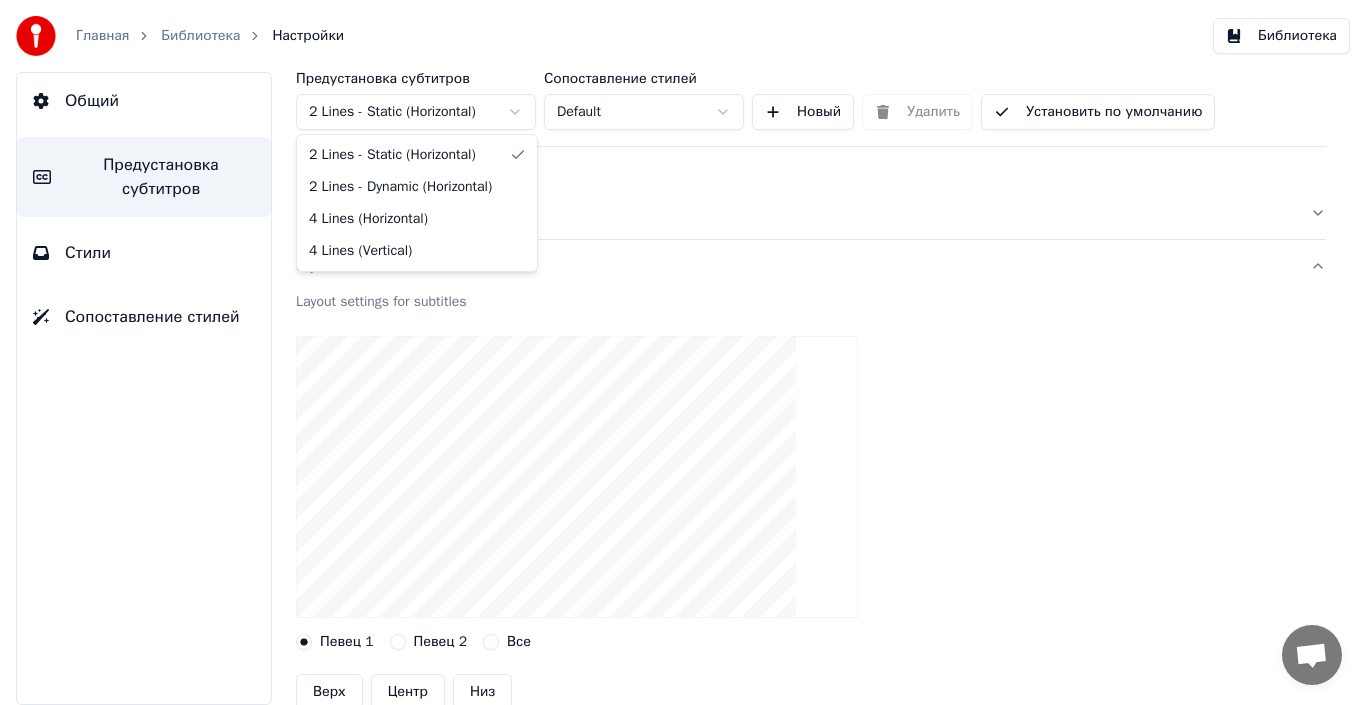 click on "Главная Библиотека Настройки Библиотека Общий Предустановка субтитров Стили Сопоставление стилей Предустановка субтитров 2 Lines - Static (Horizontal) Сопоставление стилей Default Новый Удалить Установить по умолчанию Общий Layout Layout settings for subtitles Певец 1 Певец 2 Все Верх Центр Низ Верхняя строка X *** Верхняя строка Y *** Нижняя строка X *** Нижняя строка Y *** Сбросить Название песни Показать полосу прогресса промежутка Текст промежутка Отсчёт промежутка Timing Indicator Корзина фона Эффект фейда Смещение Максимум символов на строку Автоматическое разделение строки Advanced Settings" at bounding box center [683, 352] 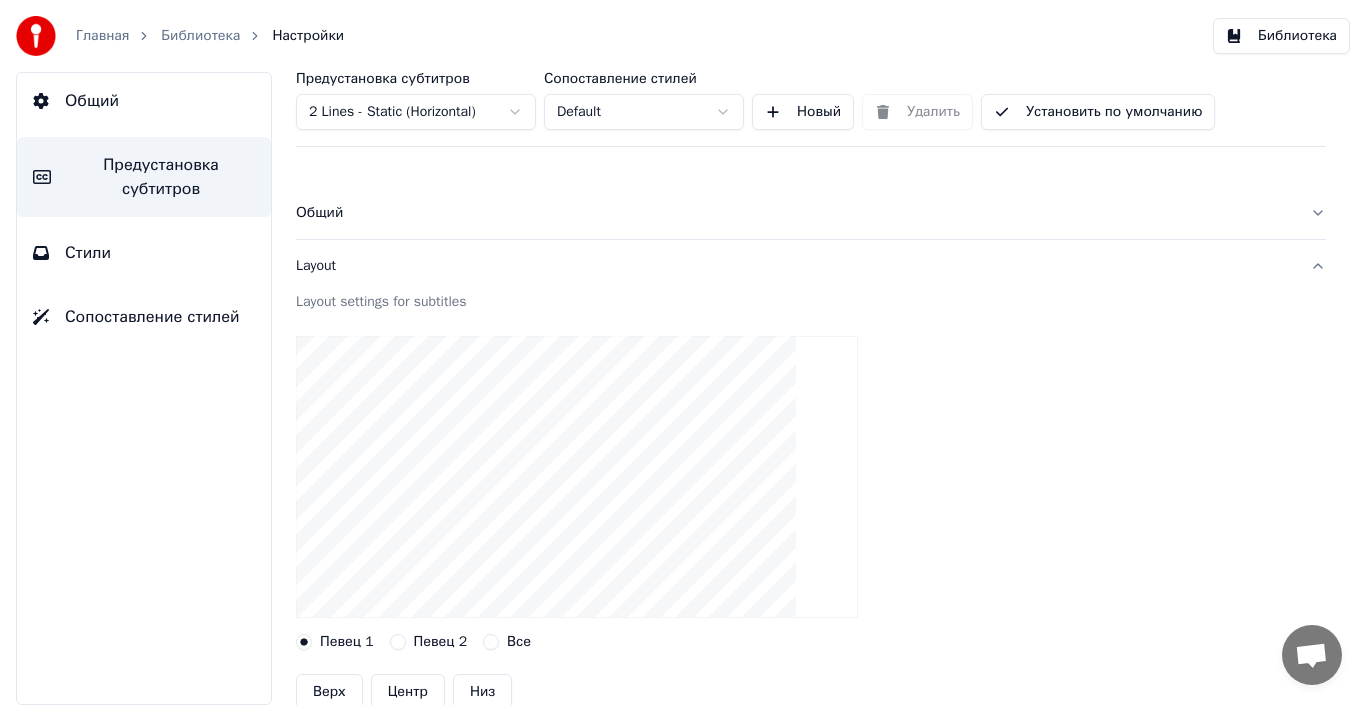 click on "Главная Библиотека Настройки Библиотека Общий Предустановка субтитров Стили Сопоставление стилей Предустановка субтитров 2 Lines - Static (Horizontal) Сопоставление стилей Default Новый Удалить Установить по умолчанию Общий Layout Layout settings for subtitles Певец 1 Певец 2 Все Верх Центр Низ Верхняя строка X *** Верхняя строка Y *** Нижняя строка X *** Нижняя строка Y *** Сбросить Название песни Показать полосу прогресса промежутка Текст промежутка Отсчёт промежутка Timing Indicator Корзина фона Эффект фейда Смещение Максимум символов на строку Автоматическое разделение строки Advanced Settings" at bounding box center (683, 352) 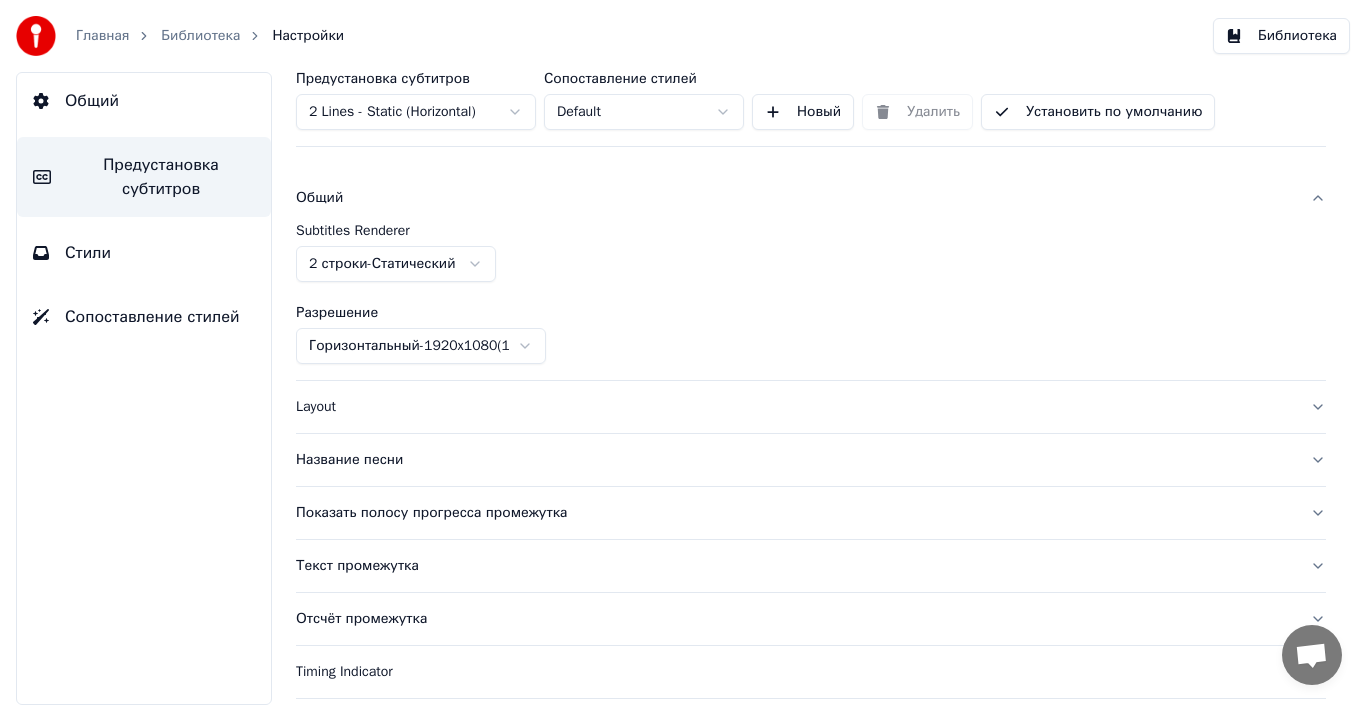 scroll, scrollTop: 0, scrollLeft: 0, axis: both 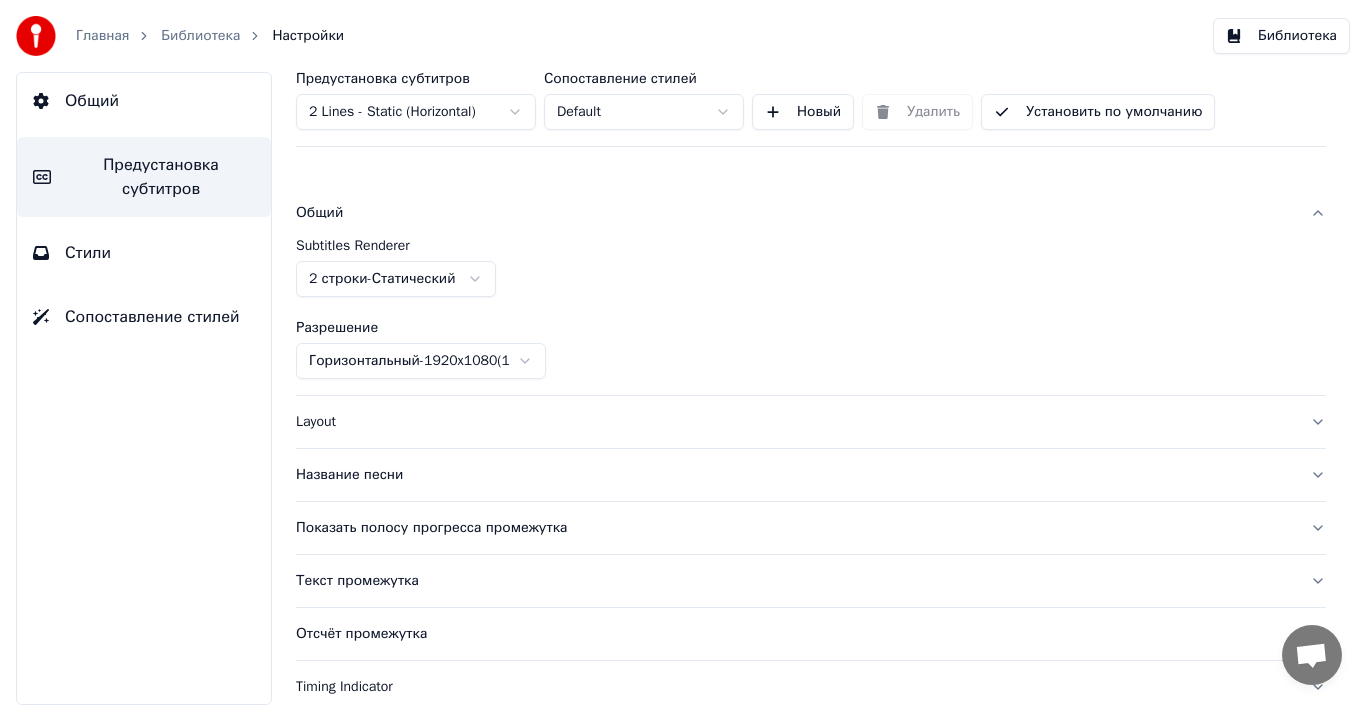 click on "Общий" at bounding box center [144, 101] 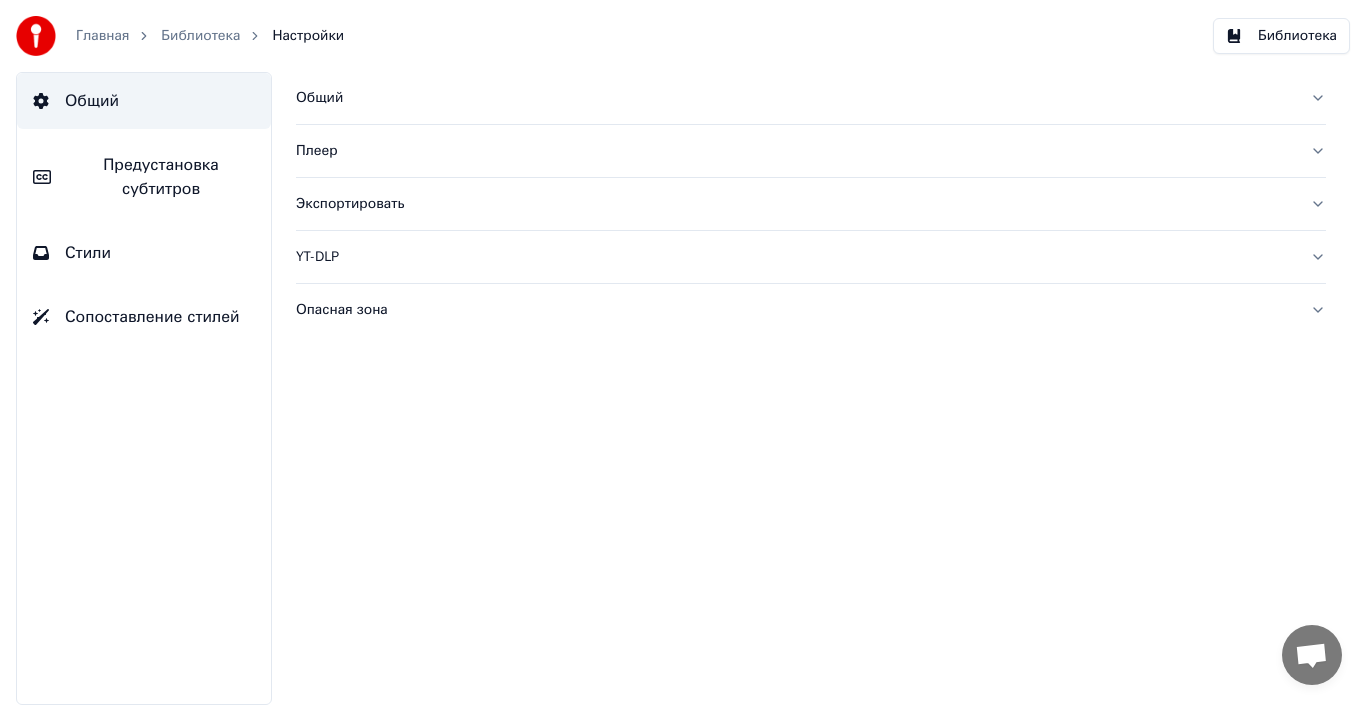 click on "Главная" at bounding box center (102, 36) 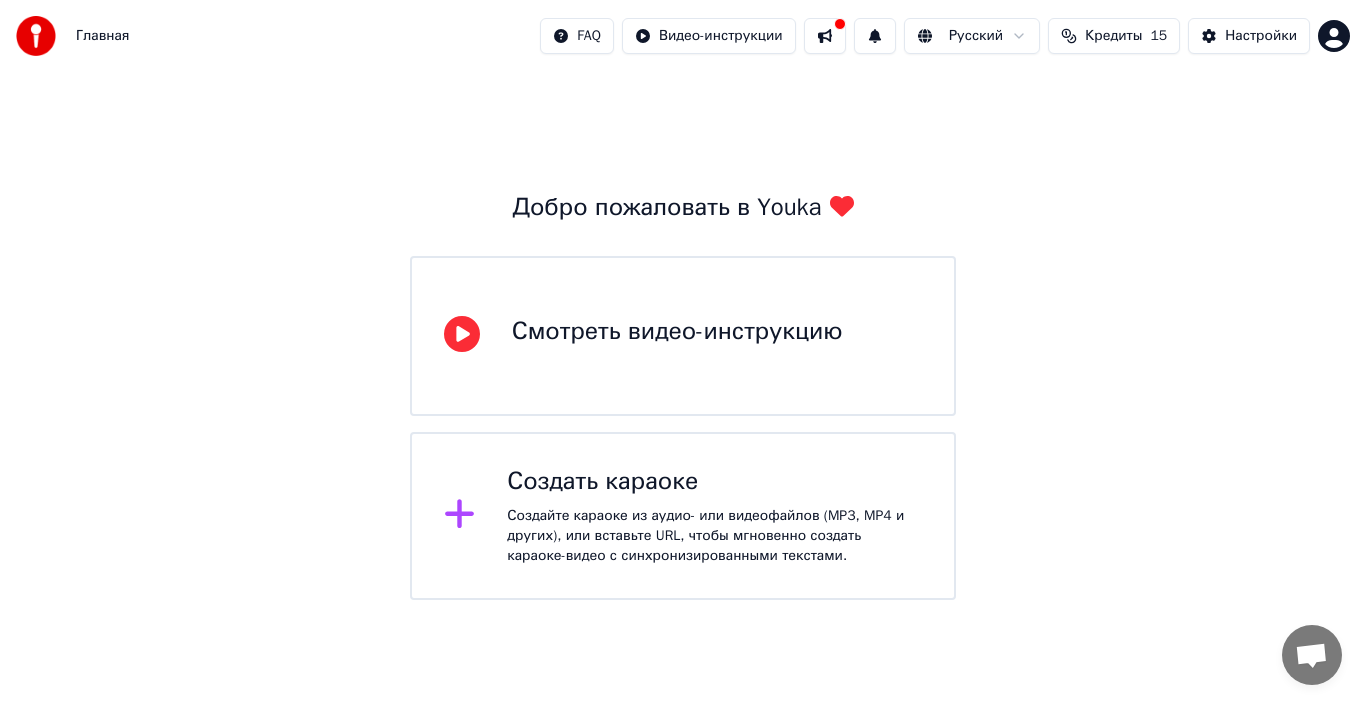 click 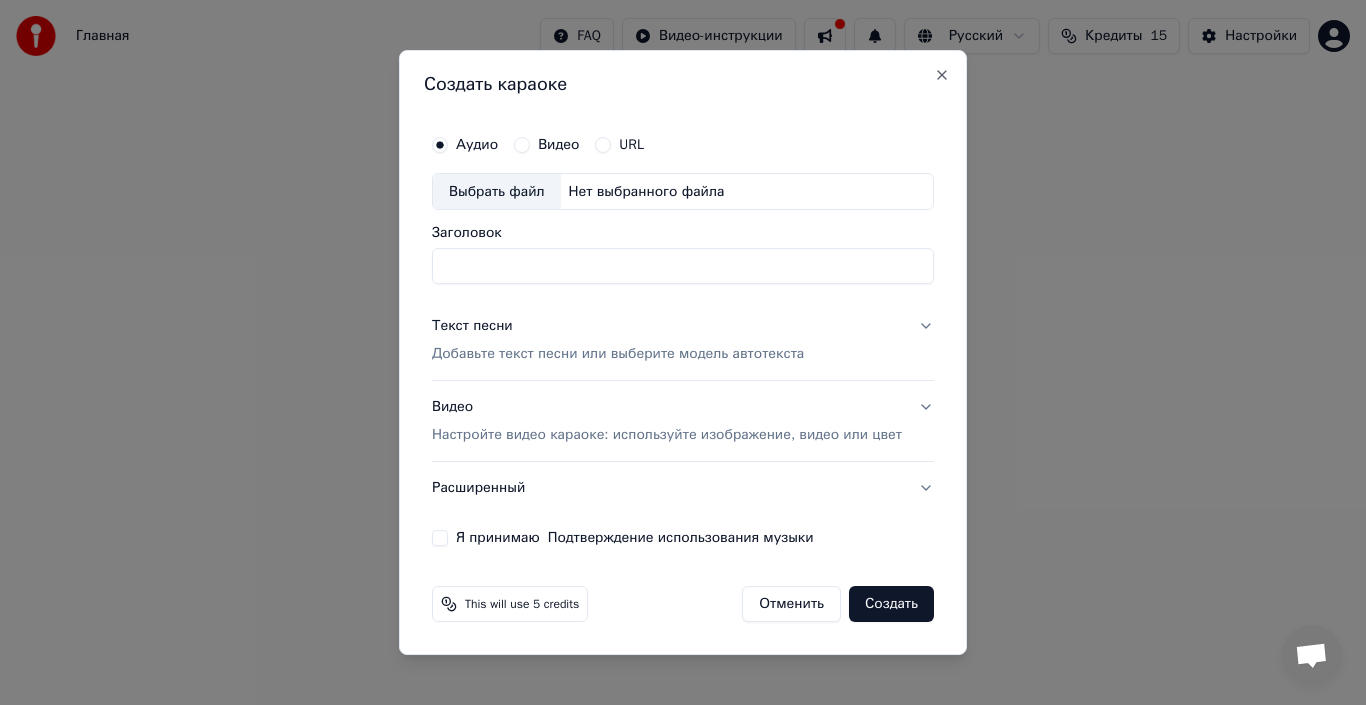 click on "Создать караоке" at bounding box center [683, 84] 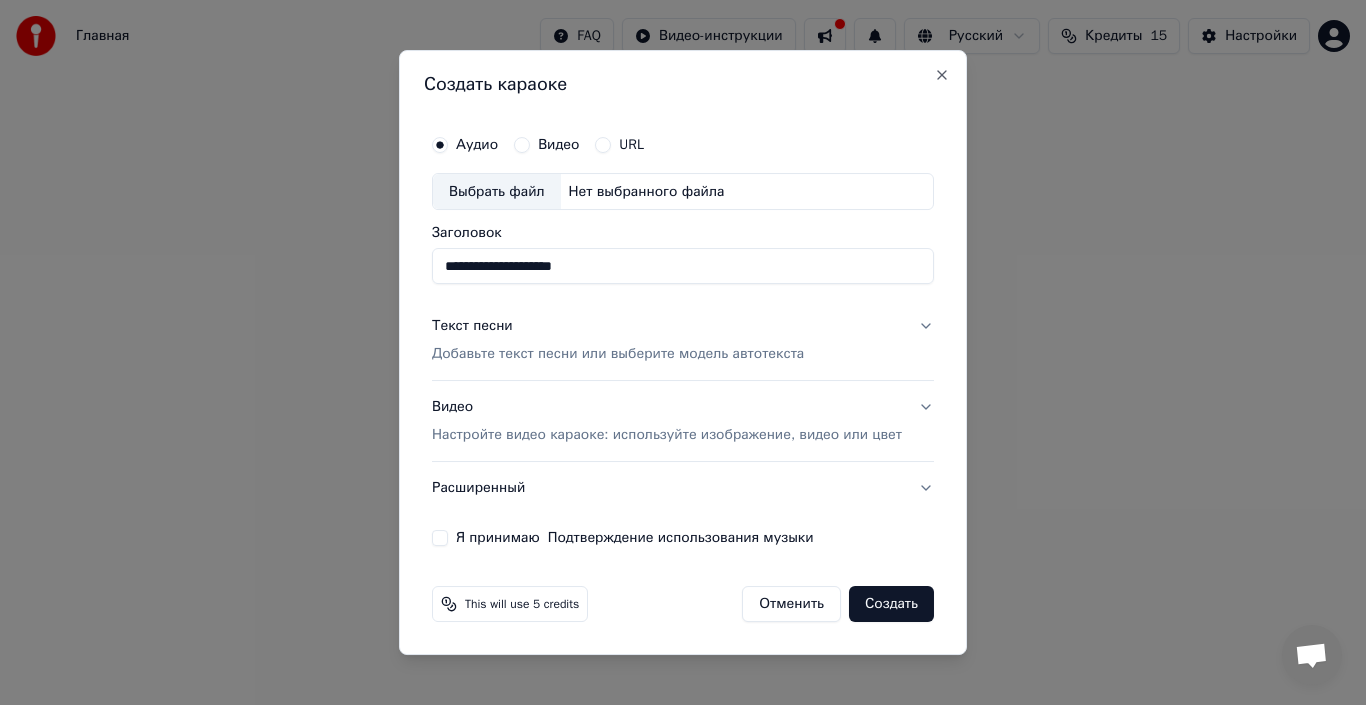 type on "**********" 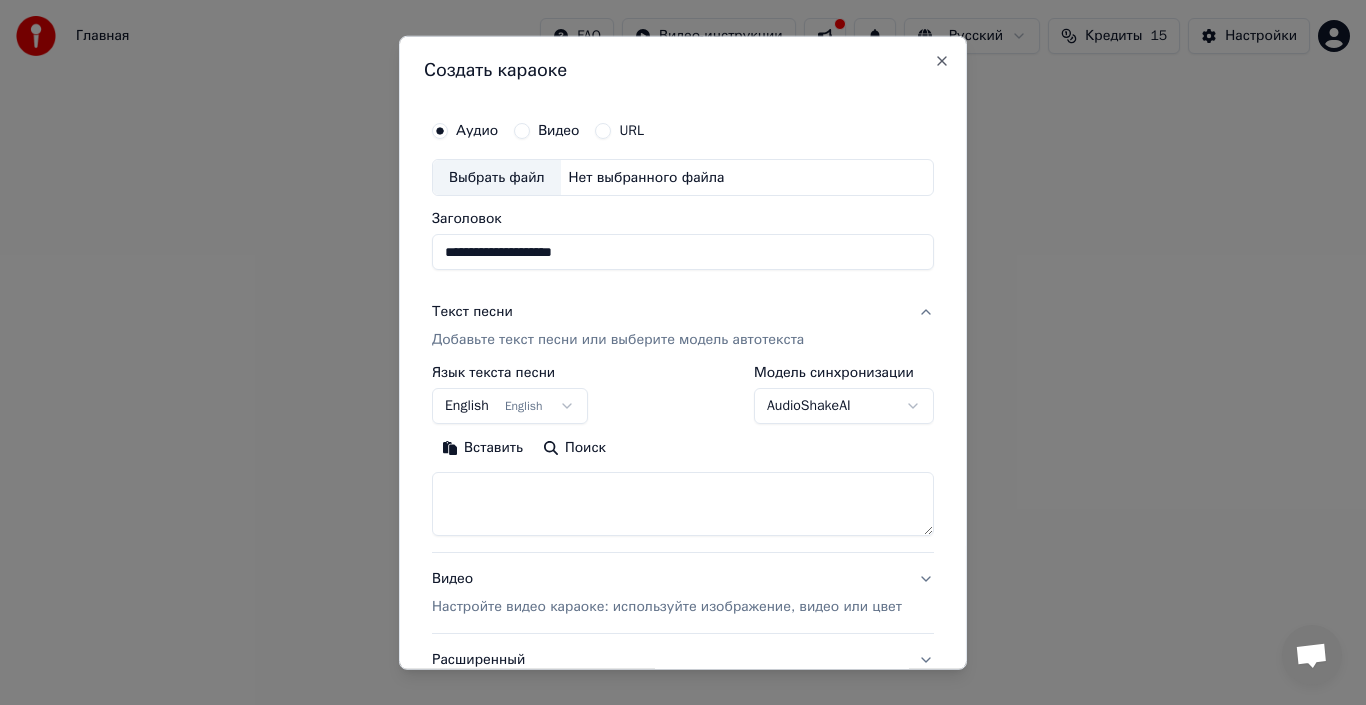 click at bounding box center [683, 504] 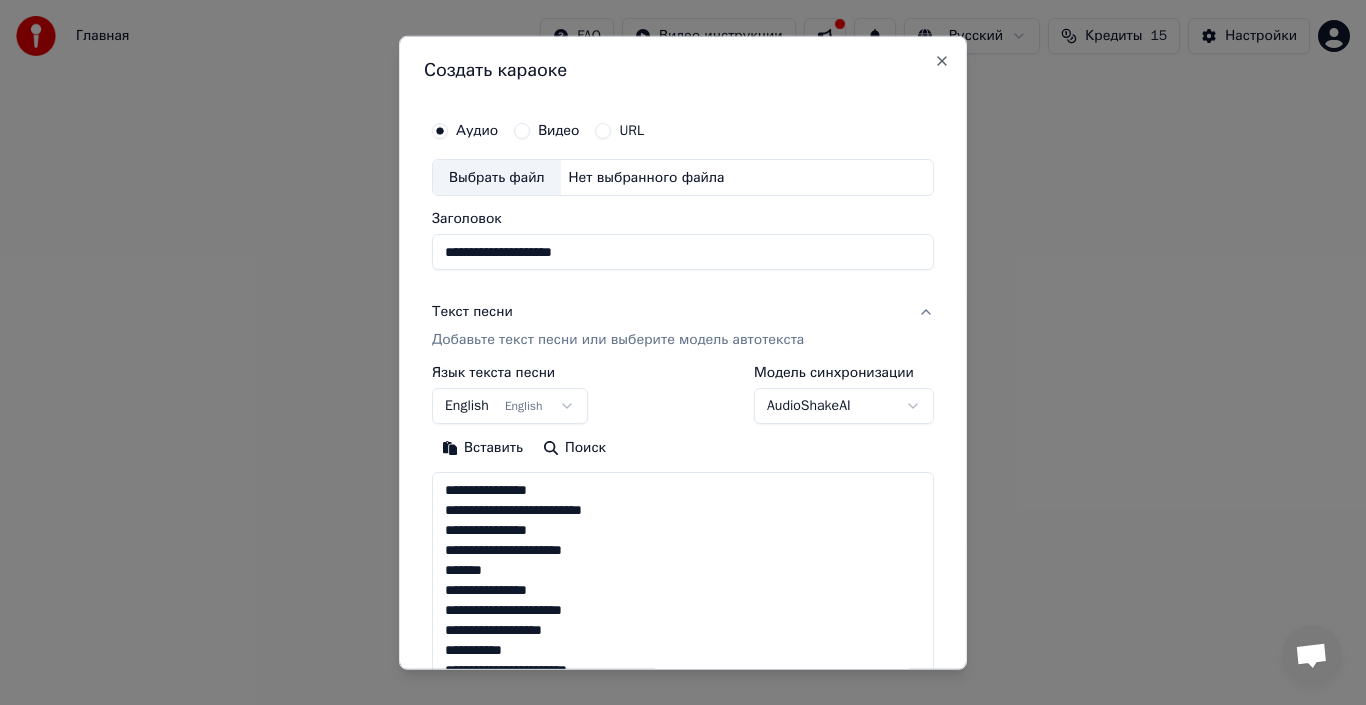 scroll, scrollTop: 1964, scrollLeft: 0, axis: vertical 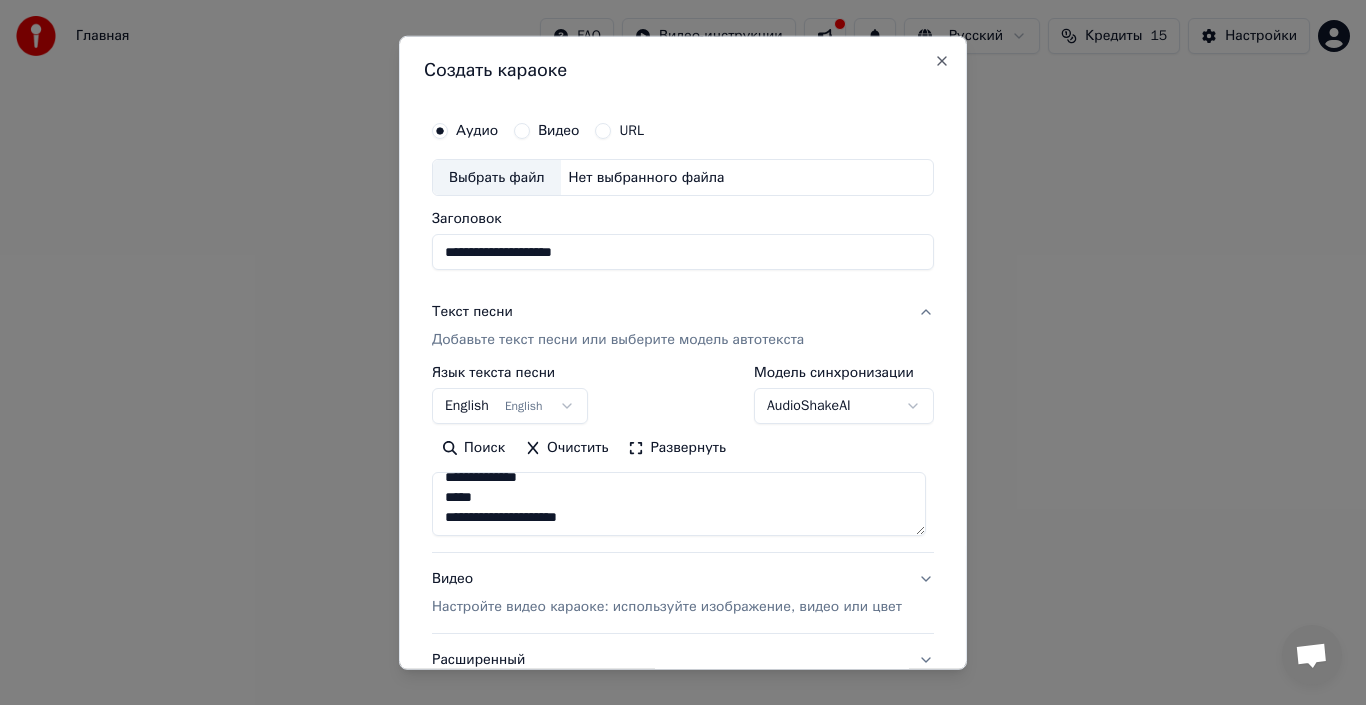 type on "**********" 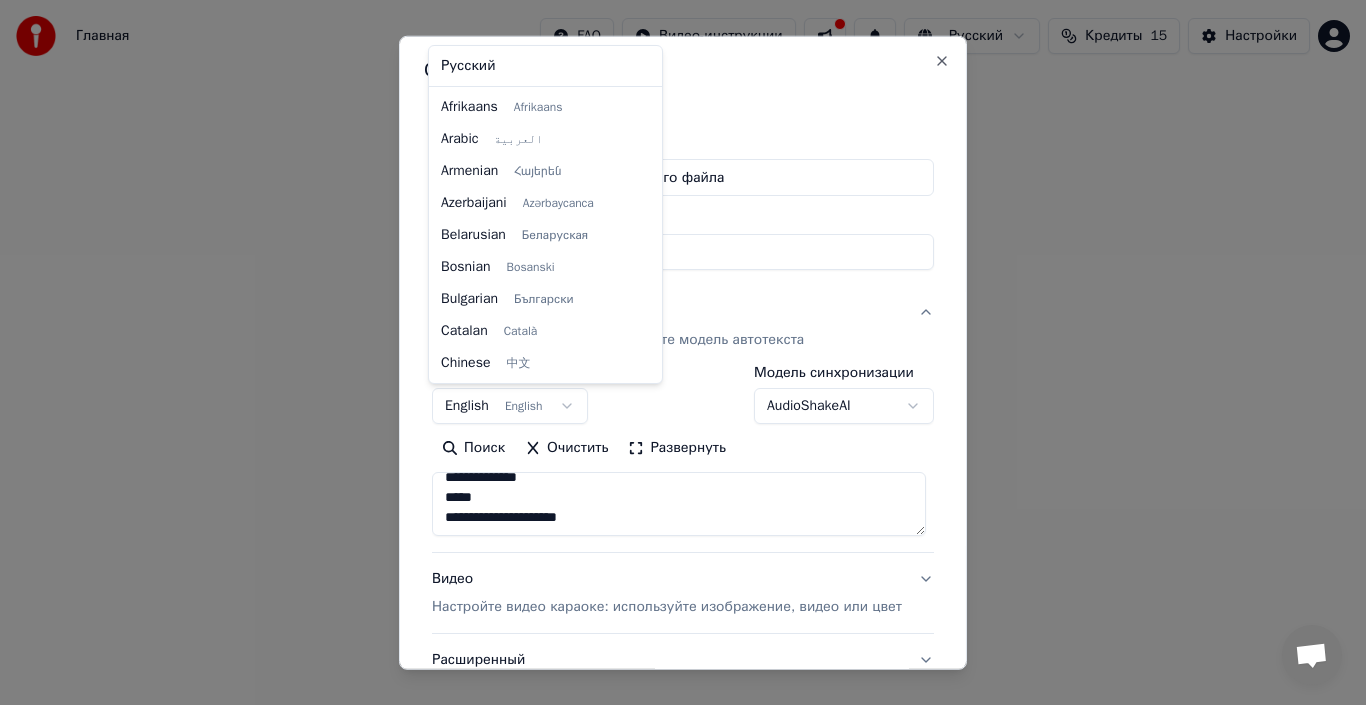 scroll, scrollTop: 160, scrollLeft: 0, axis: vertical 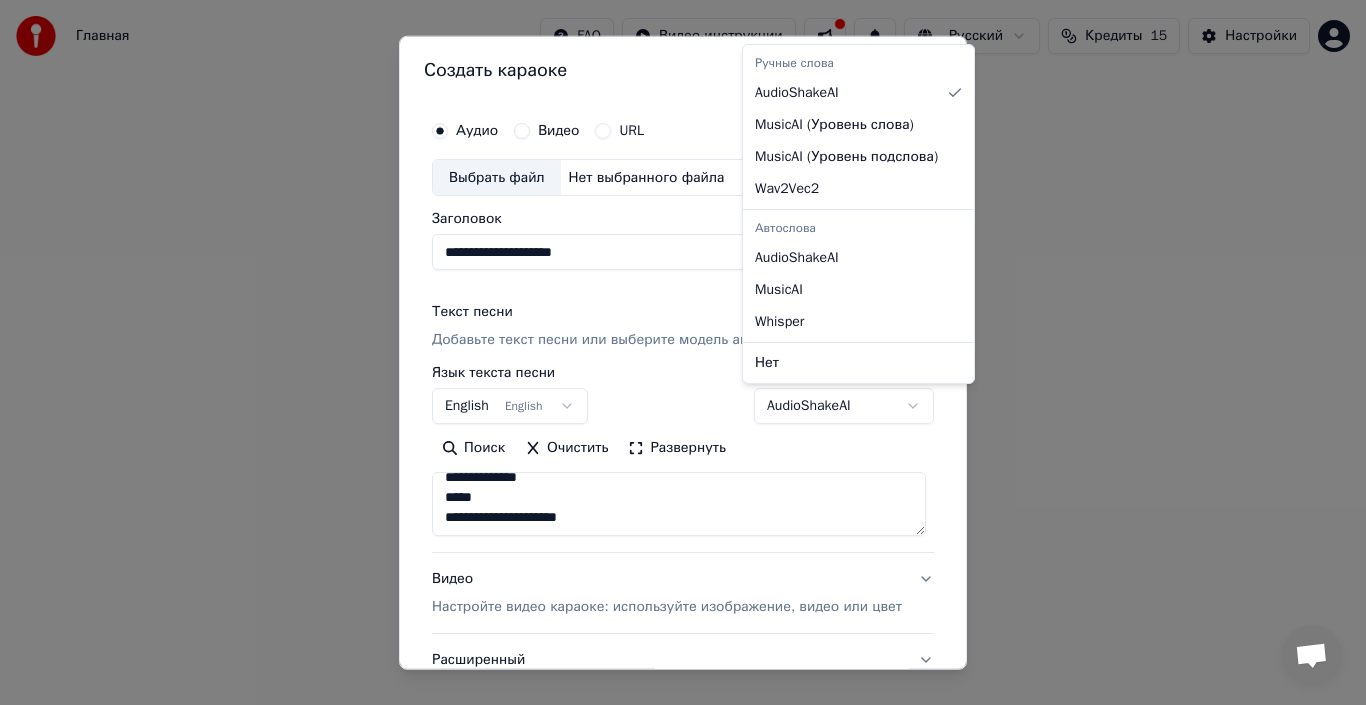 click on "**********" at bounding box center [683, 300] 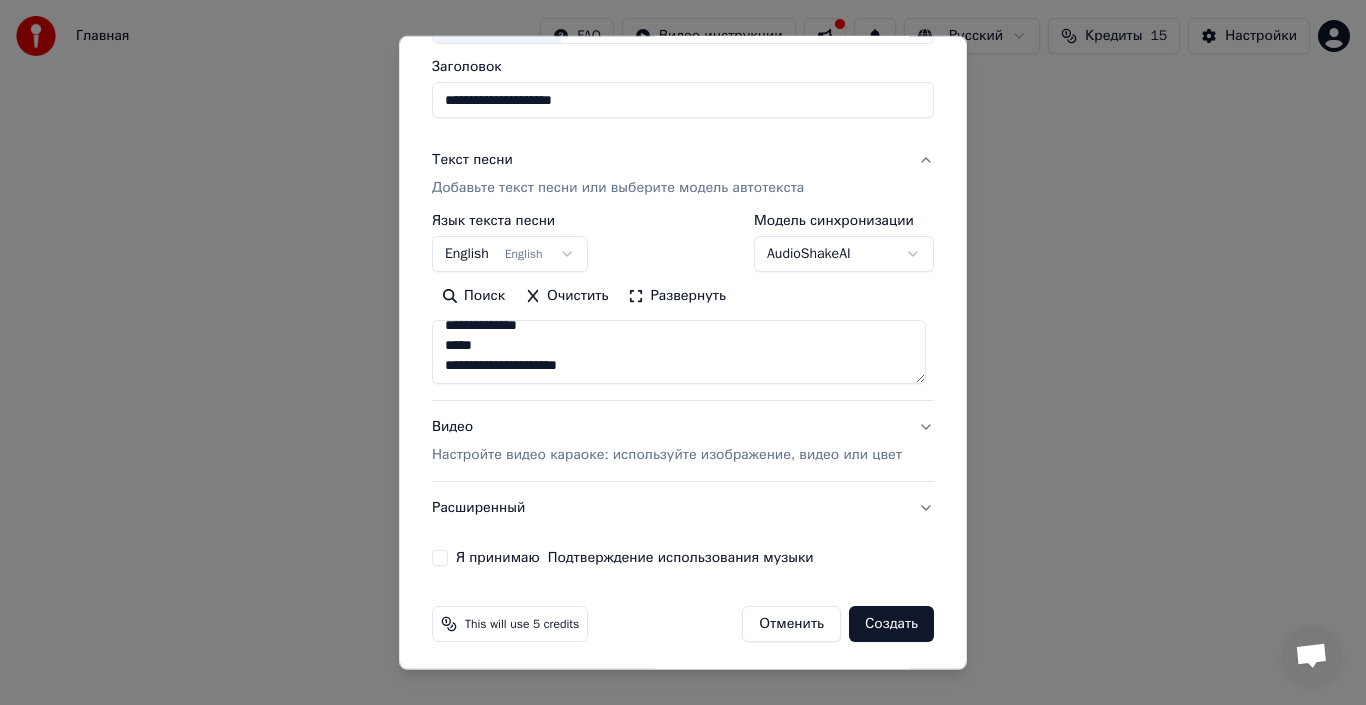 scroll, scrollTop: 157, scrollLeft: 0, axis: vertical 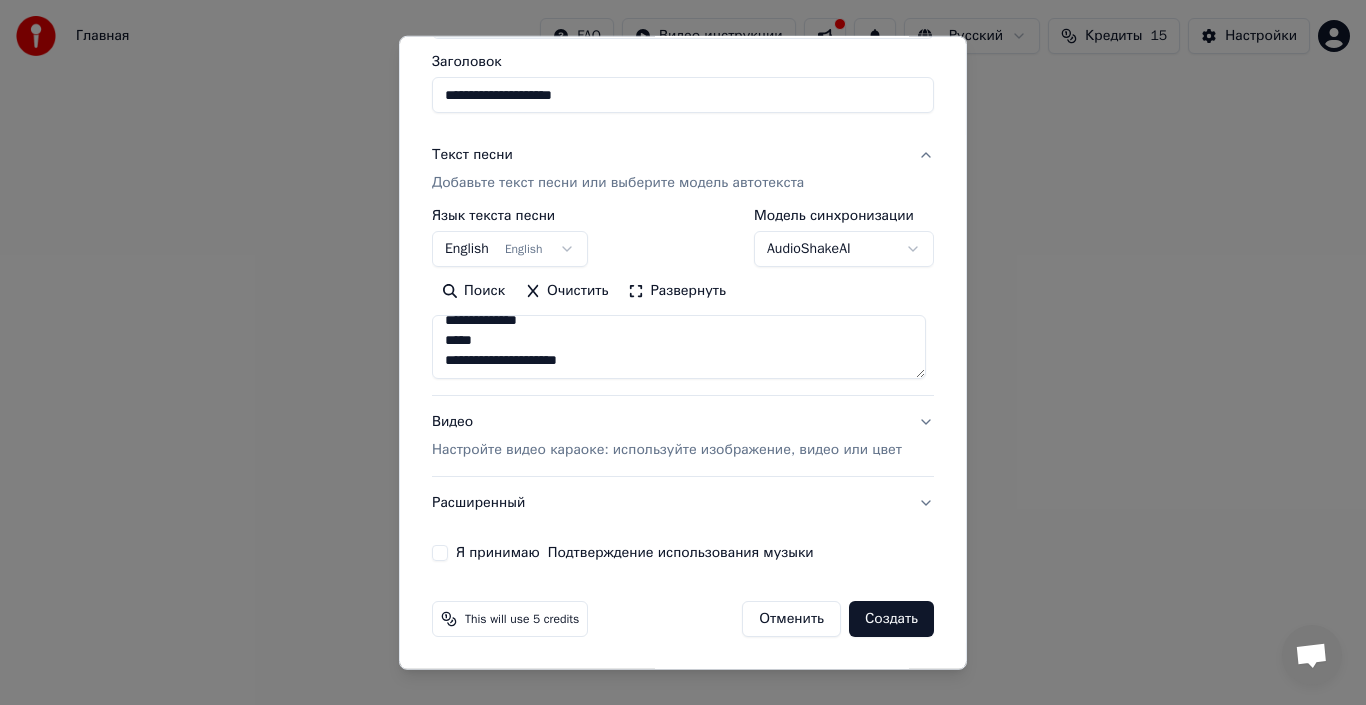 click on "Я принимаю   Подтверждение использования музыки" at bounding box center (440, 553) 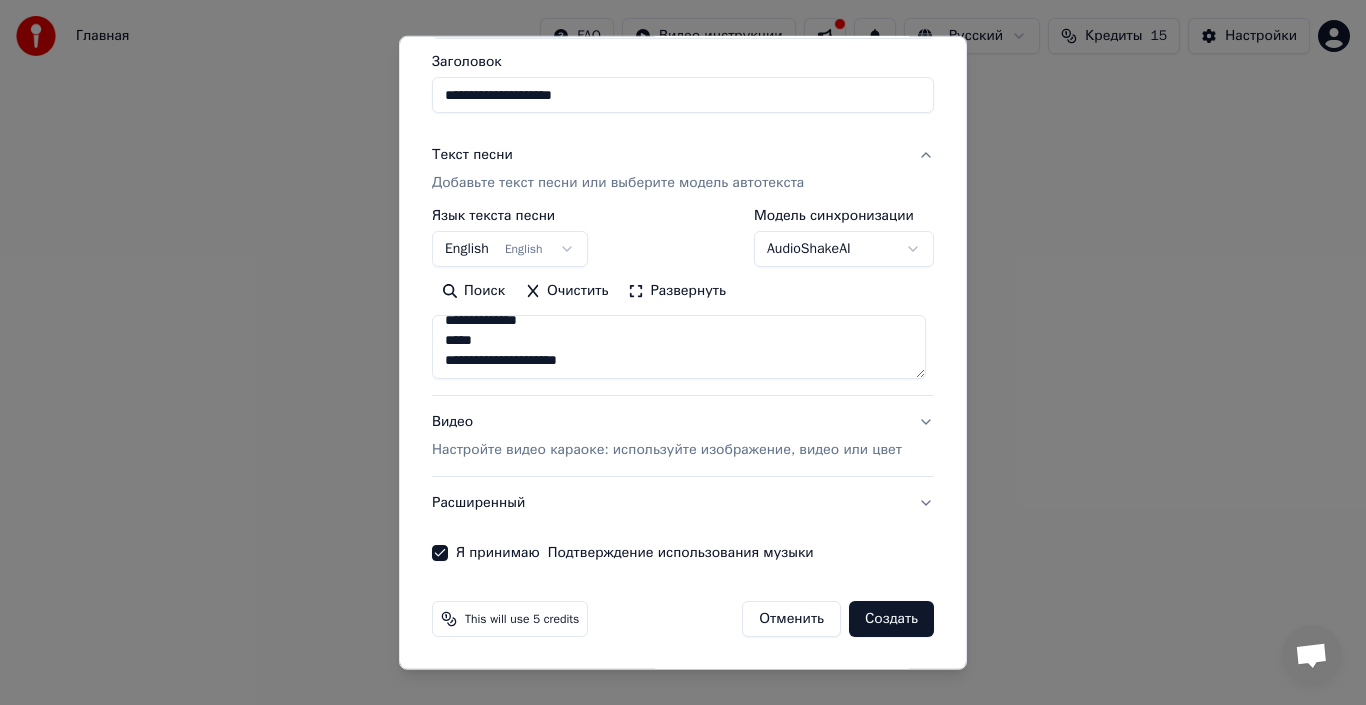 click on "Настройте видео караоке: используйте изображение, видео или цвет" at bounding box center [667, 450] 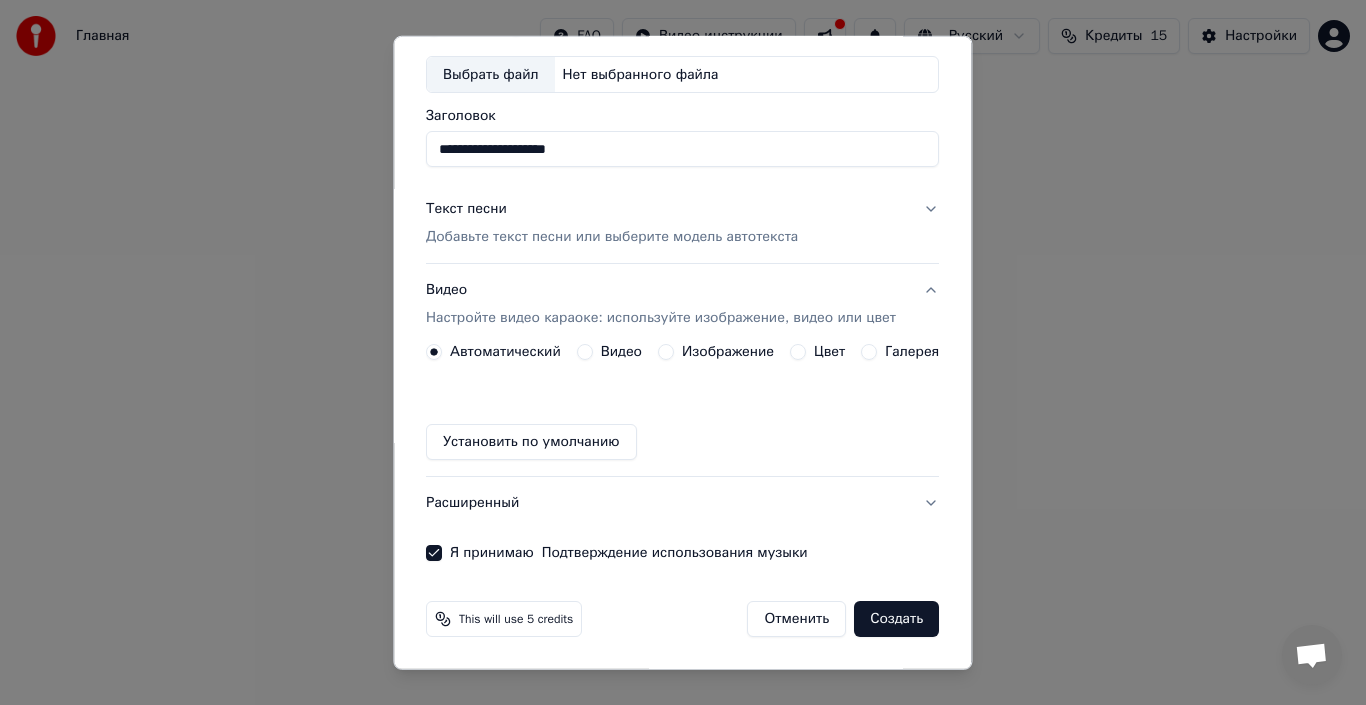 scroll, scrollTop: 103, scrollLeft: 0, axis: vertical 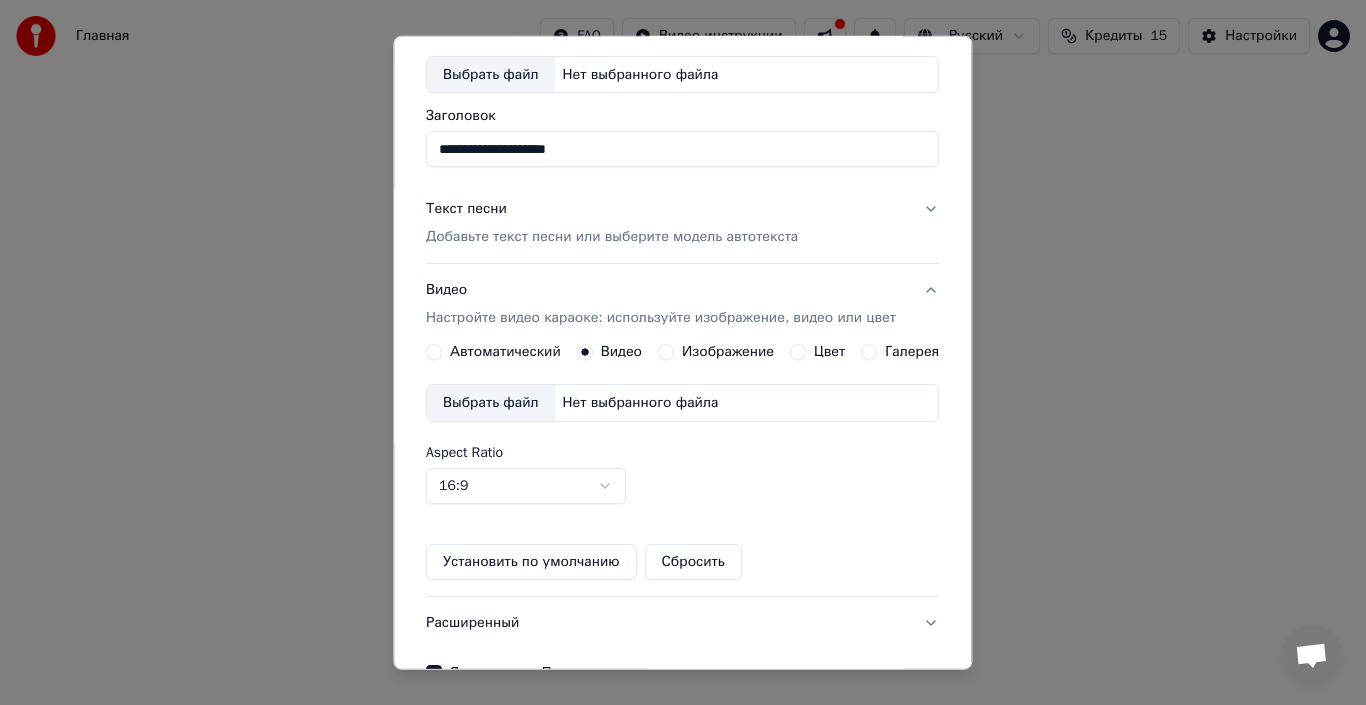 click on "Выбрать файл" at bounding box center (491, 403) 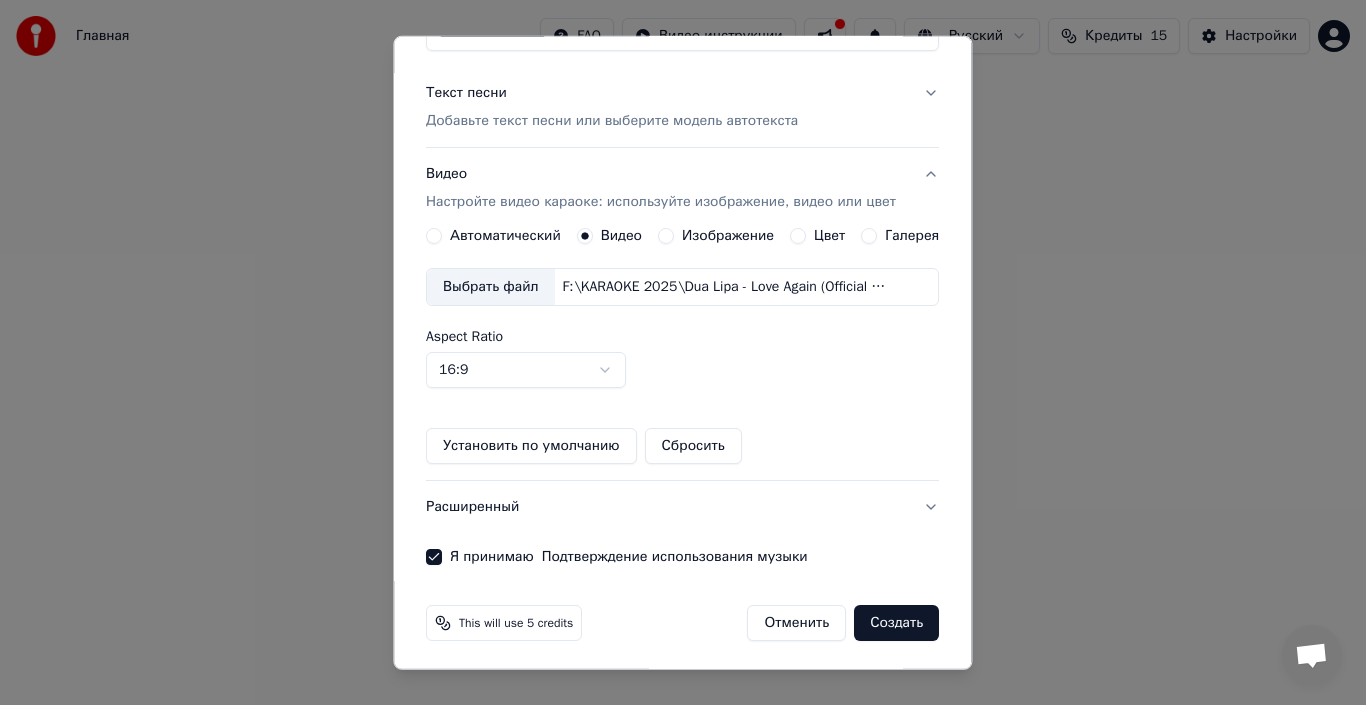 scroll, scrollTop: 223, scrollLeft: 0, axis: vertical 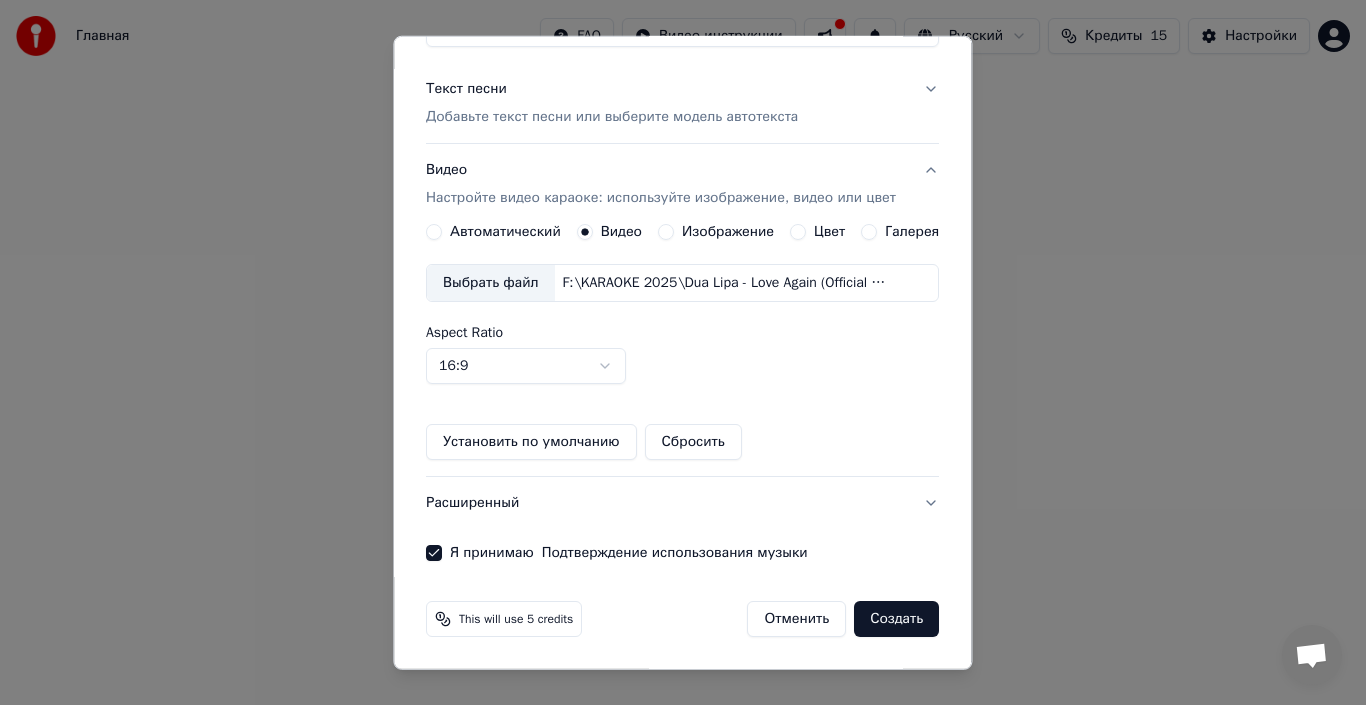 click on "Создать" at bounding box center (897, 619) 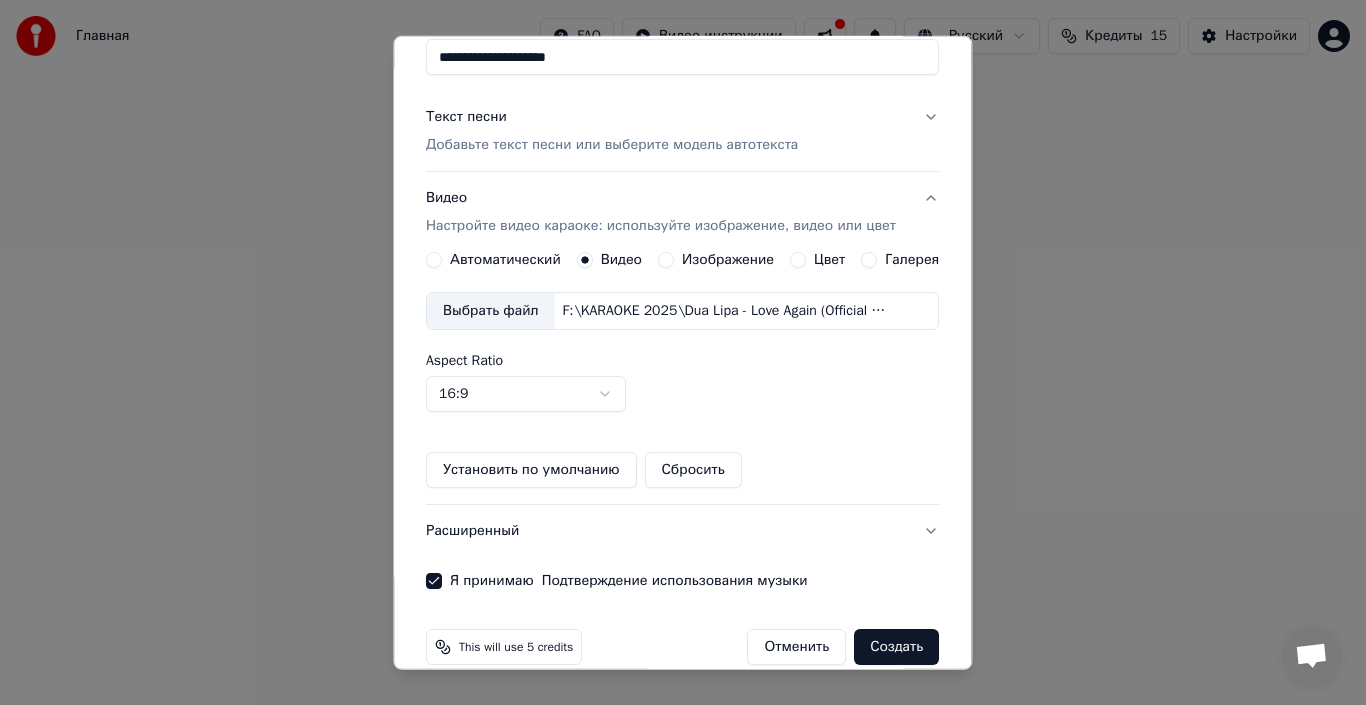 scroll, scrollTop: 251, scrollLeft: 0, axis: vertical 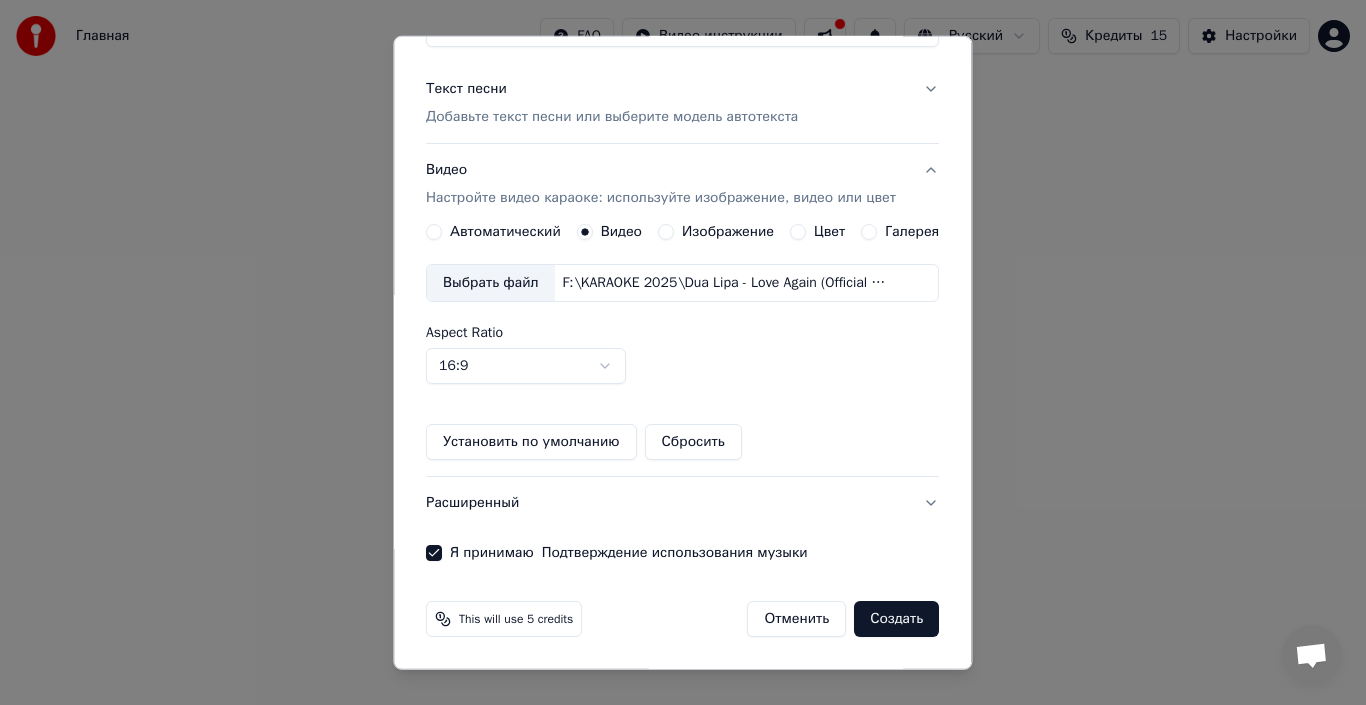 click on "Создать" at bounding box center [897, 619] 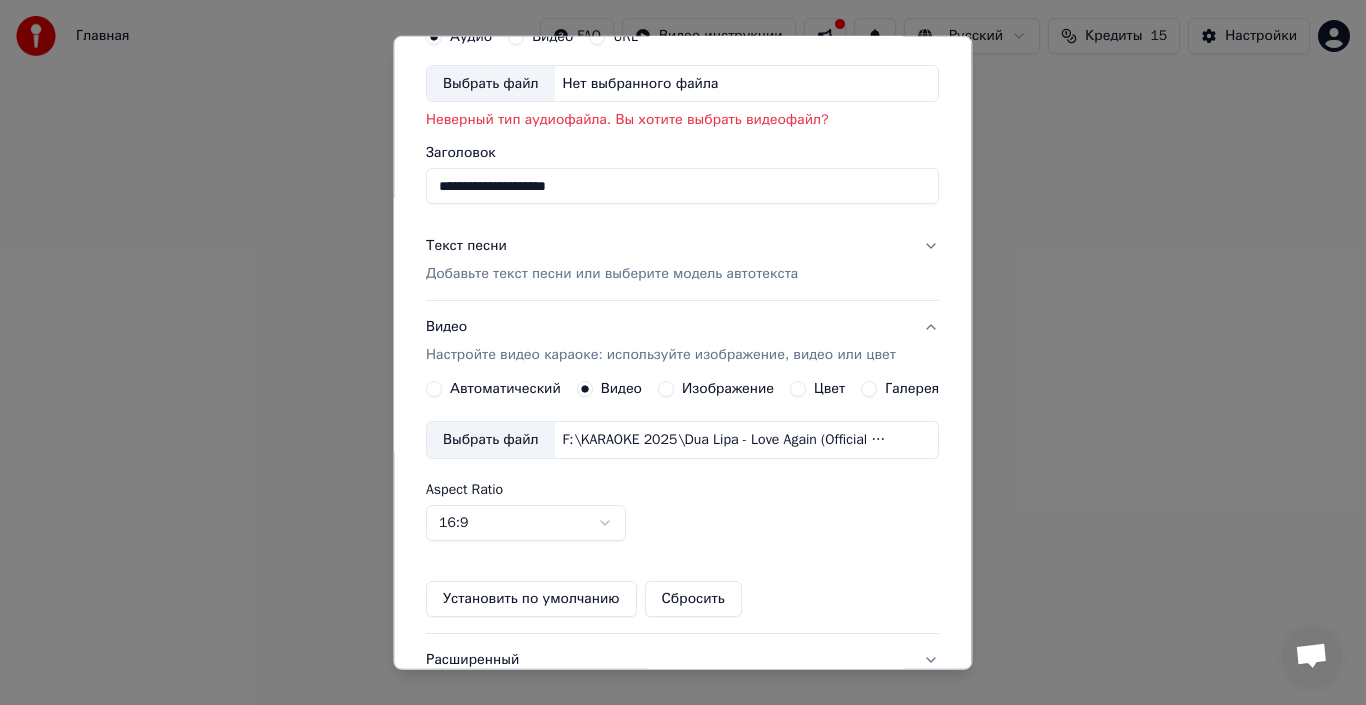 scroll, scrollTop: 93, scrollLeft: 0, axis: vertical 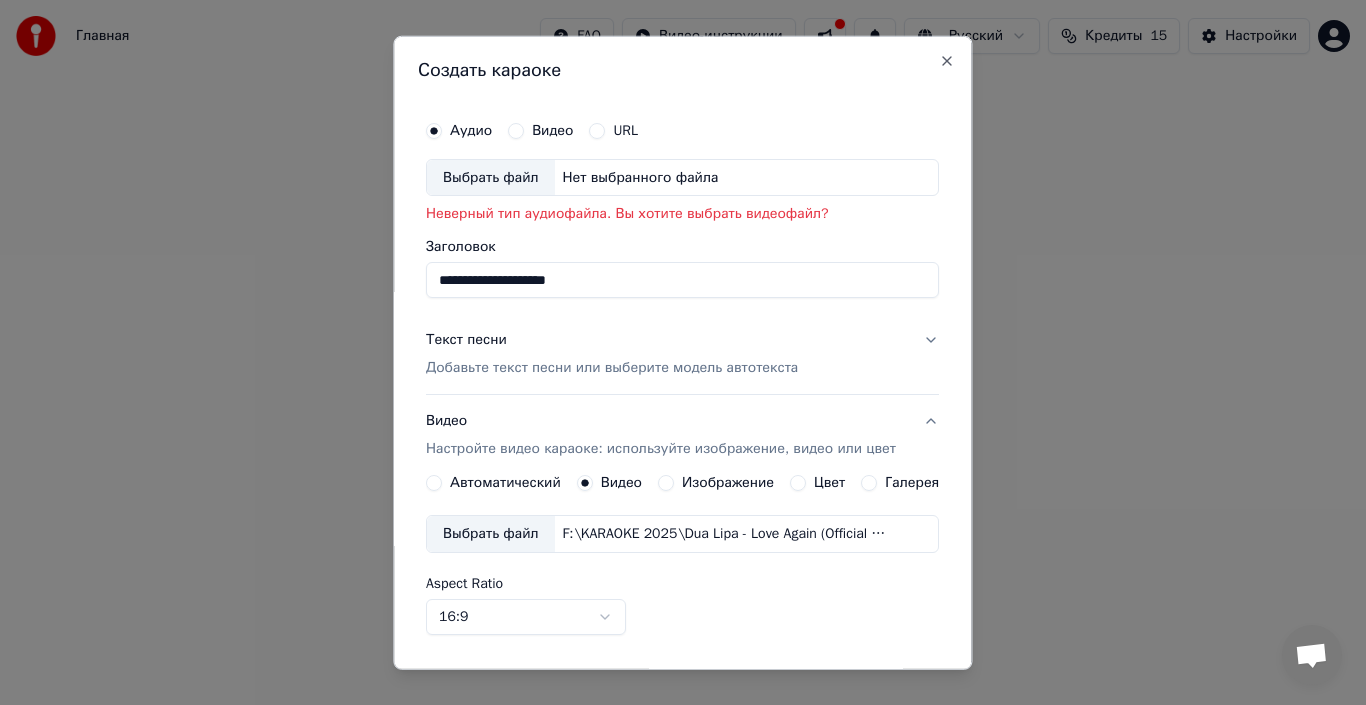 click on "Выбрать файл" at bounding box center [491, 177] 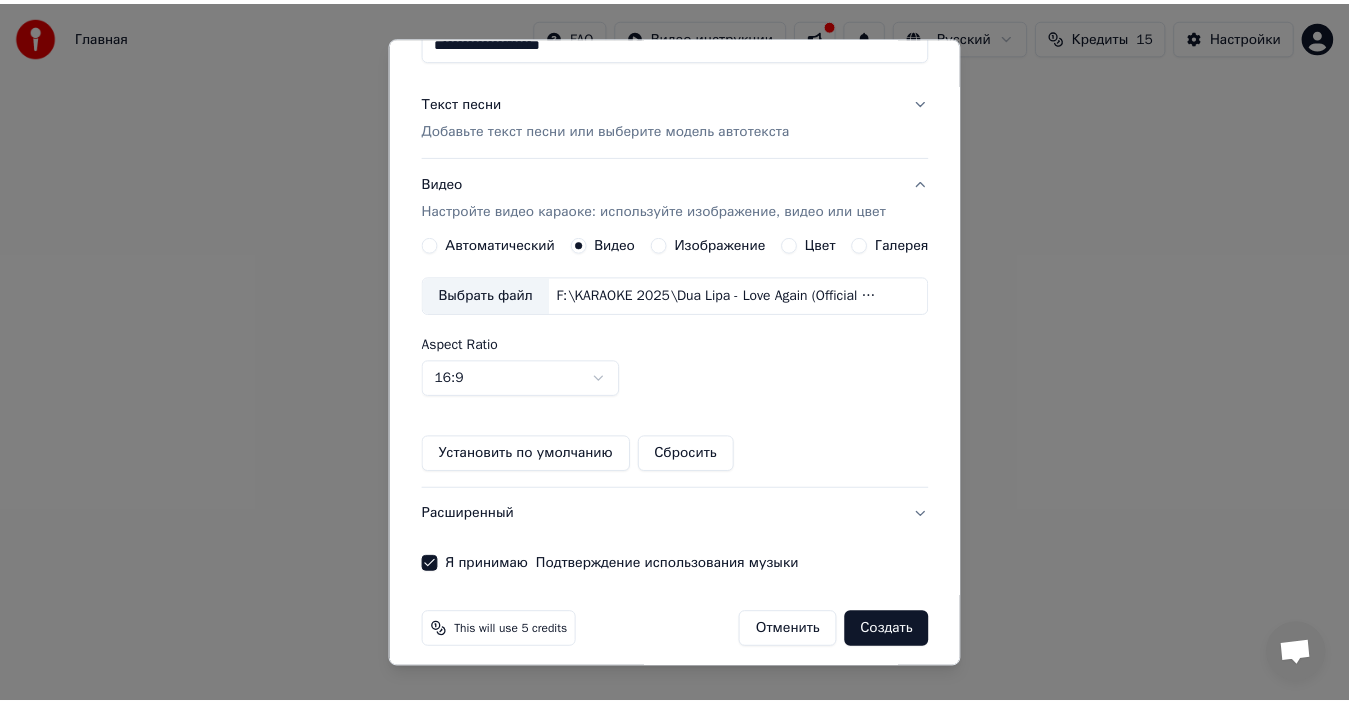 scroll, scrollTop: 223, scrollLeft: 0, axis: vertical 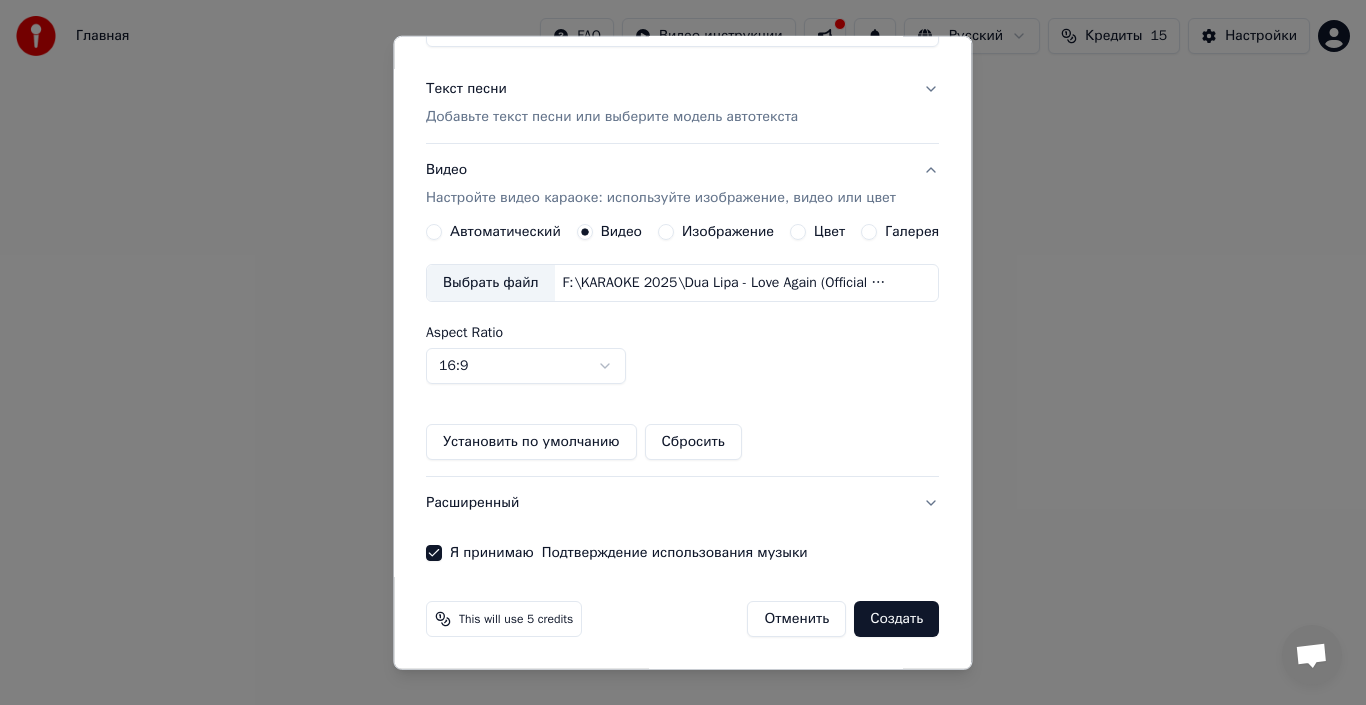 click on "Создать" at bounding box center (897, 619) 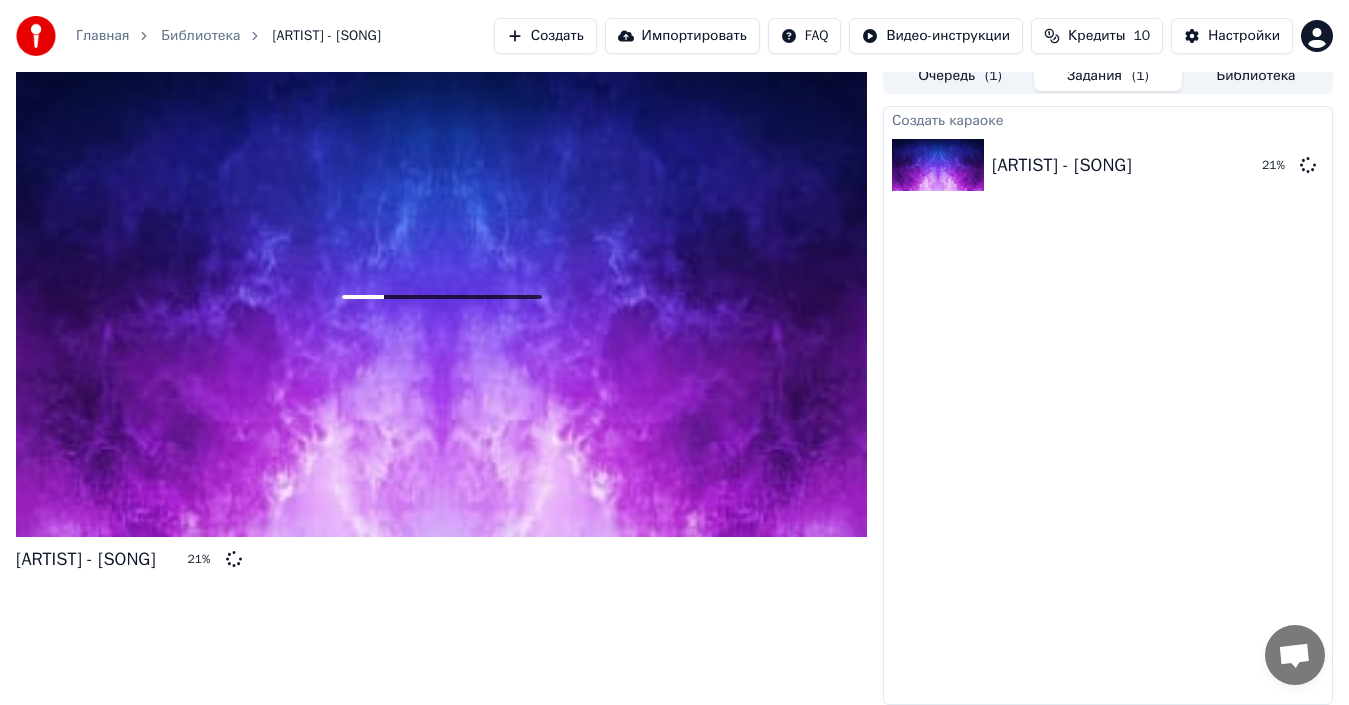 scroll, scrollTop: 0, scrollLeft: 0, axis: both 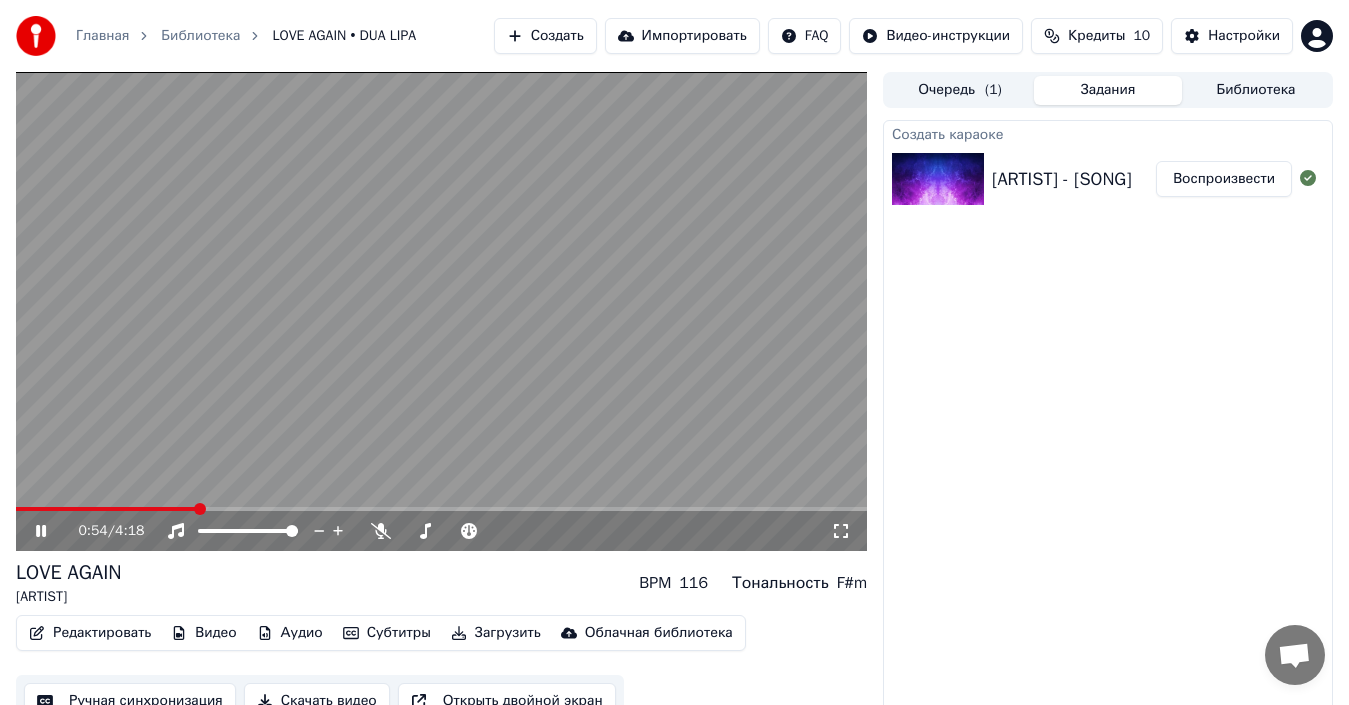 click at bounding box center [441, 509] 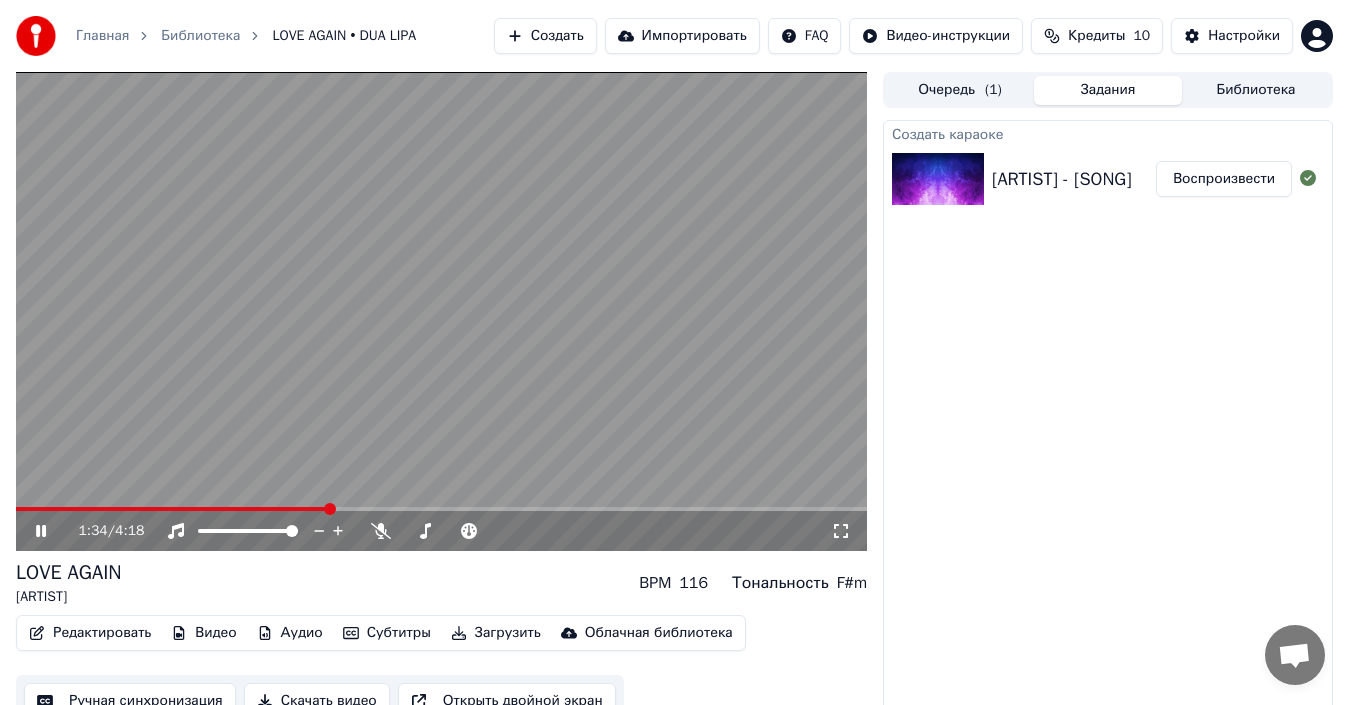 click at bounding box center (441, 509) 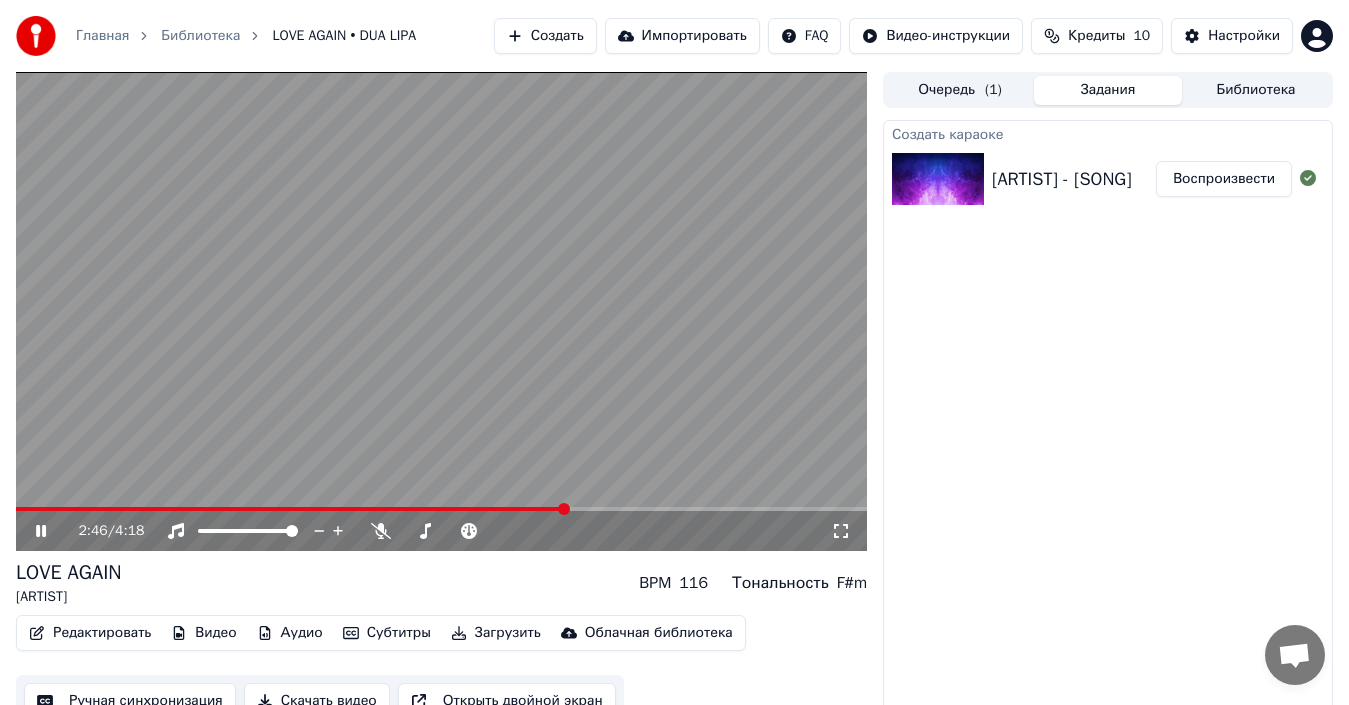 click at bounding box center (441, 311) 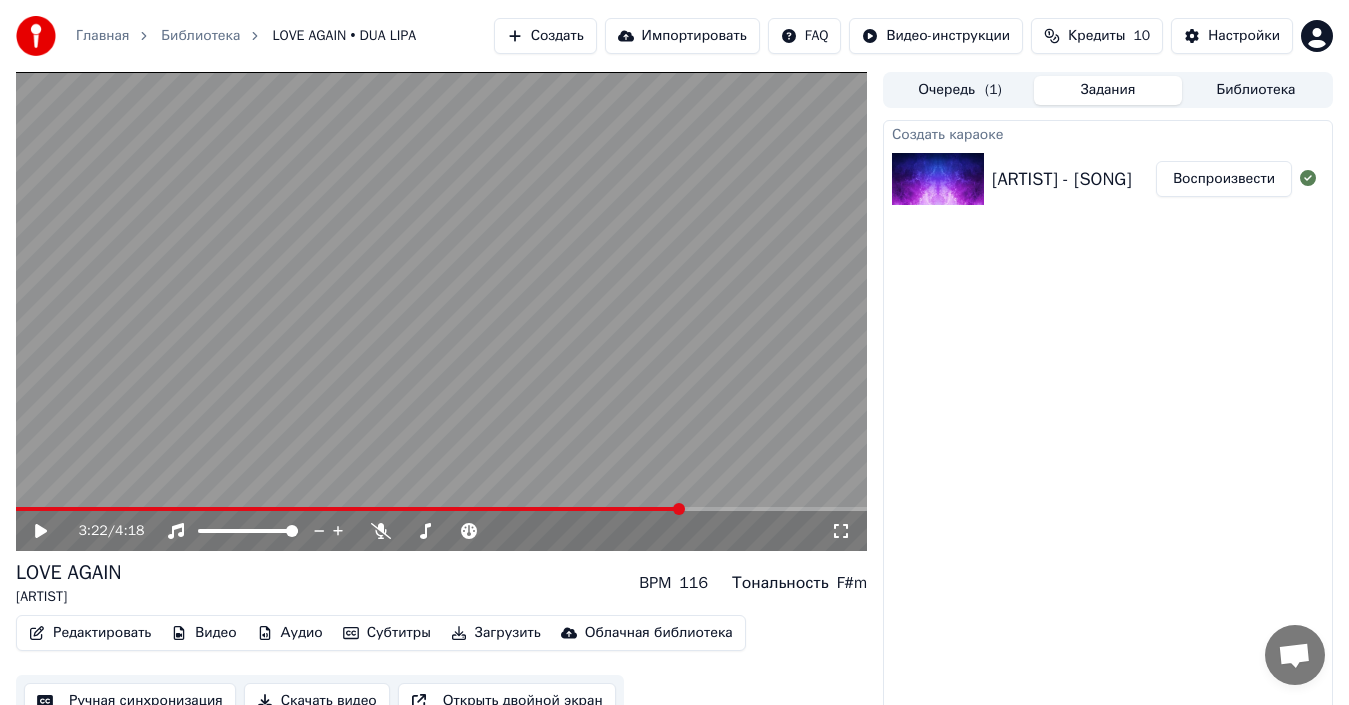 click at bounding box center [441, 509] 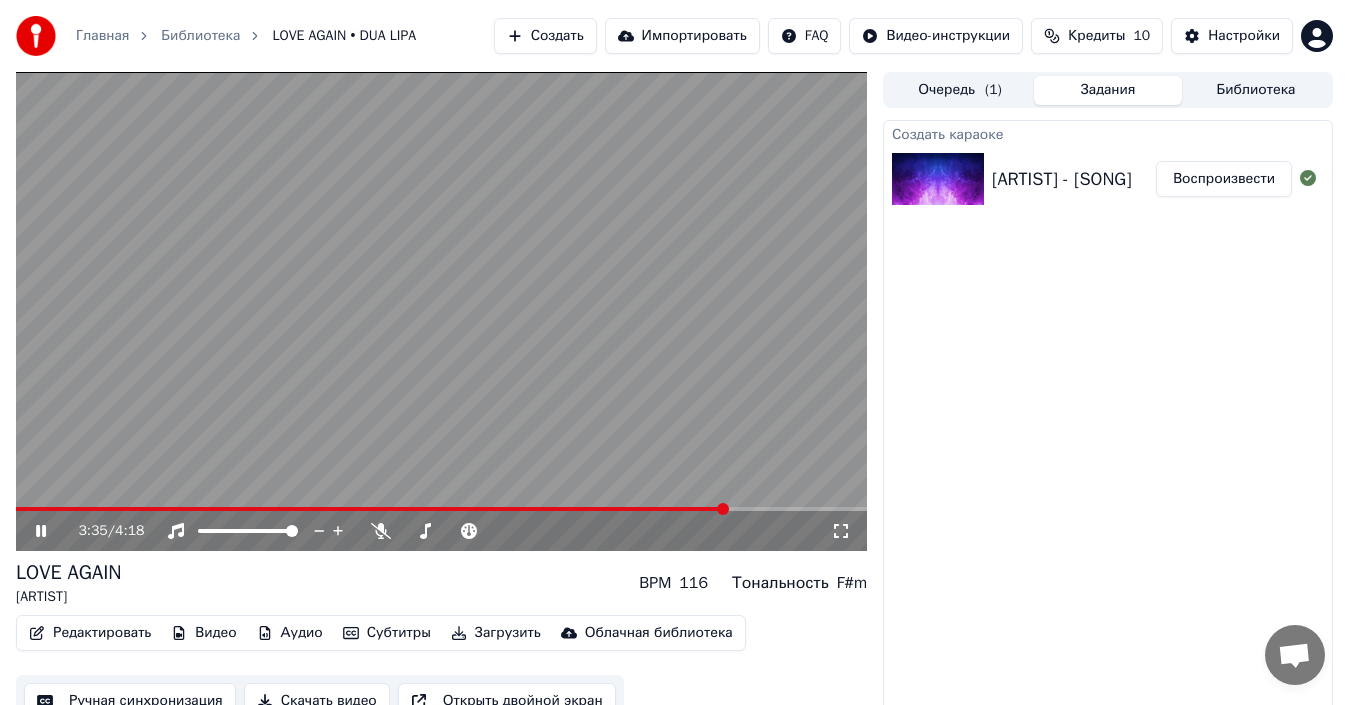 click 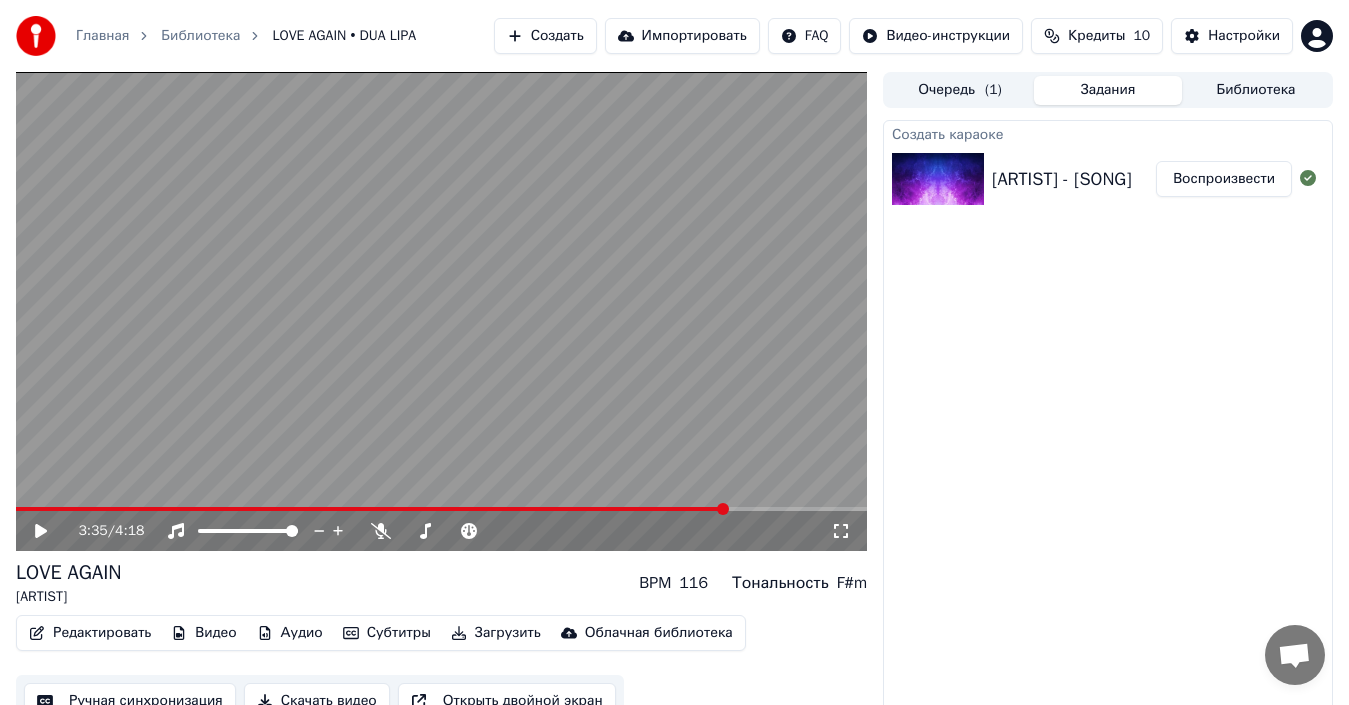 scroll, scrollTop: 22, scrollLeft: 0, axis: vertical 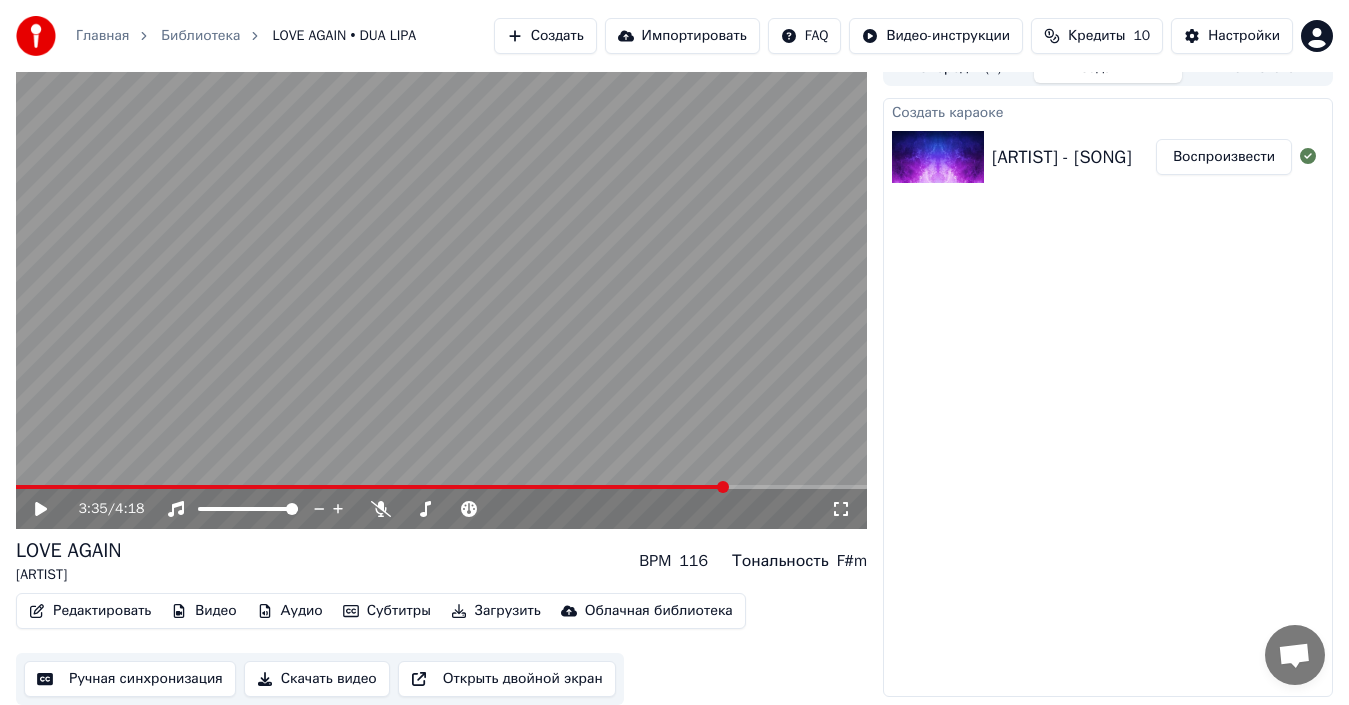 click on "Загрузить" at bounding box center [496, 611] 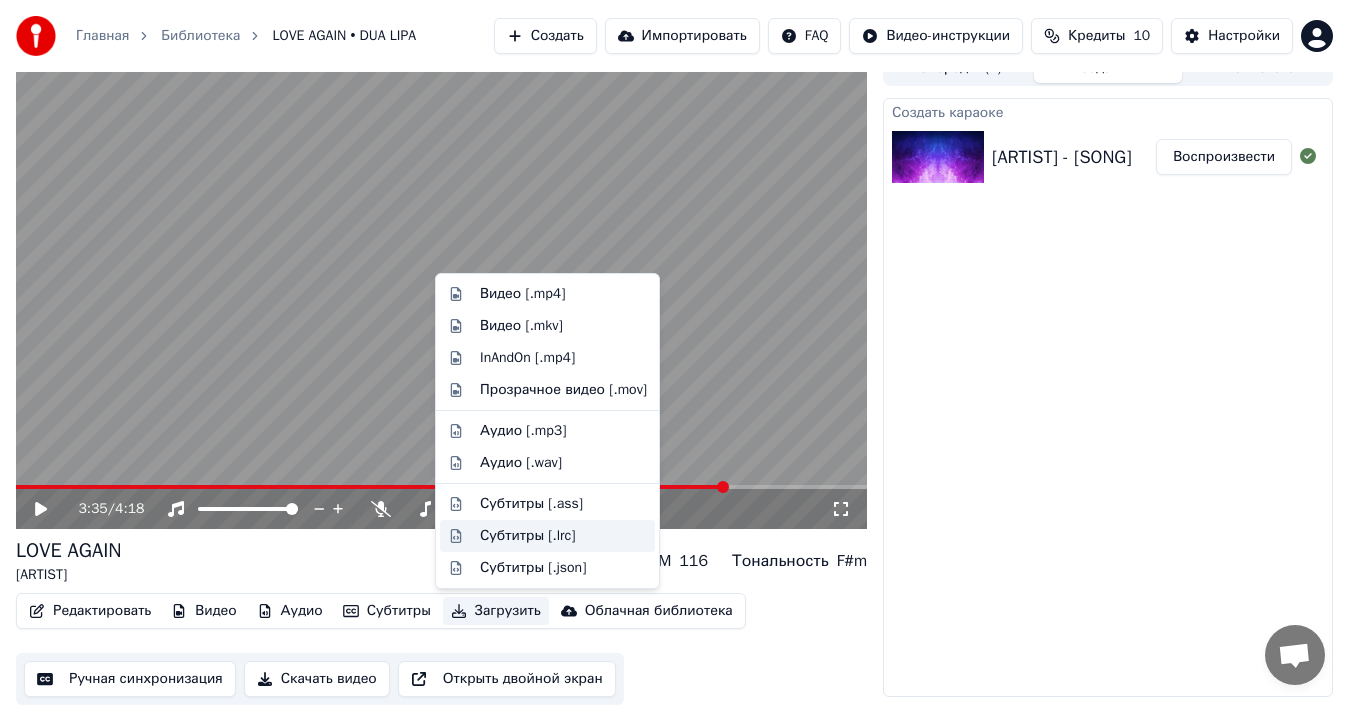 click on "Субтитры [.lrc]" at bounding box center (527, 536) 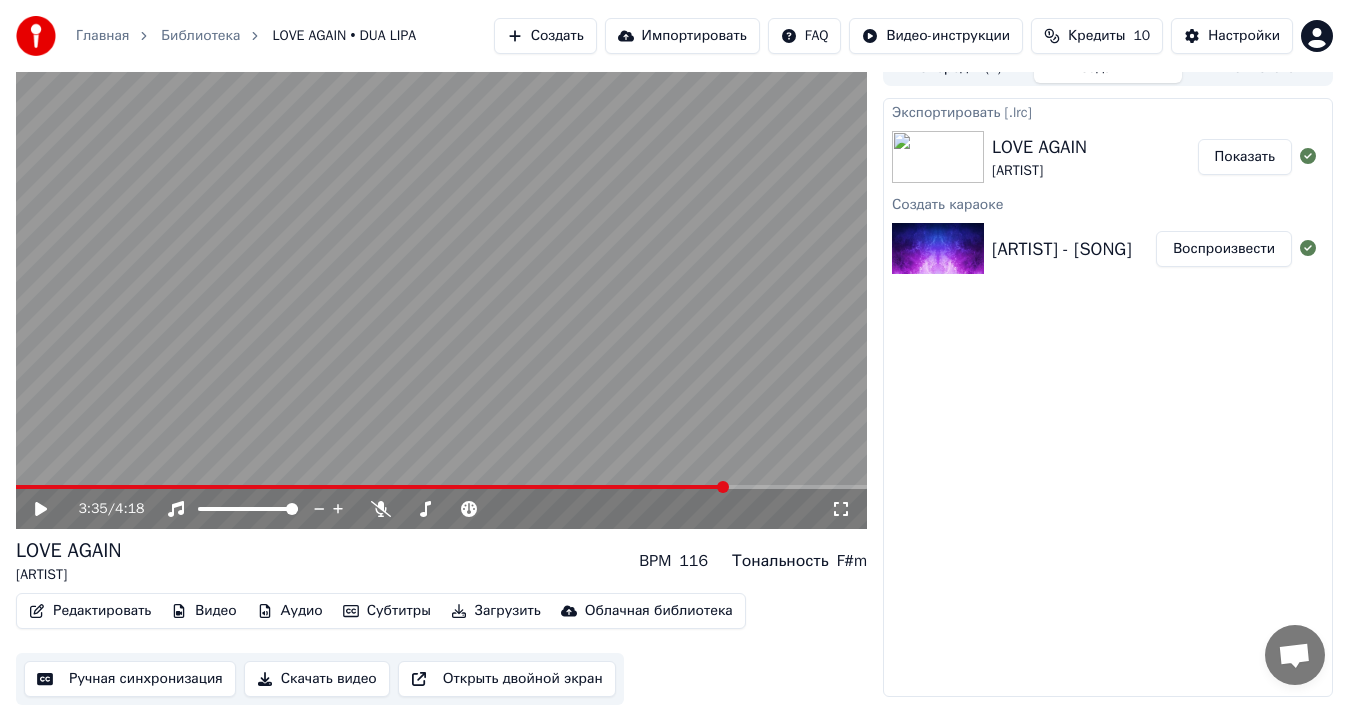 click on "Показать" at bounding box center [1245, 157] 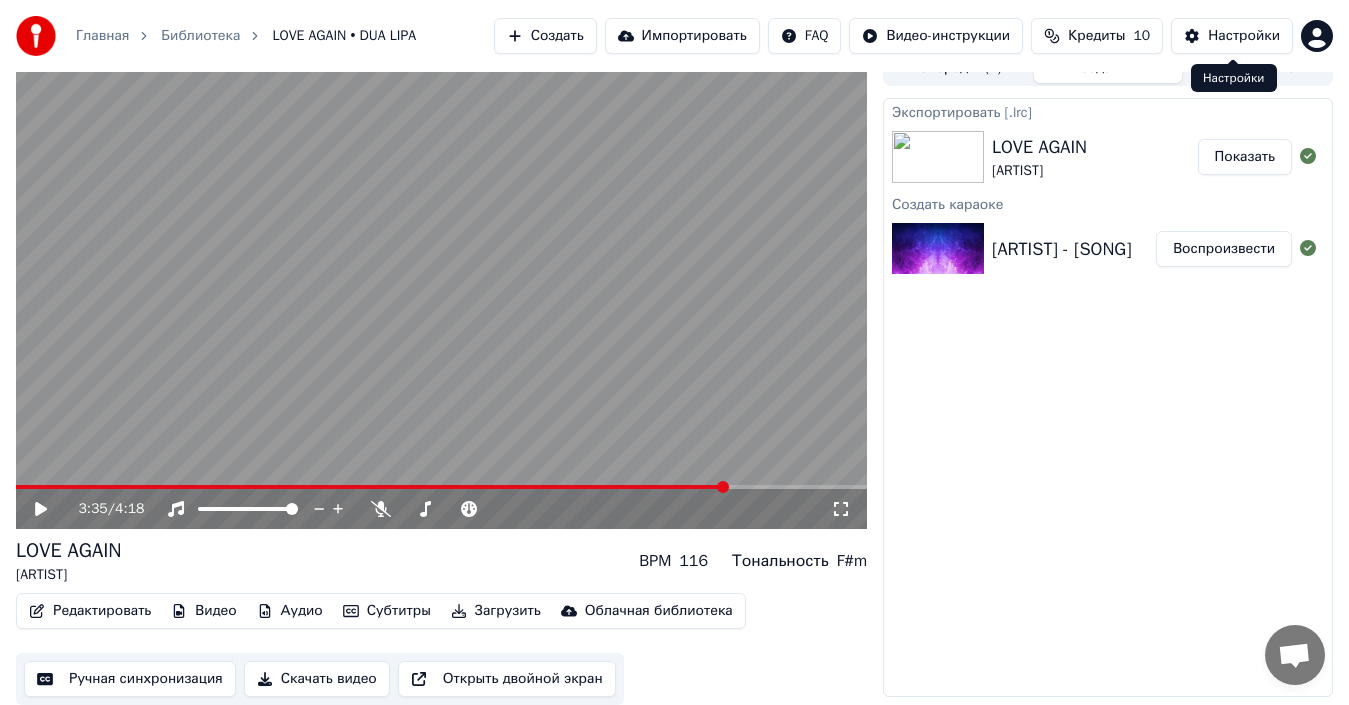 click on "Настройки" at bounding box center (1232, 36) 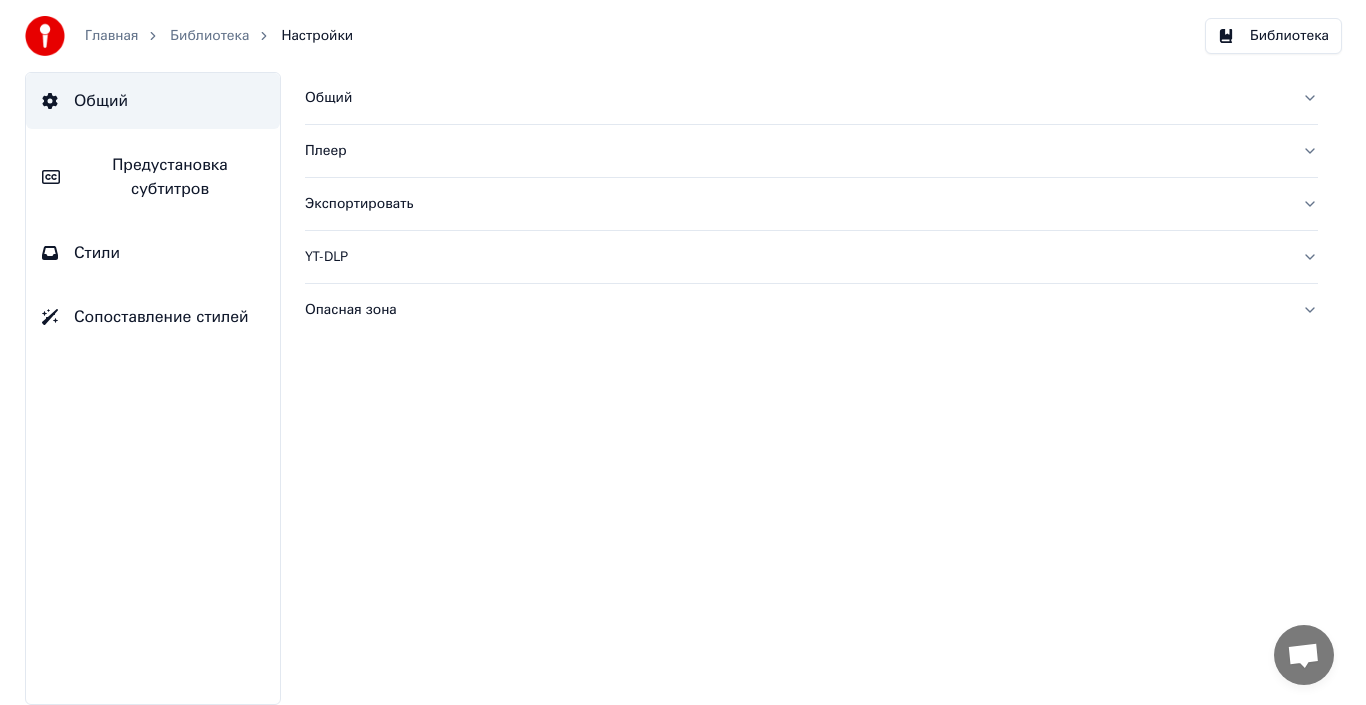 scroll, scrollTop: 0, scrollLeft: 0, axis: both 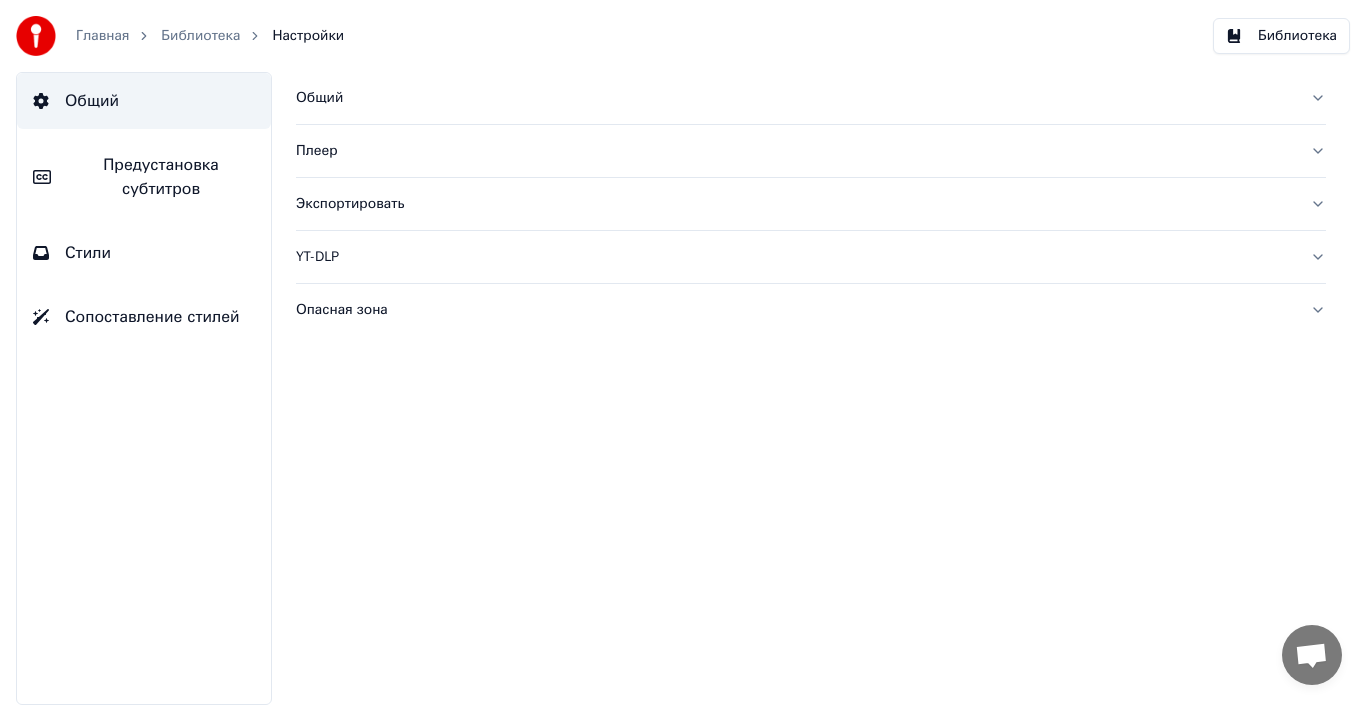 click on "Предустановка субтитров" at bounding box center (161, 177) 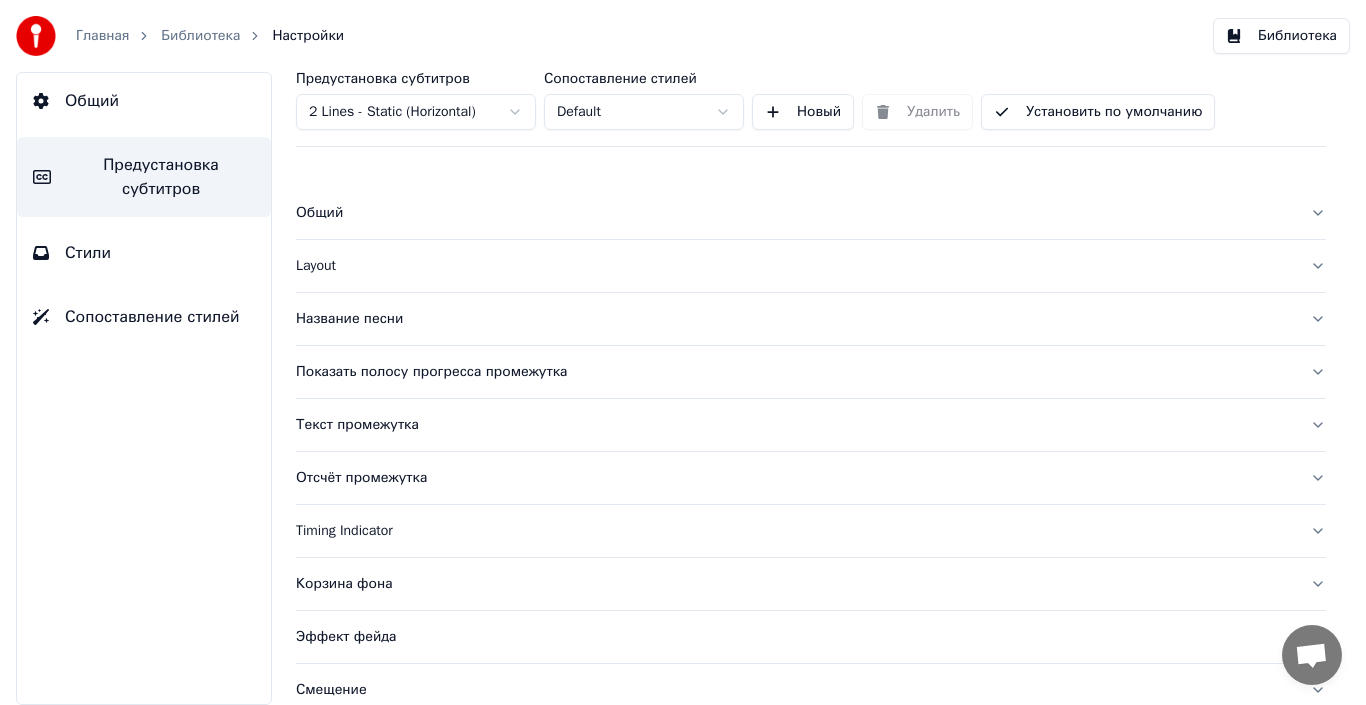 click on "Общий" at bounding box center [795, 213] 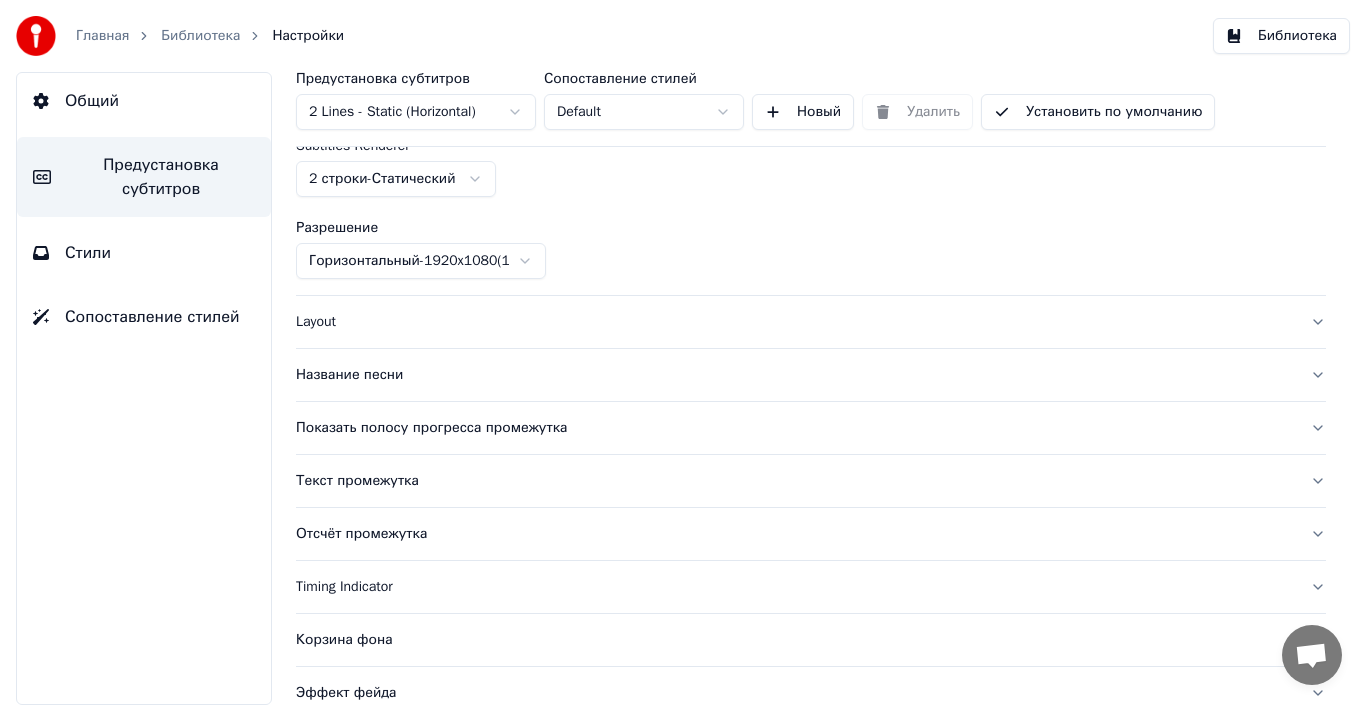 scroll, scrollTop: 200, scrollLeft: 0, axis: vertical 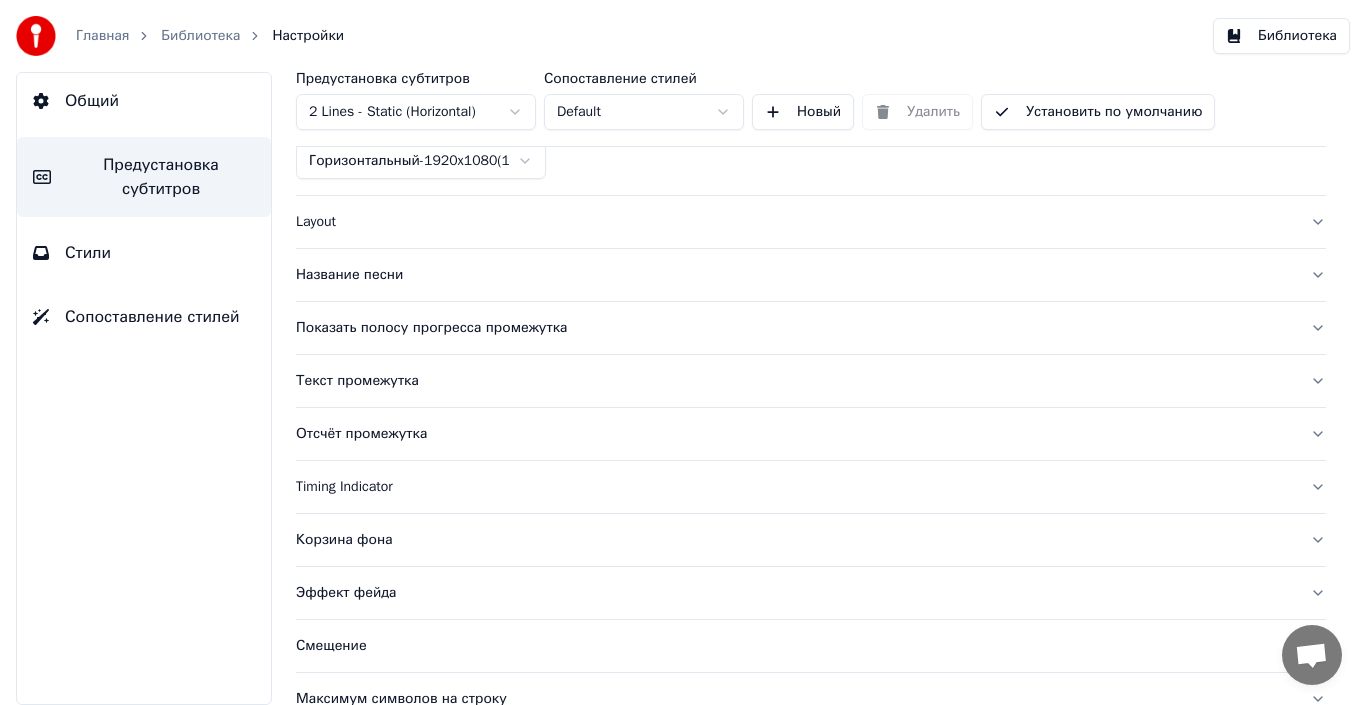click on "Название песни" at bounding box center [795, 275] 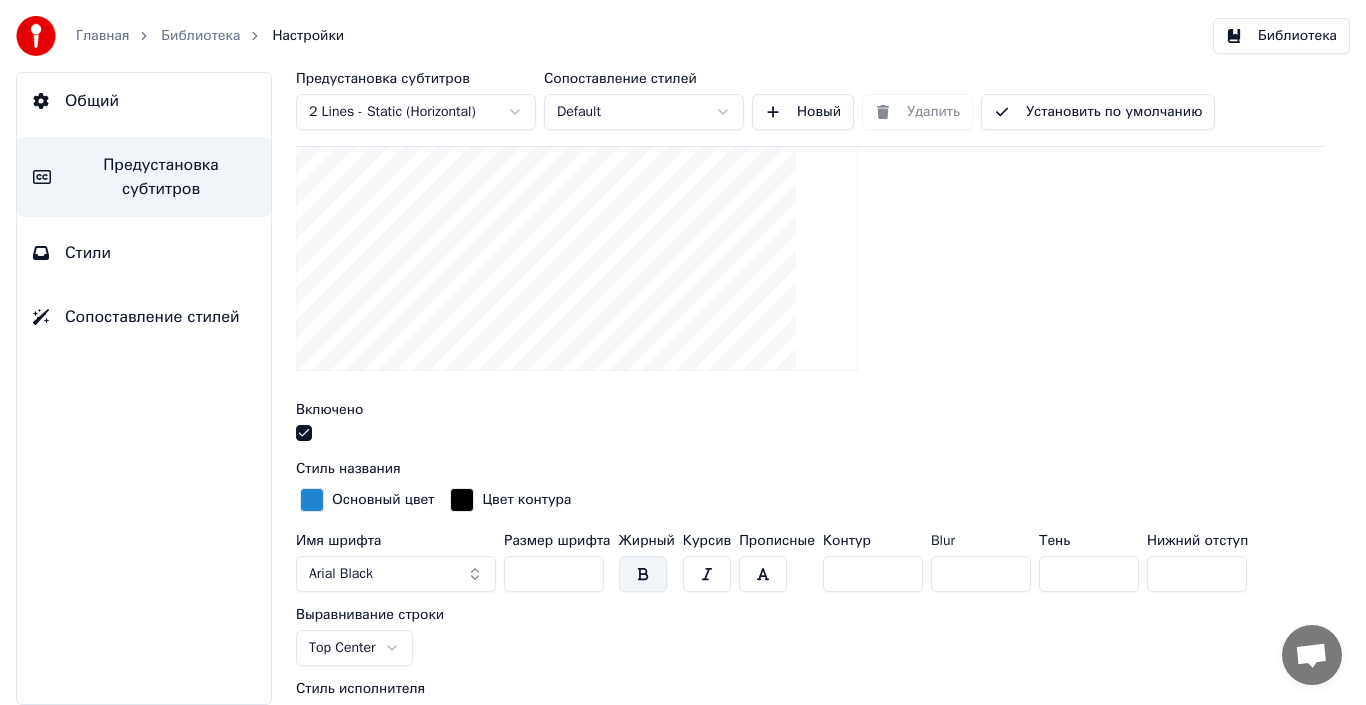 scroll, scrollTop: 400, scrollLeft: 0, axis: vertical 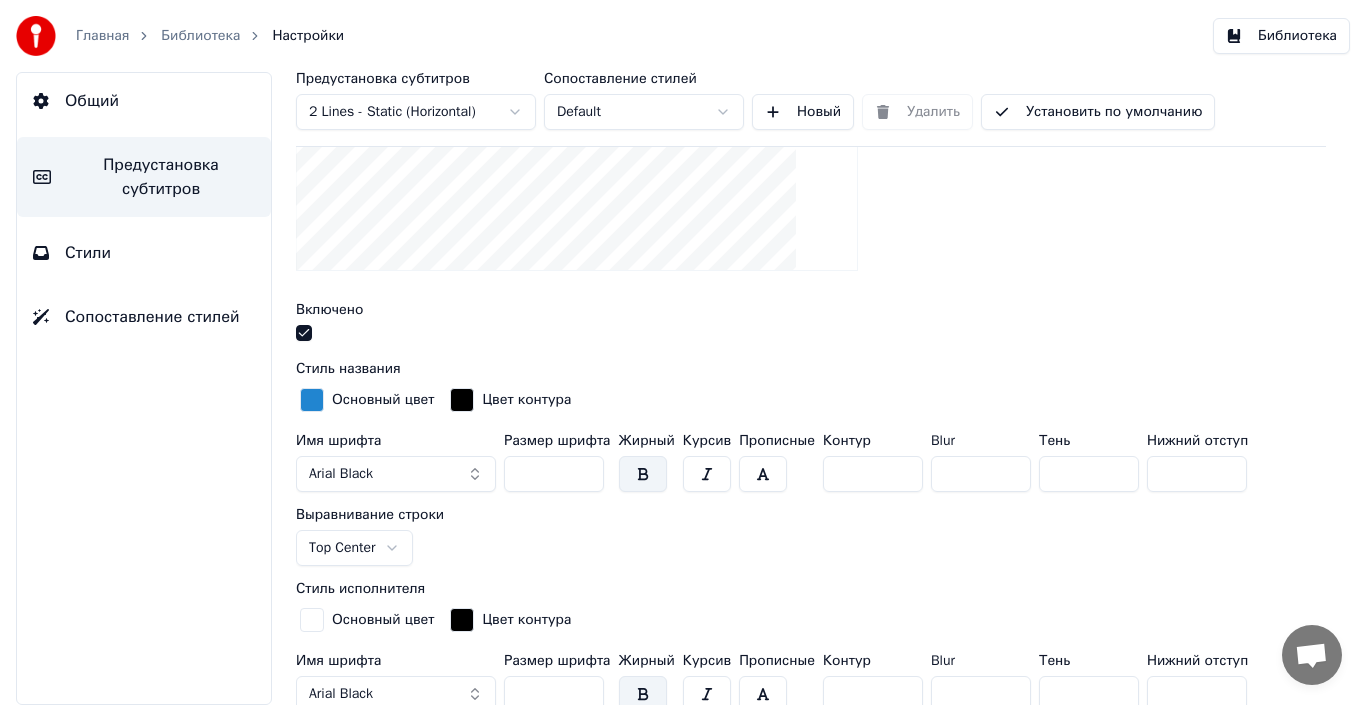 click on "Arial Black" at bounding box center (396, 474) 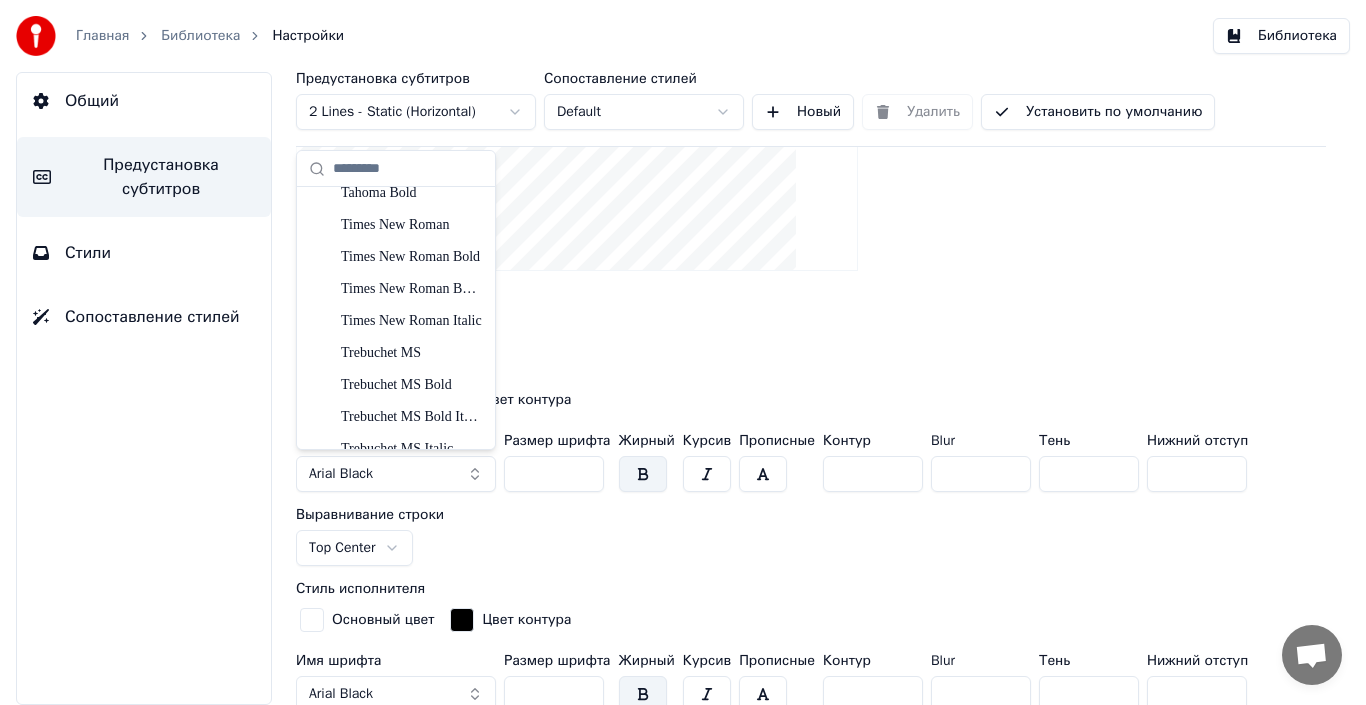 scroll, scrollTop: 6214, scrollLeft: 0, axis: vertical 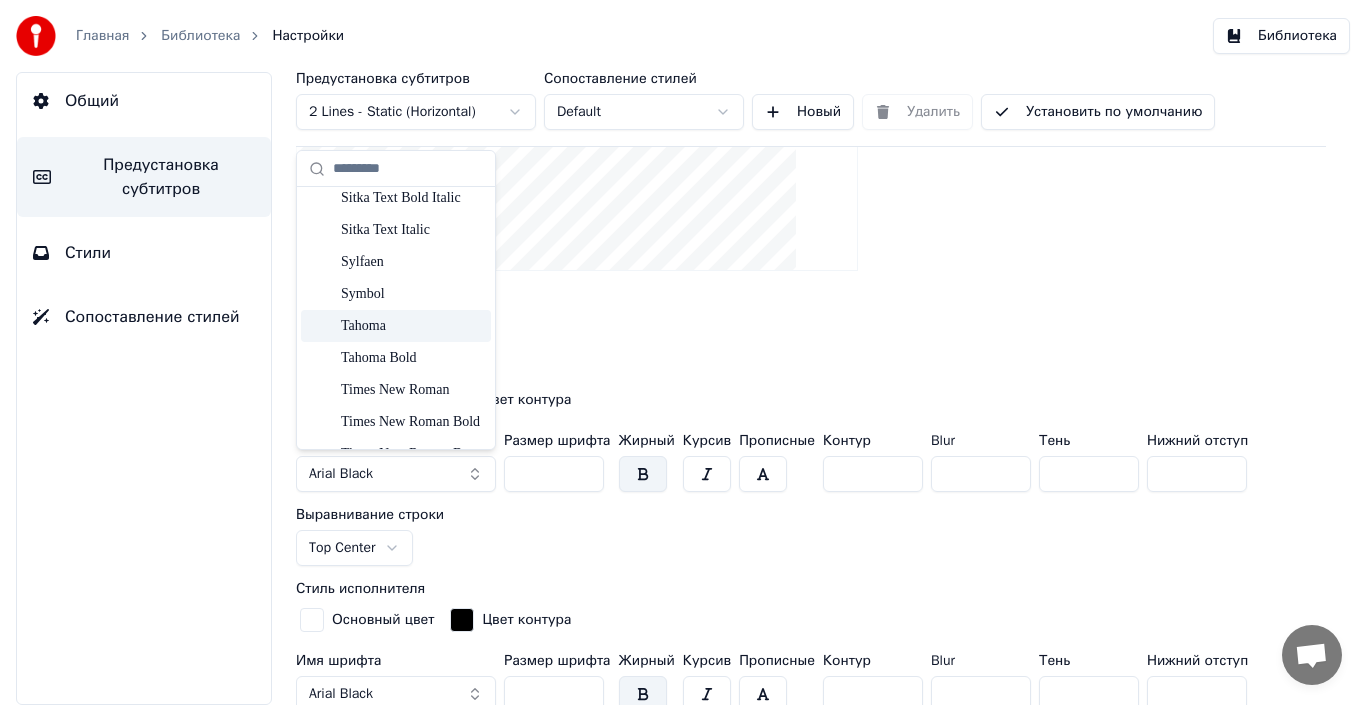 click on "Tahoma" at bounding box center (412, 326) 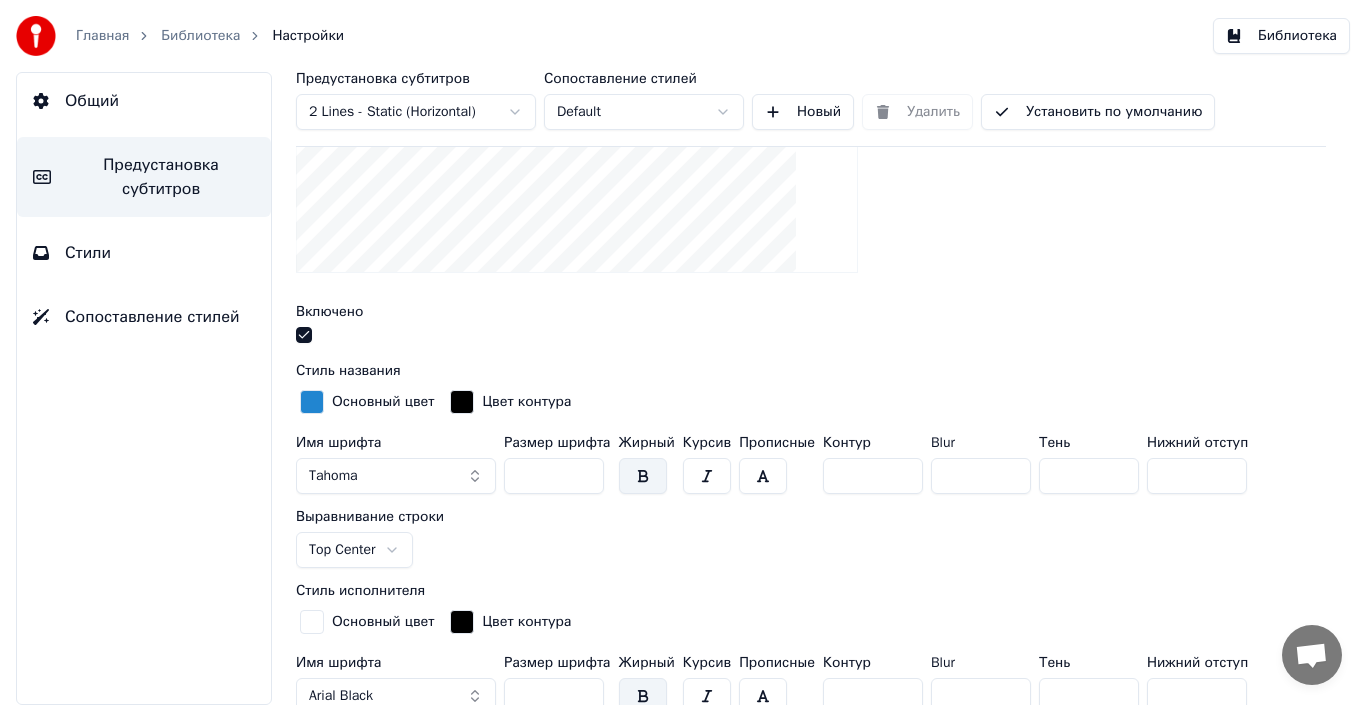 scroll, scrollTop: 400, scrollLeft: 0, axis: vertical 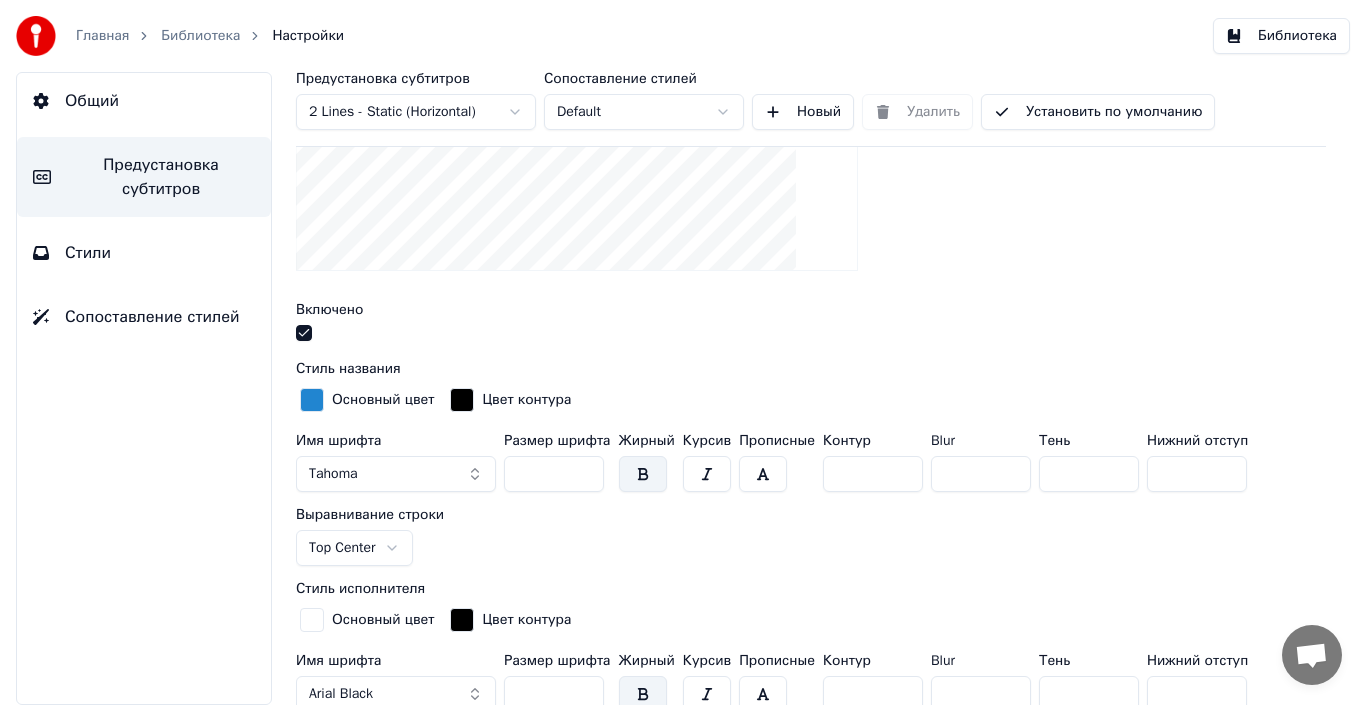 click at bounding box center [643, 474] 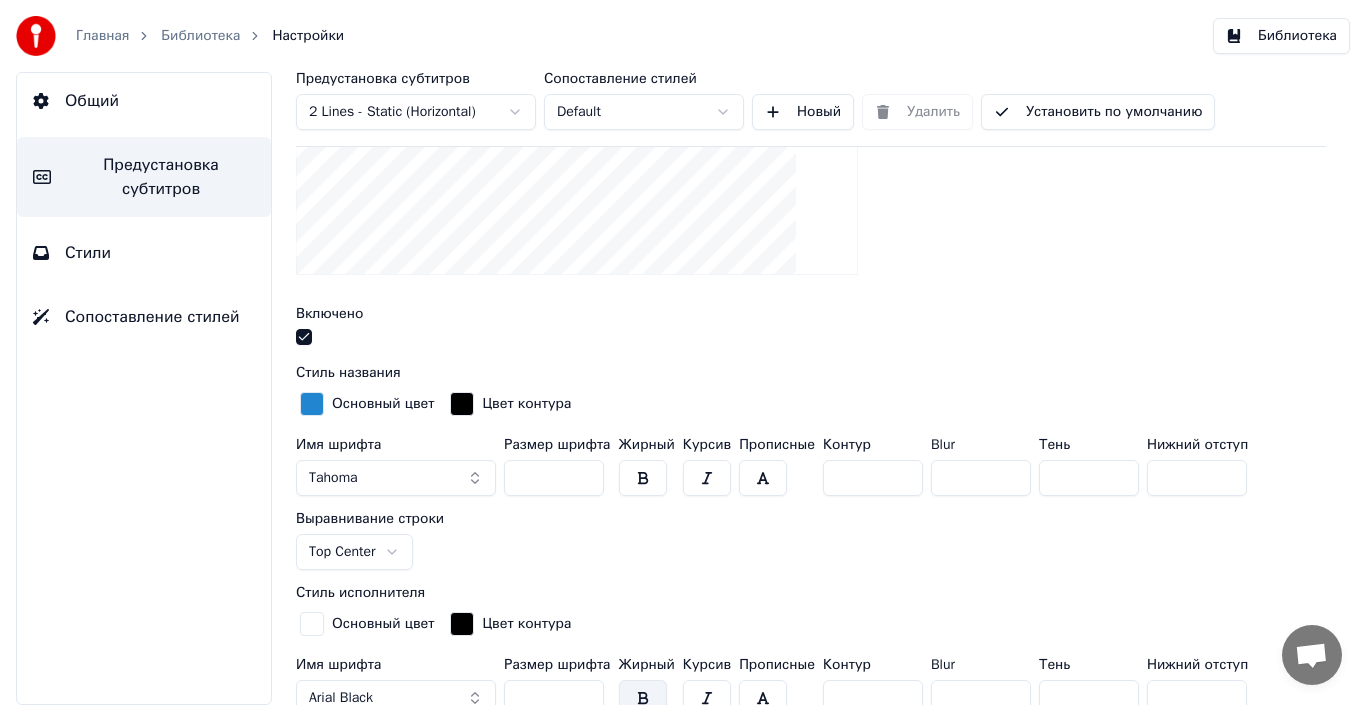 scroll, scrollTop: 400, scrollLeft: 0, axis: vertical 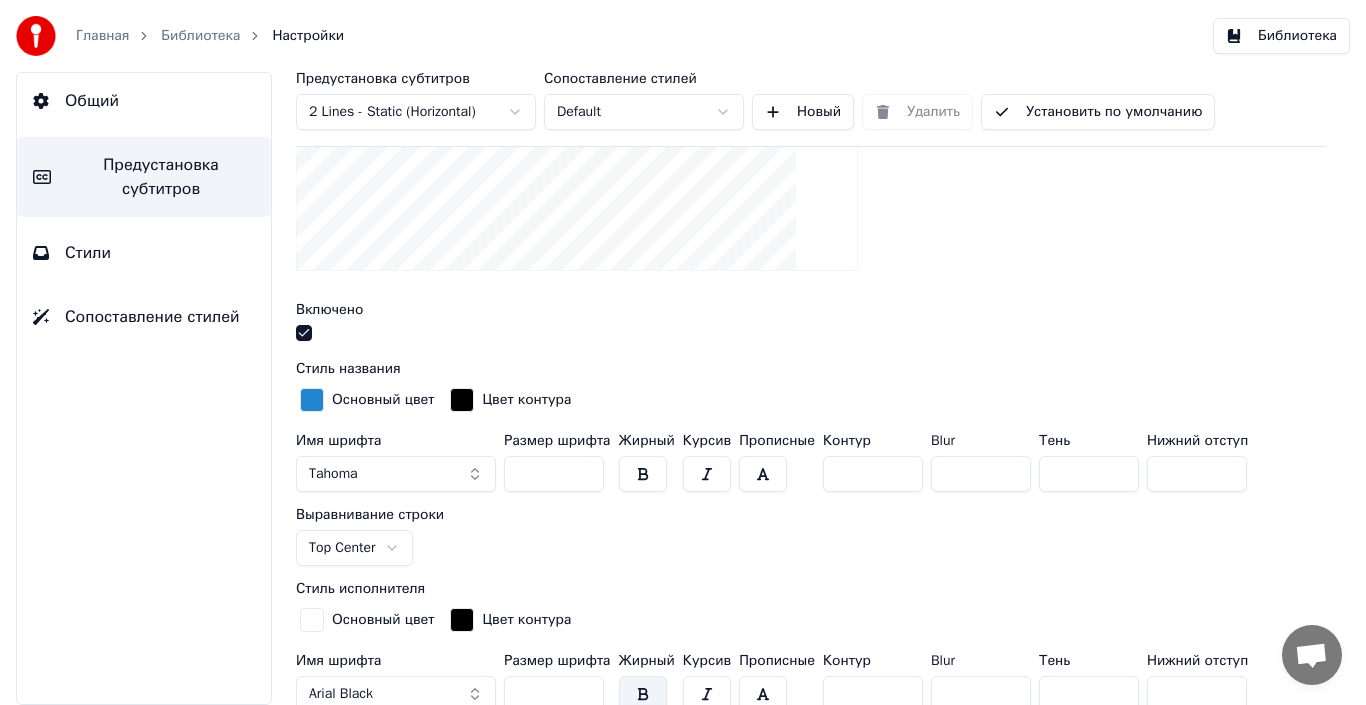 click at bounding box center [643, 474] 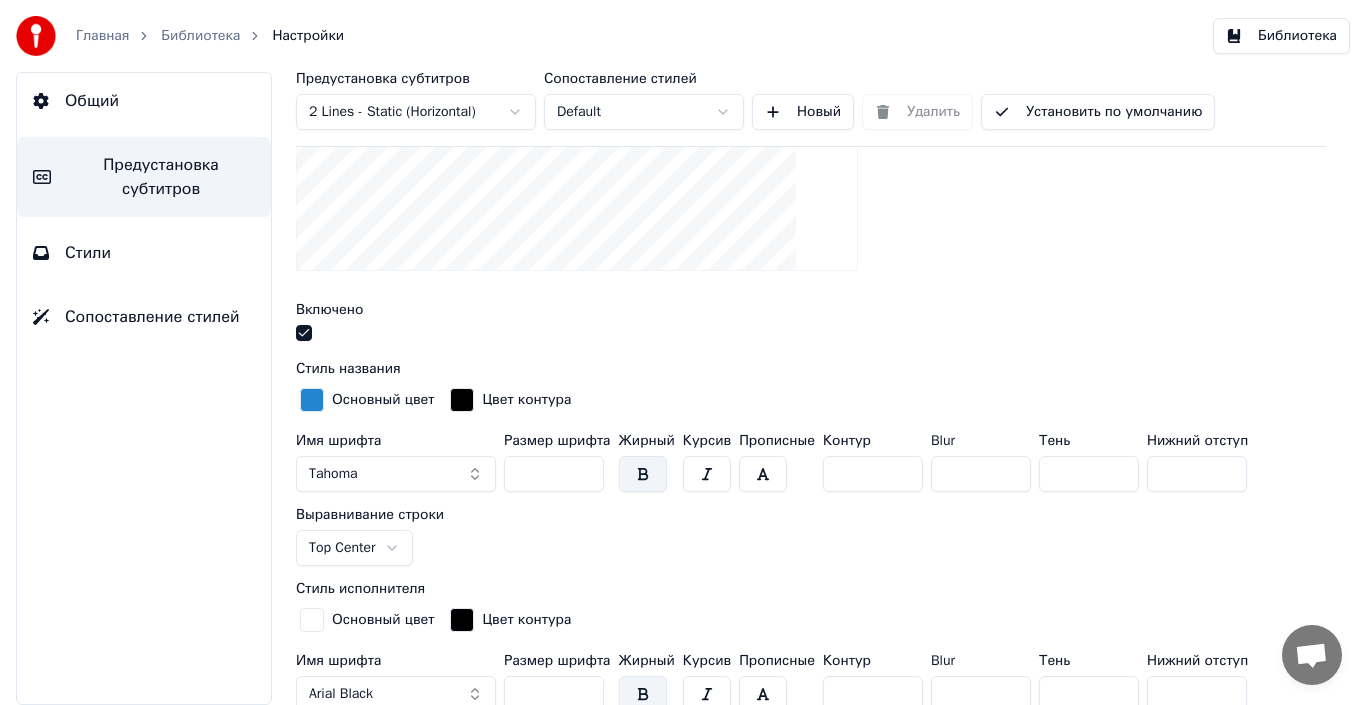 click at bounding box center (643, 474) 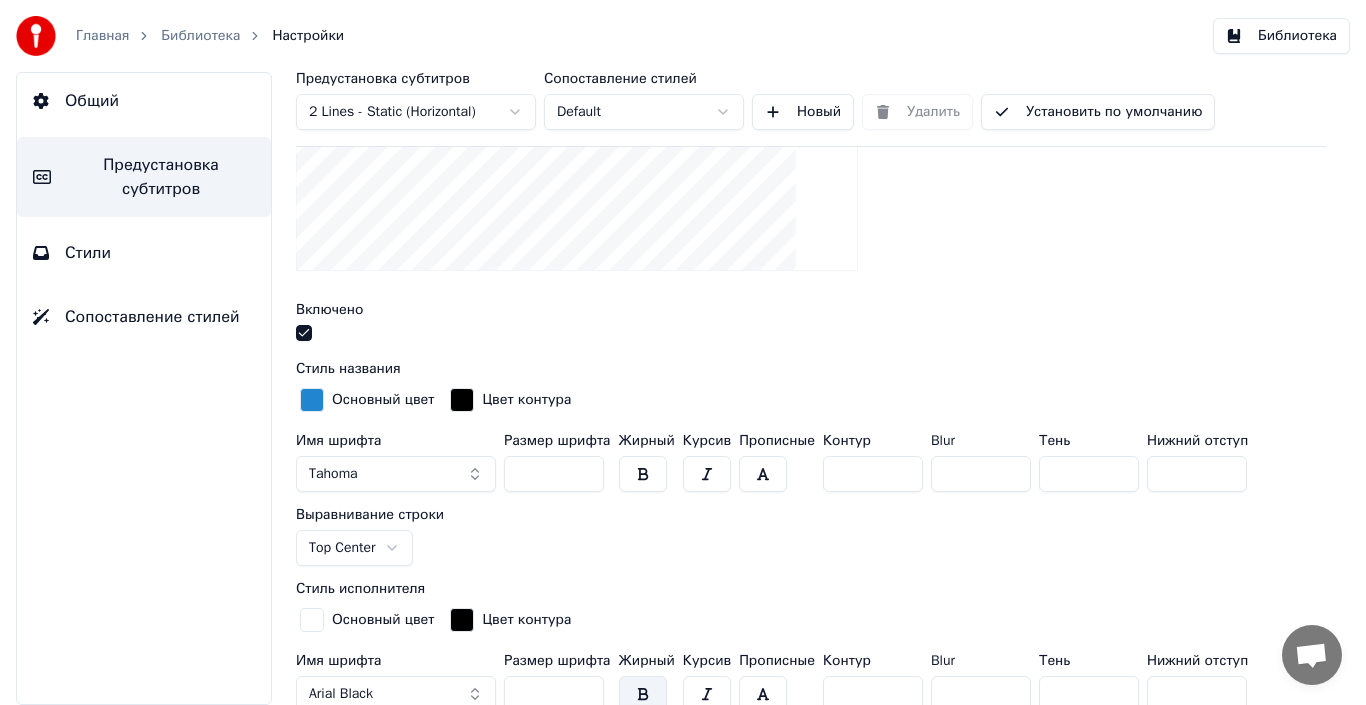 click at bounding box center [643, 474] 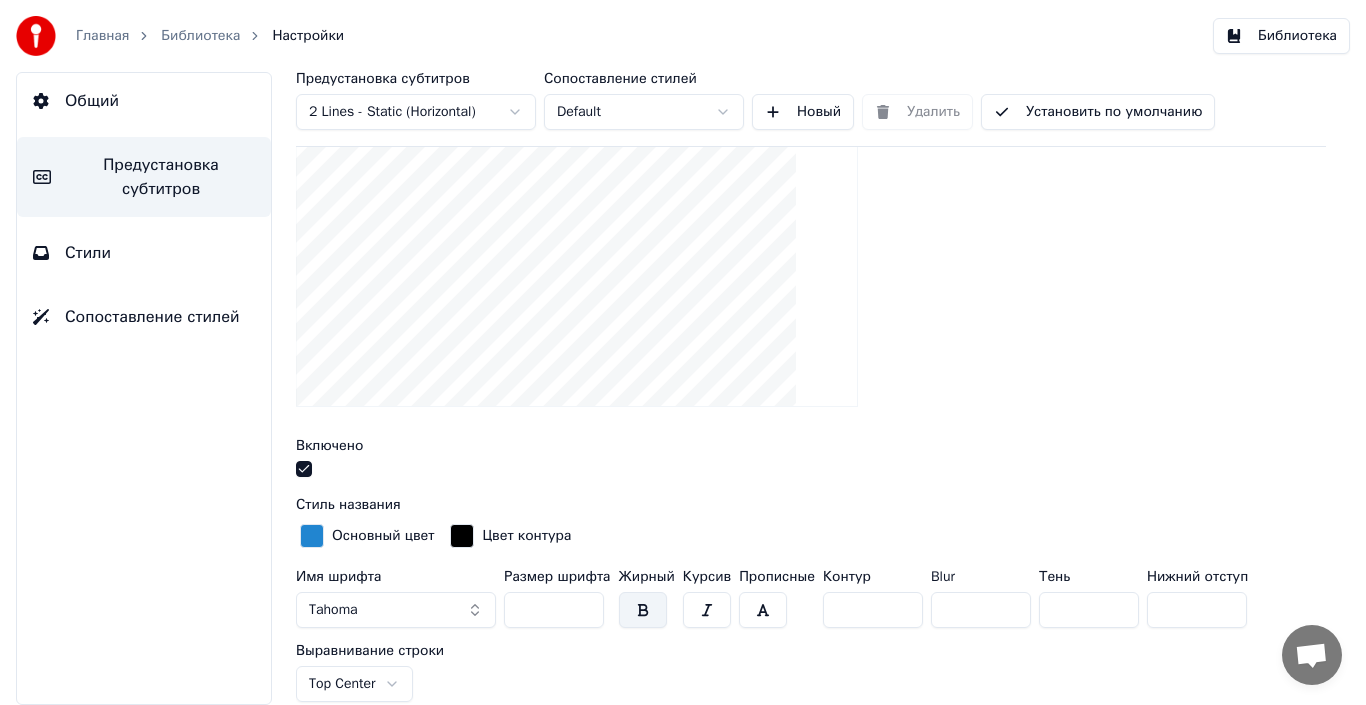 scroll, scrollTop: 300, scrollLeft: 0, axis: vertical 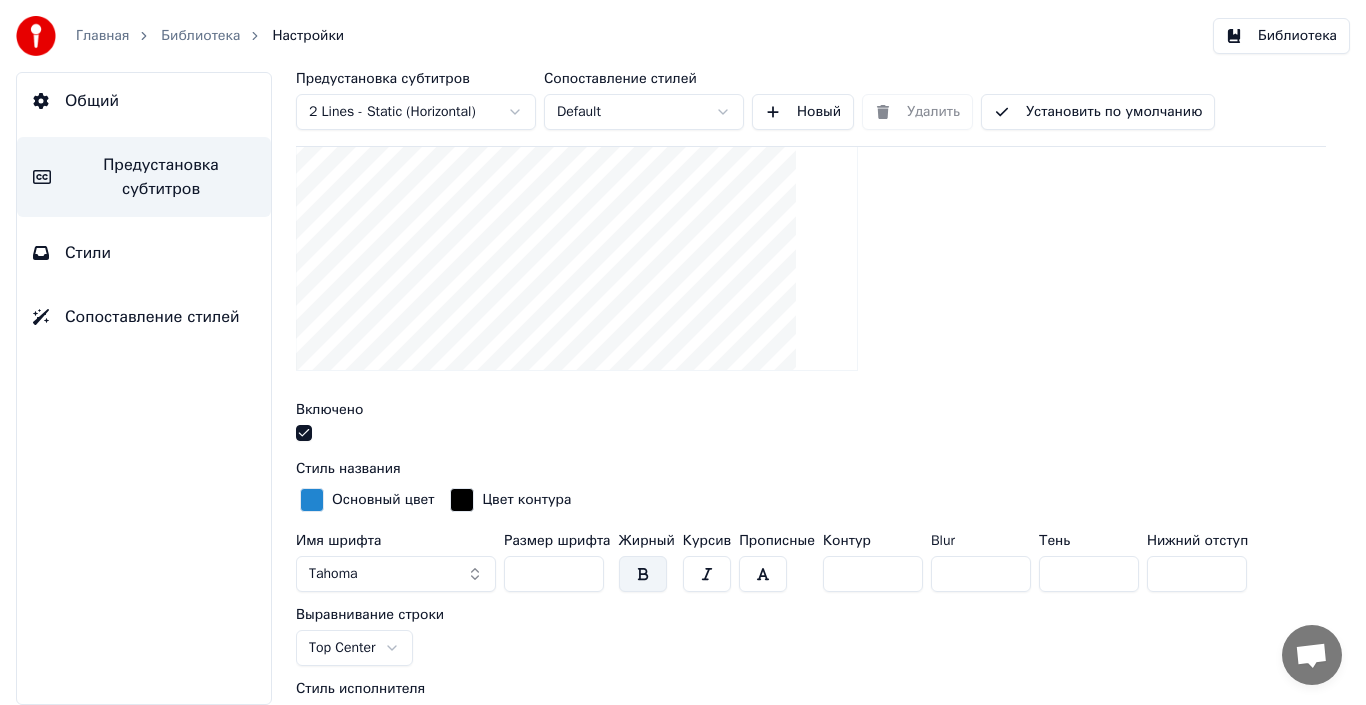 click at bounding box center [312, 500] 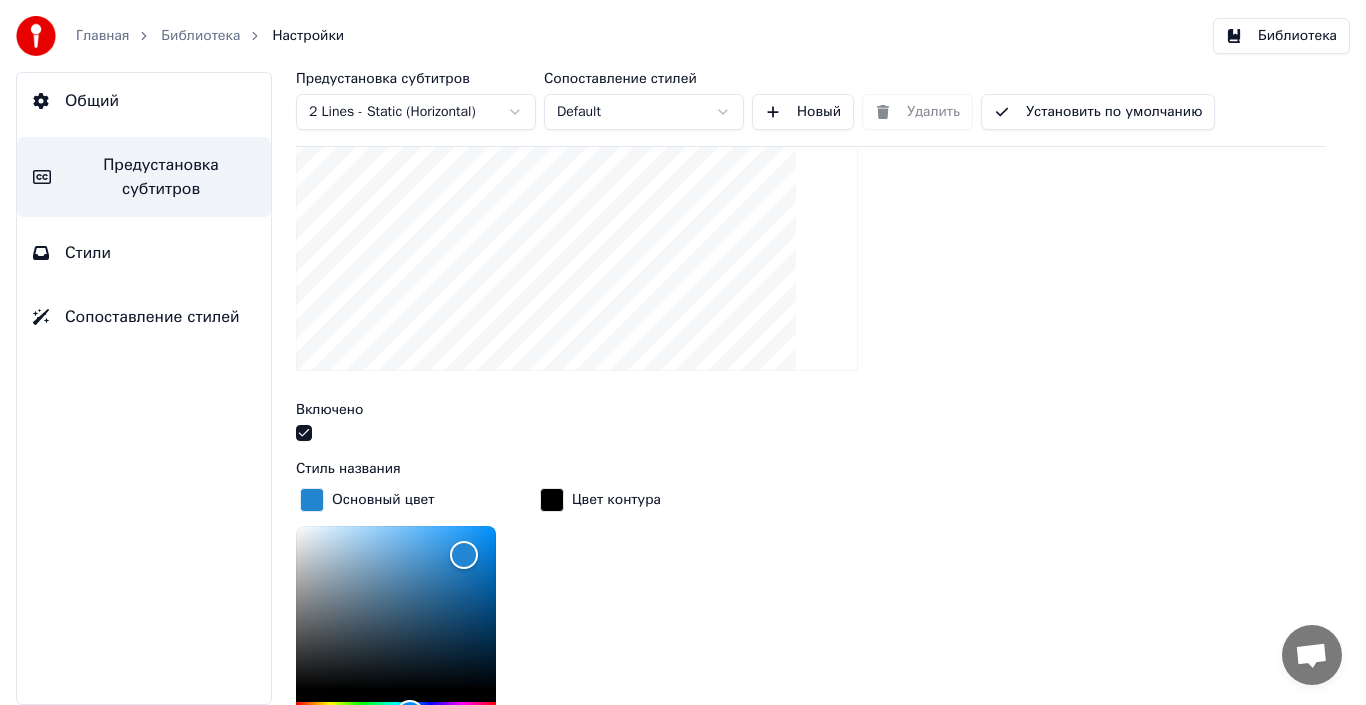 click on "Включено" at bounding box center (811, 424) 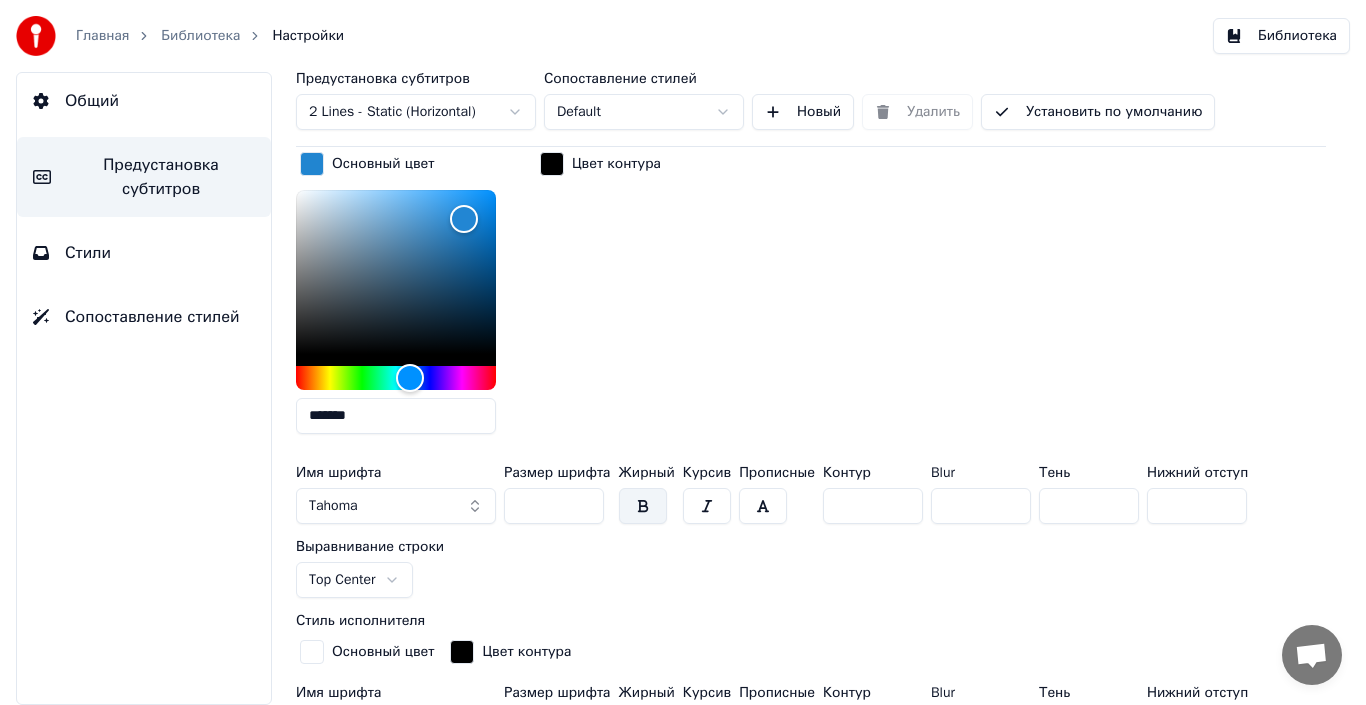scroll, scrollTop: 700, scrollLeft: 0, axis: vertical 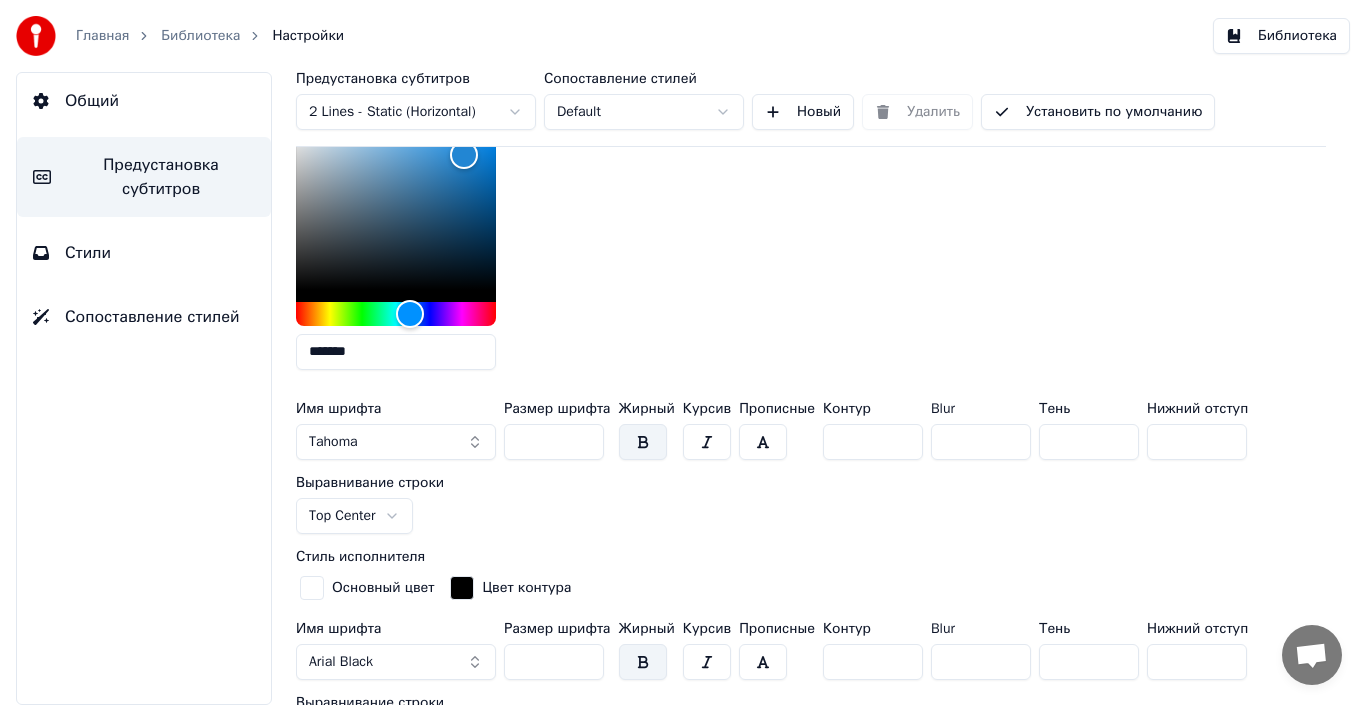 click on "Tahoma" at bounding box center [396, 442] 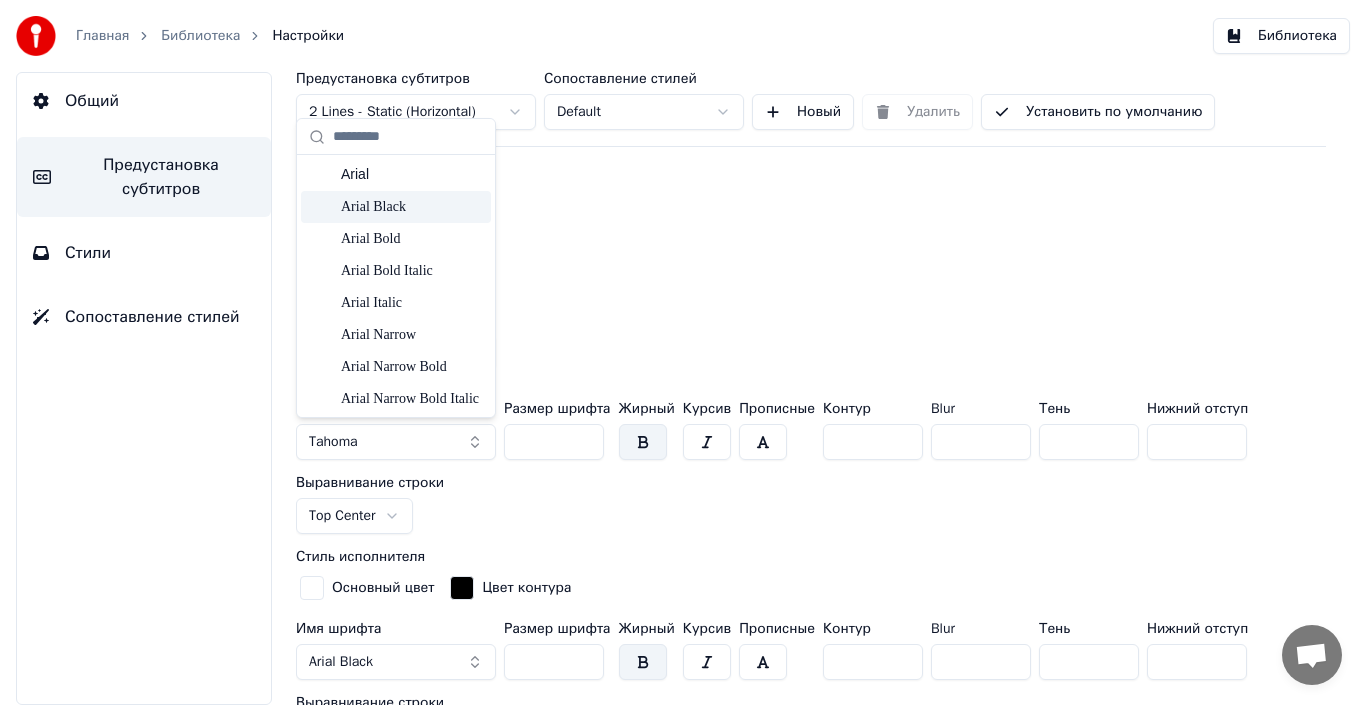 click on "Arial Black" at bounding box center [412, 207] 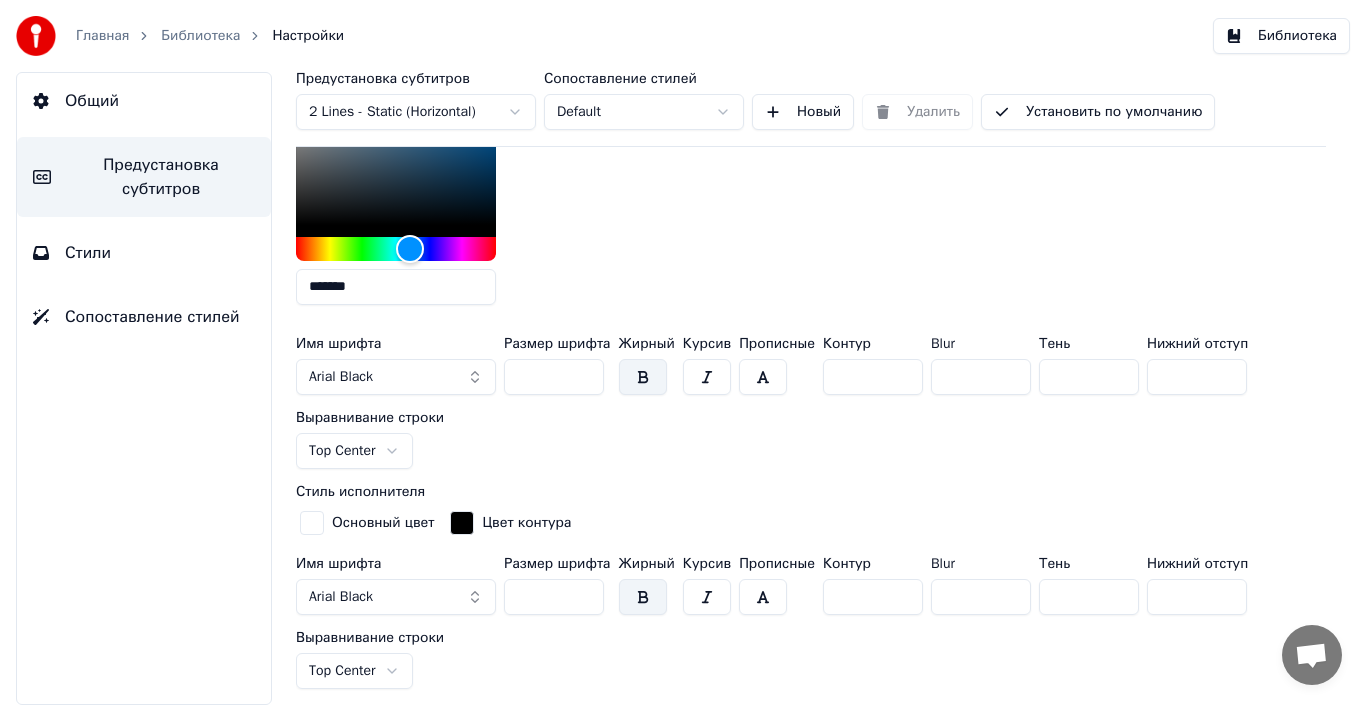scroll, scrollTop: 800, scrollLeft: 0, axis: vertical 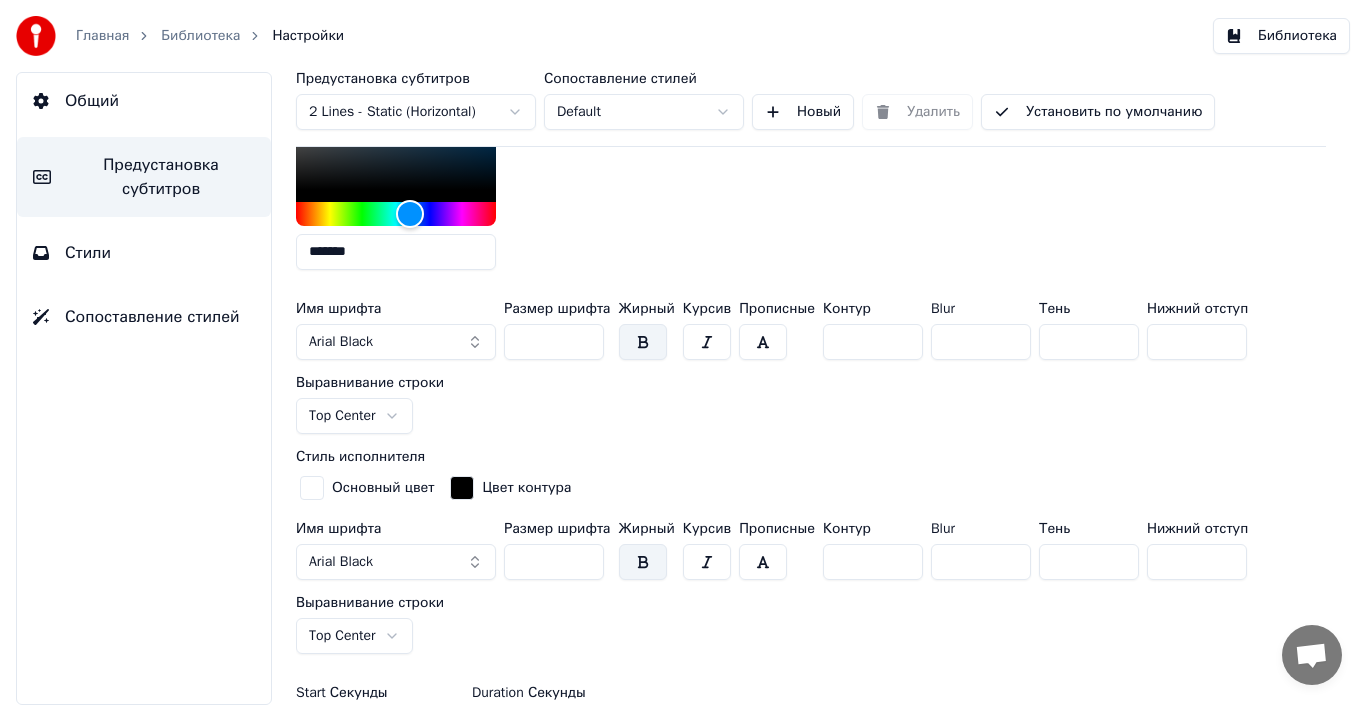 click on "***" at bounding box center (1197, 342) 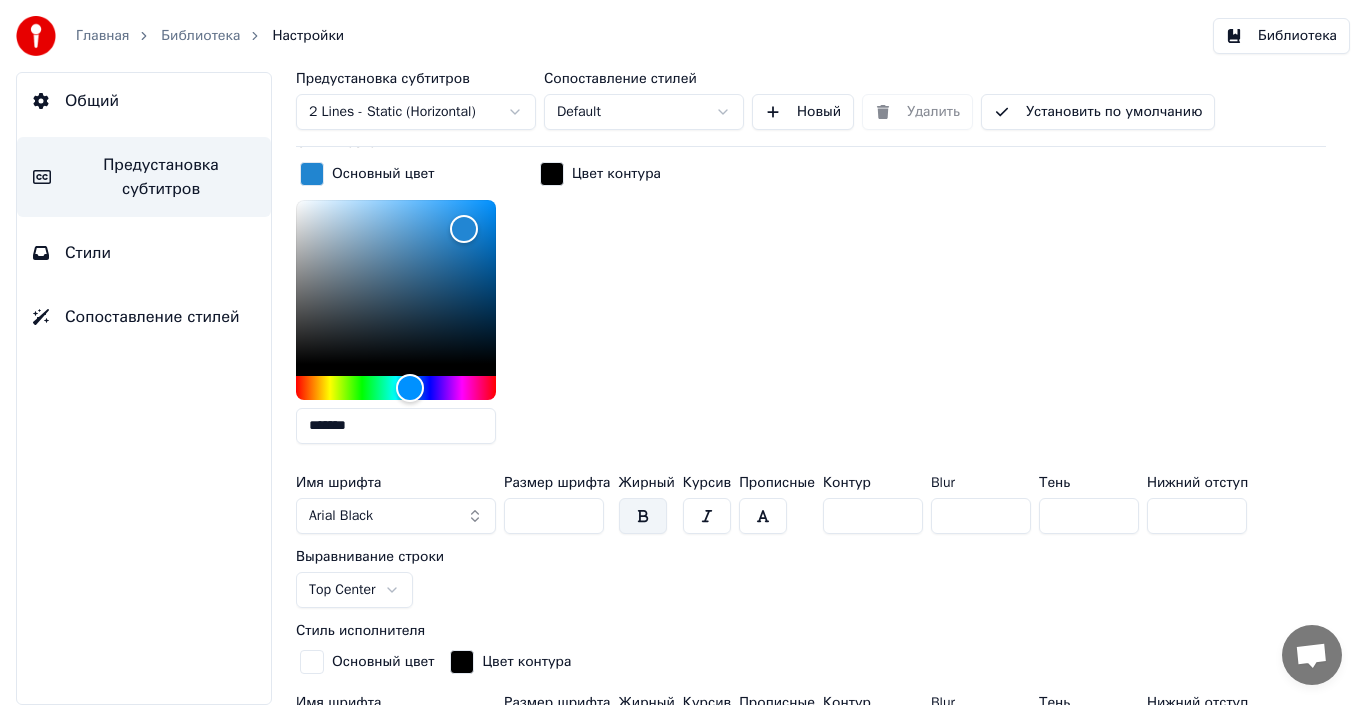 scroll, scrollTop: 900, scrollLeft: 0, axis: vertical 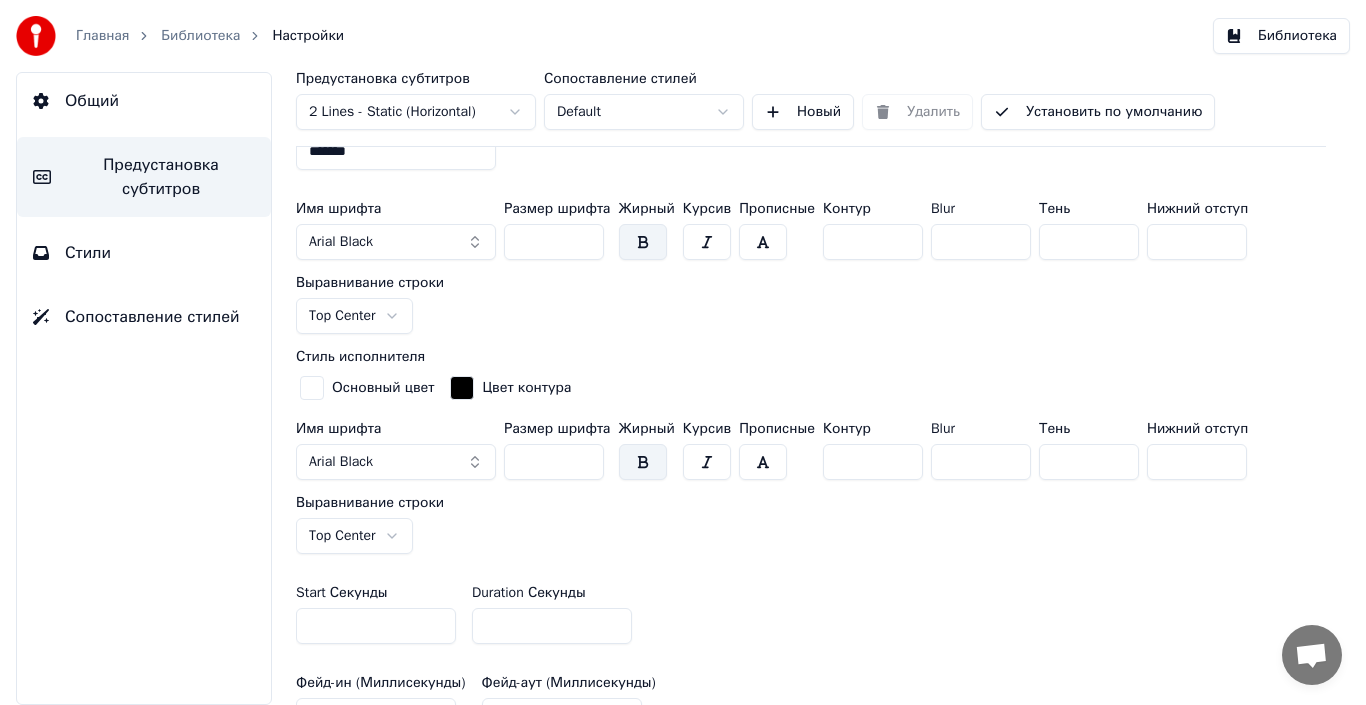 click on "Основный цвет" at bounding box center (383, 388) 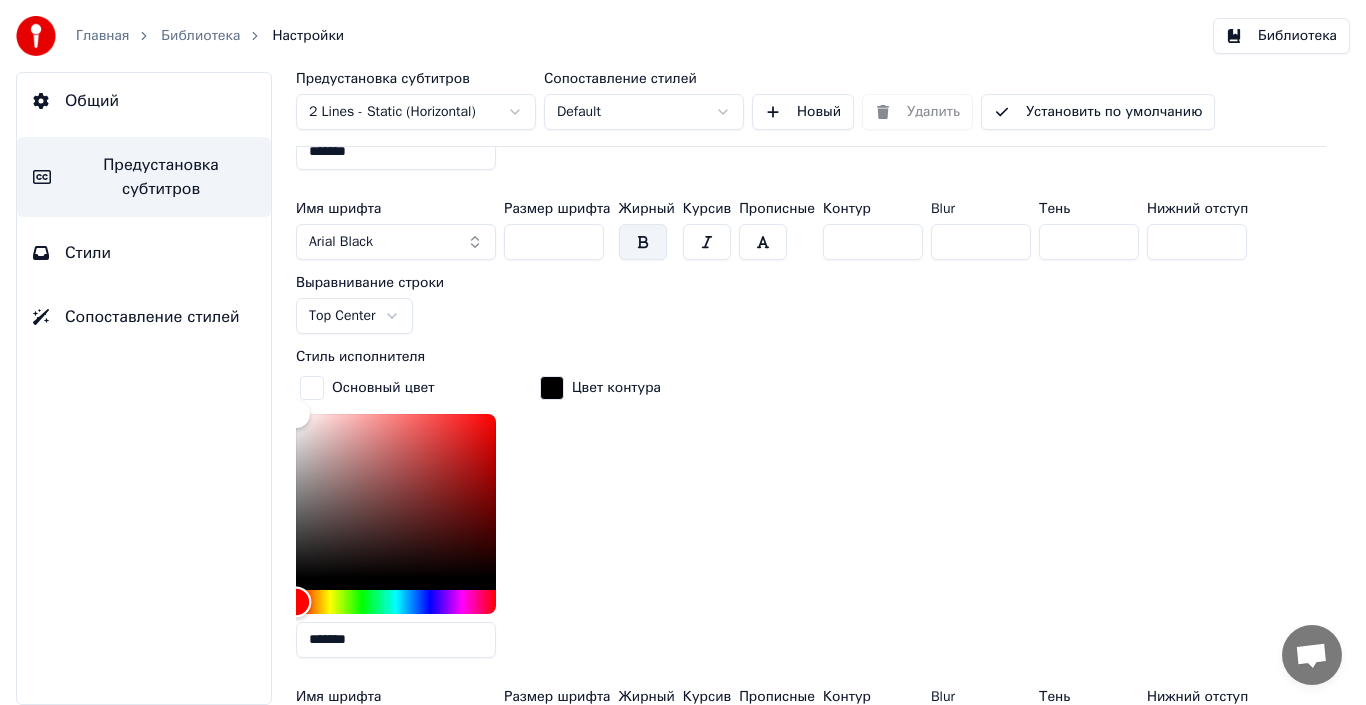 click at bounding box center [296, 601] 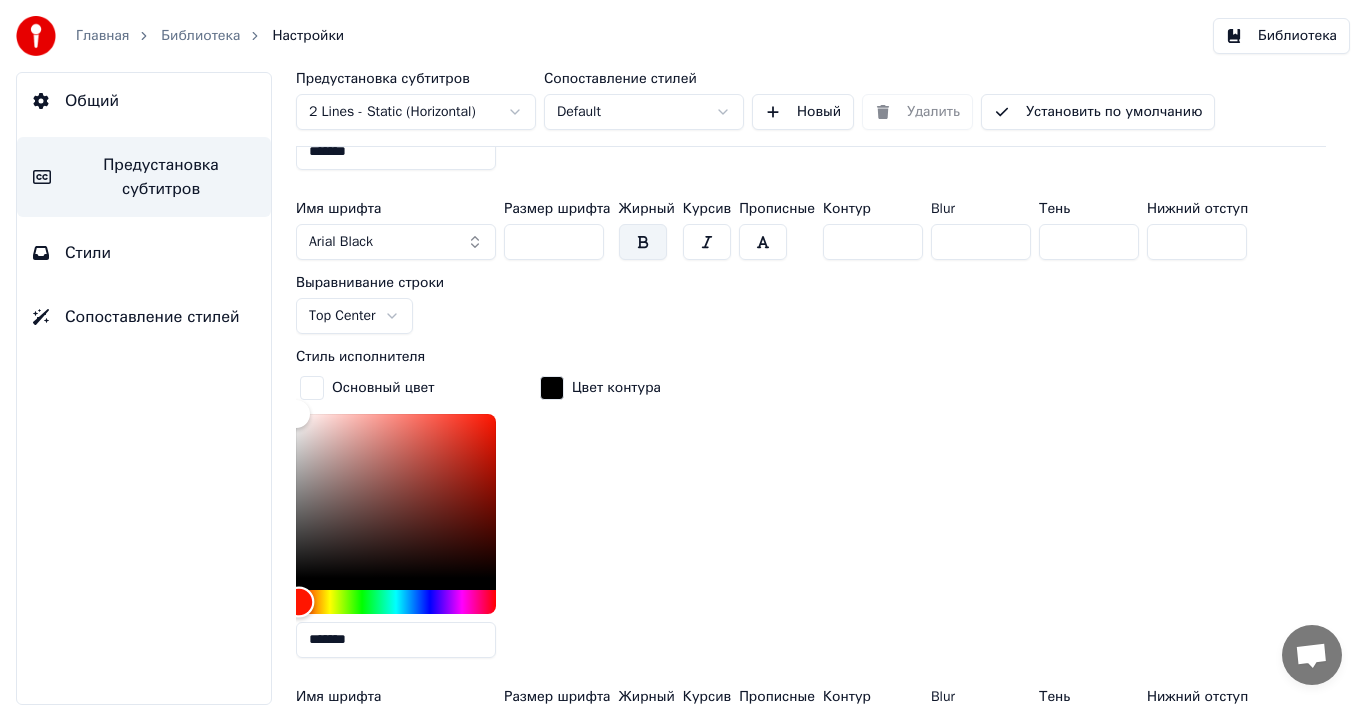 scroll, scrollTop: 1000, scrollLeft: 0, axis: vertical 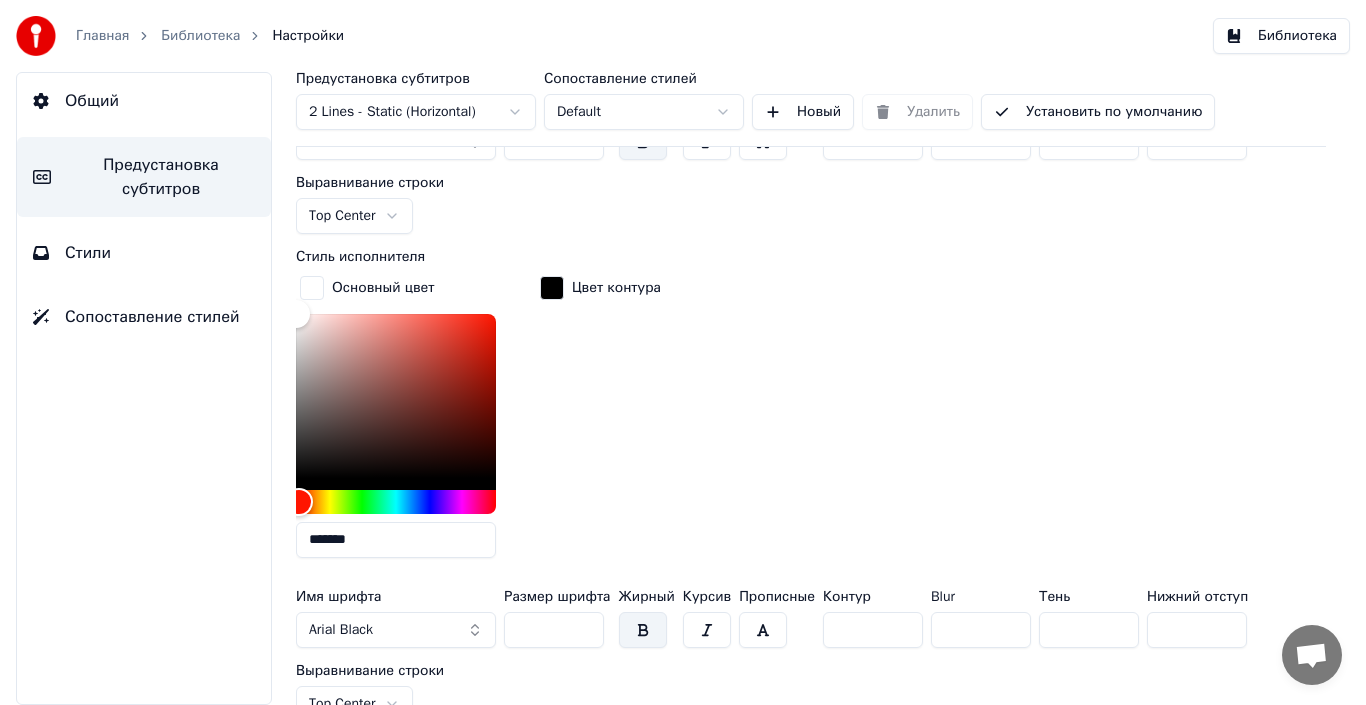 click on "Основный цвет" at bounding box center (383, 288) 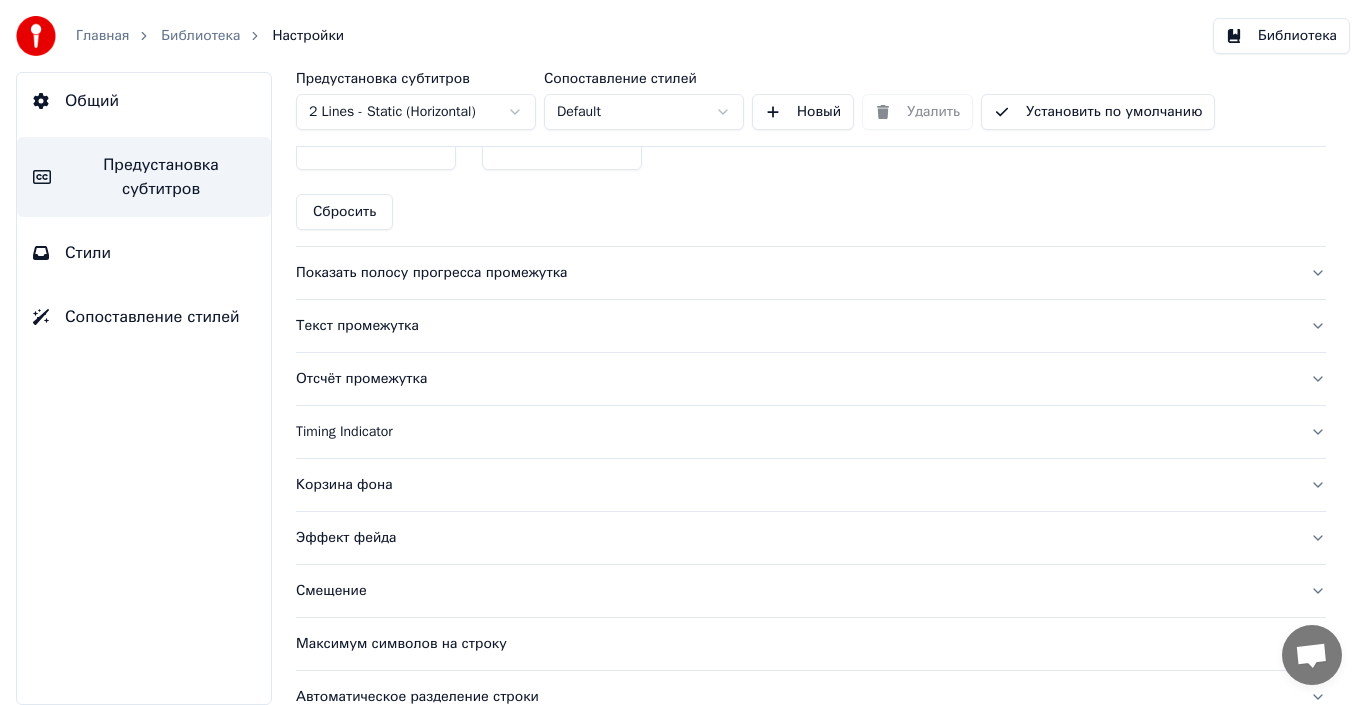 scroll, scrollTop: 1500, scrollLeft: 0, axis: vertical 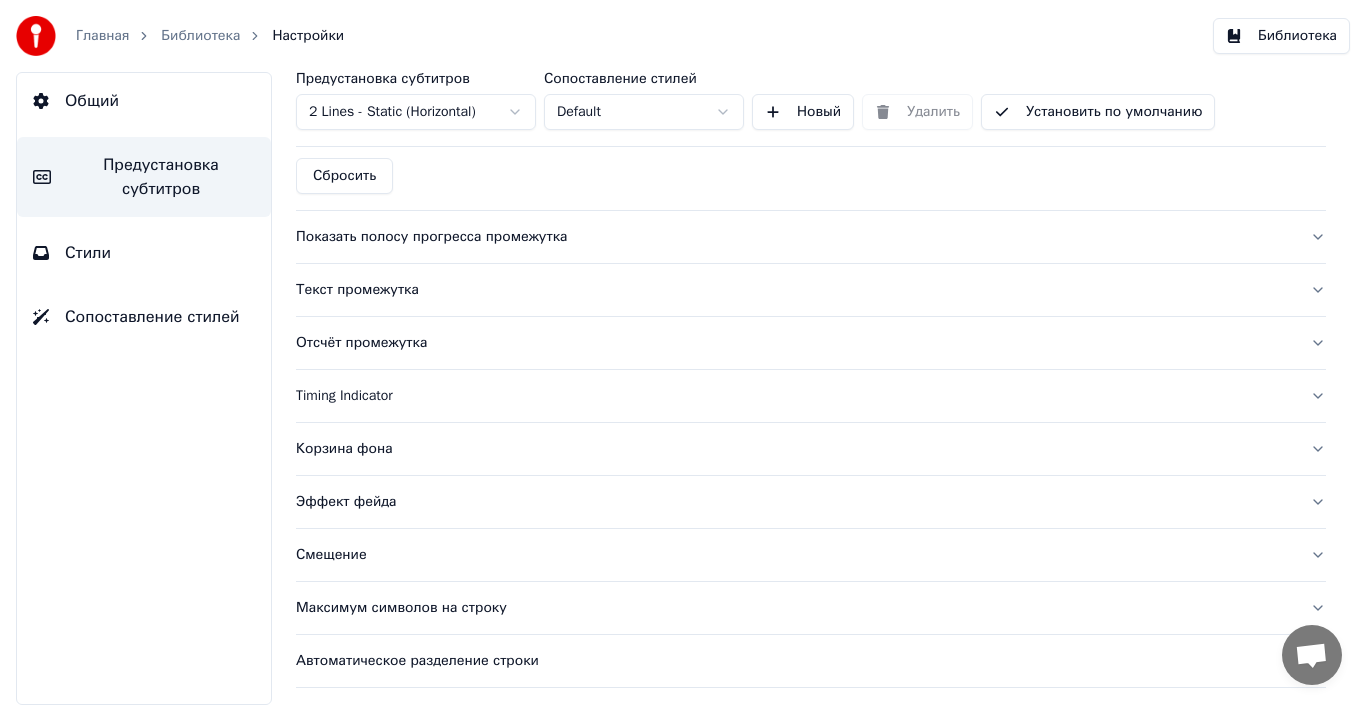 click on "Timing Indicator" at bounding box center [795, 396] 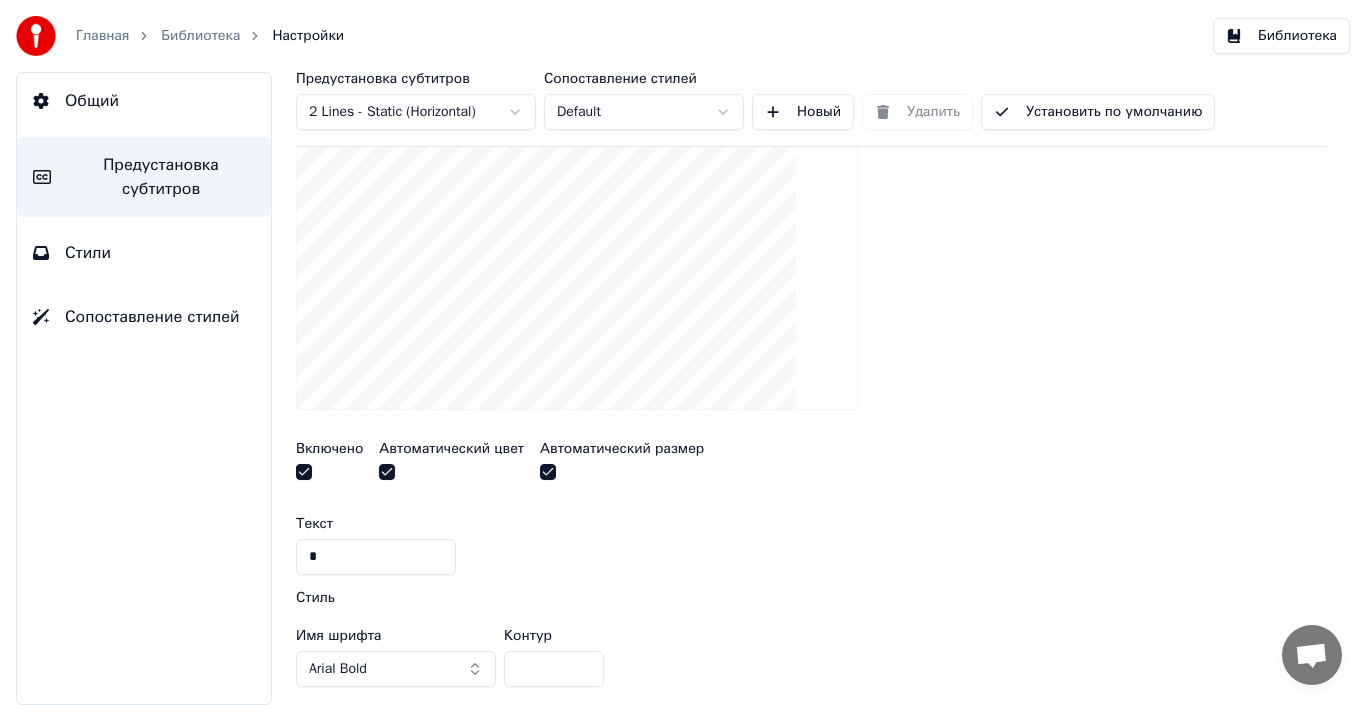 scroll, scrollTop: 458, scrollLeft: 0, axis: vertical 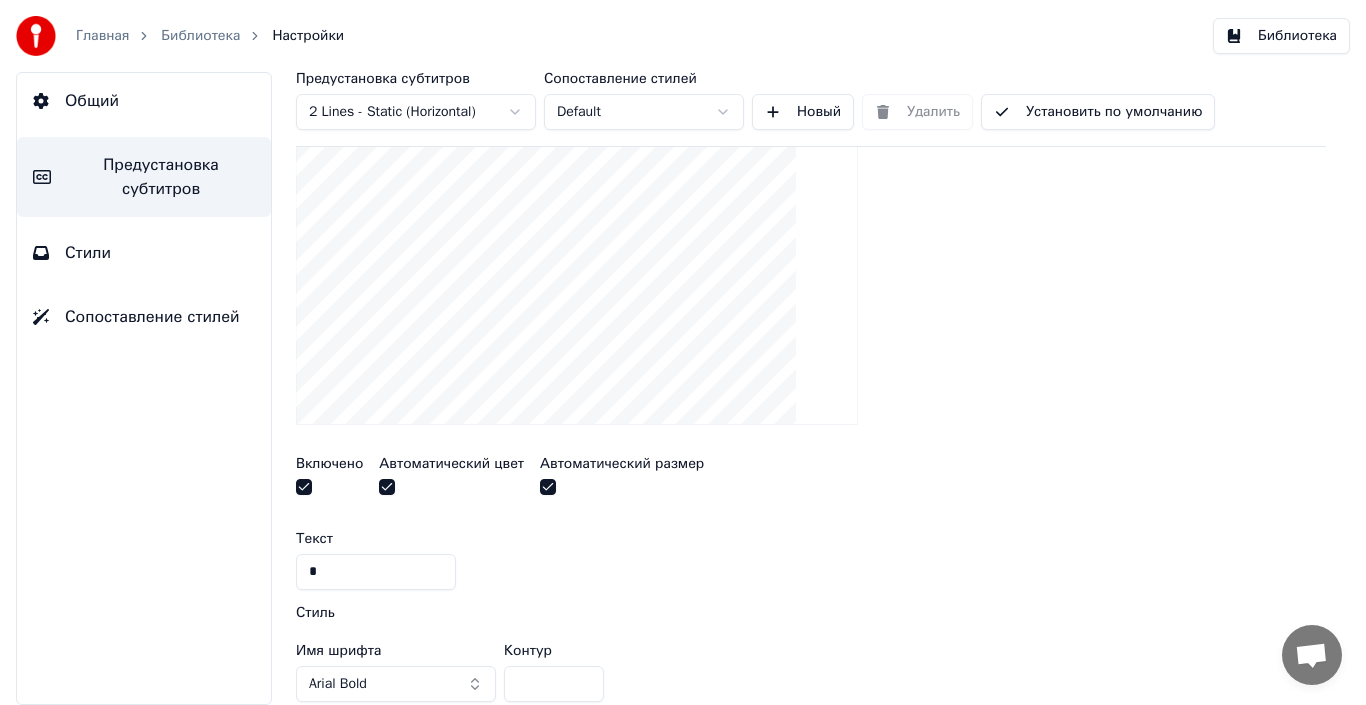 click at bounding box center (548, 487) 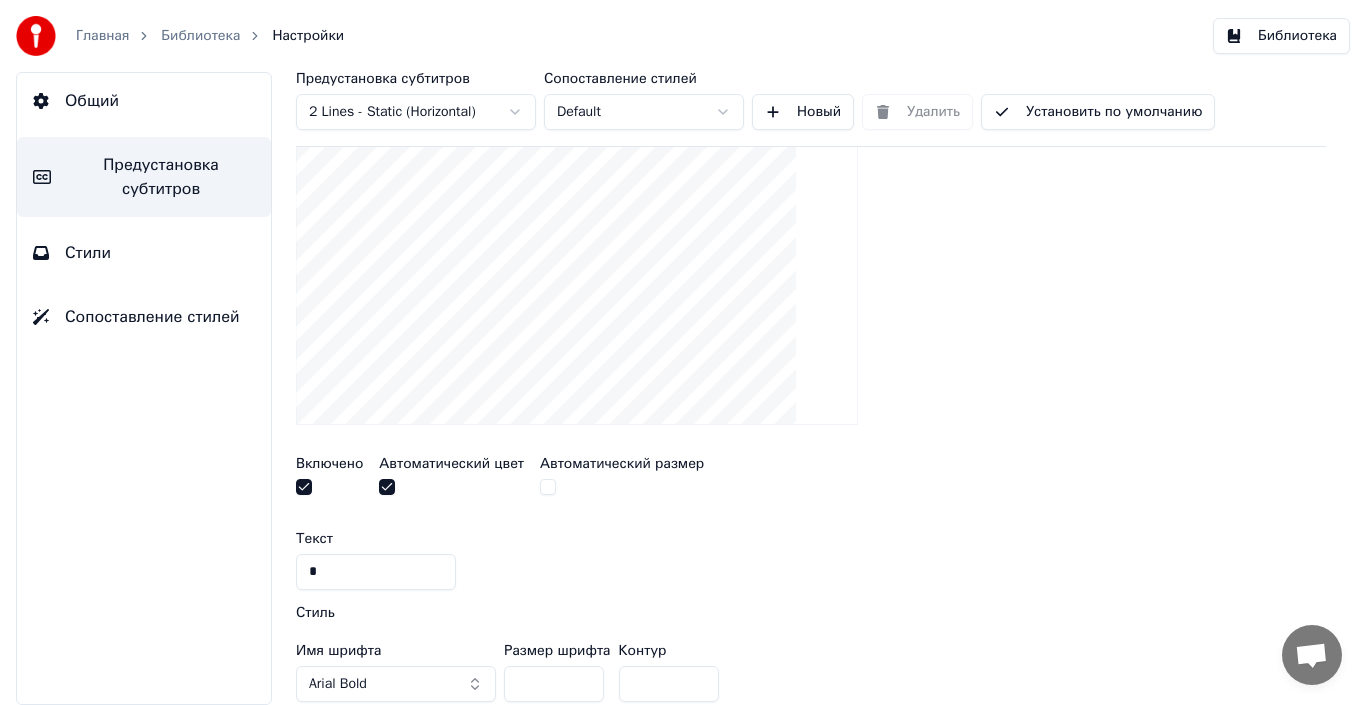 click at bounding box center [622, 489] 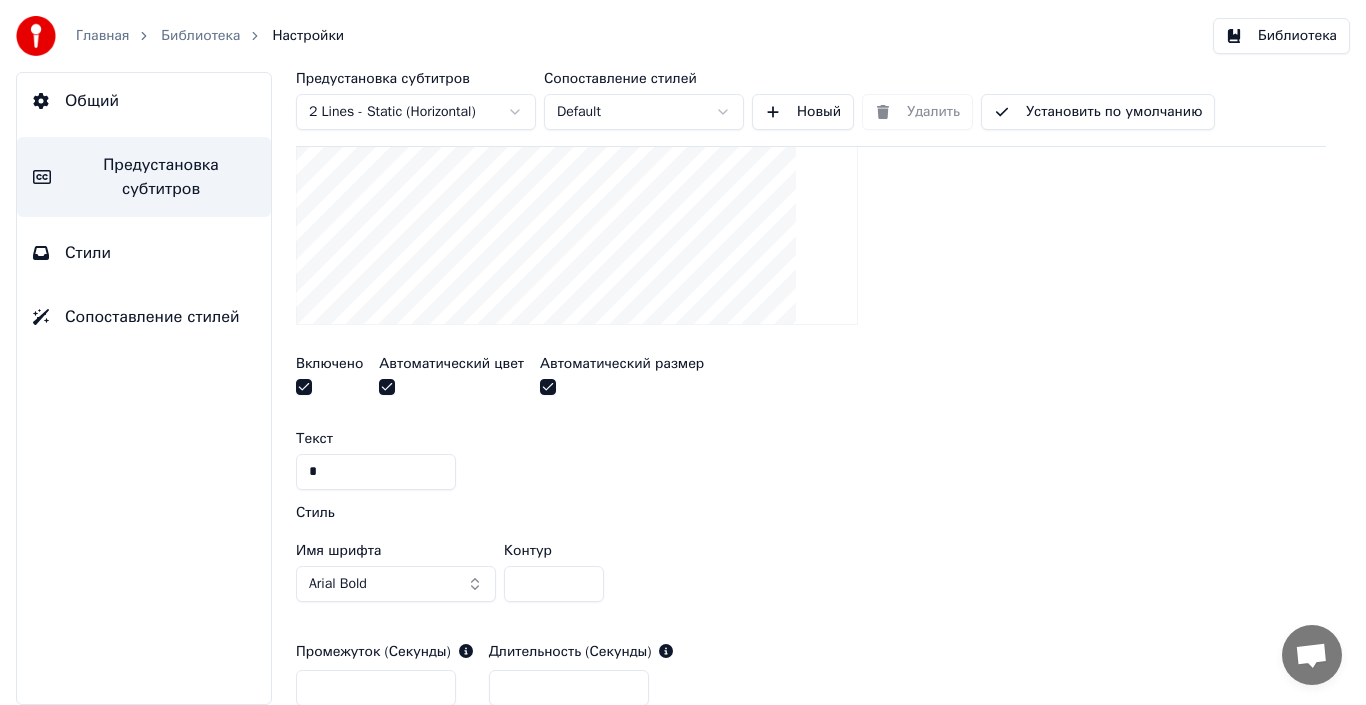 scroll, scrollTop: 658, scrollLeft: 0, axis: vertical 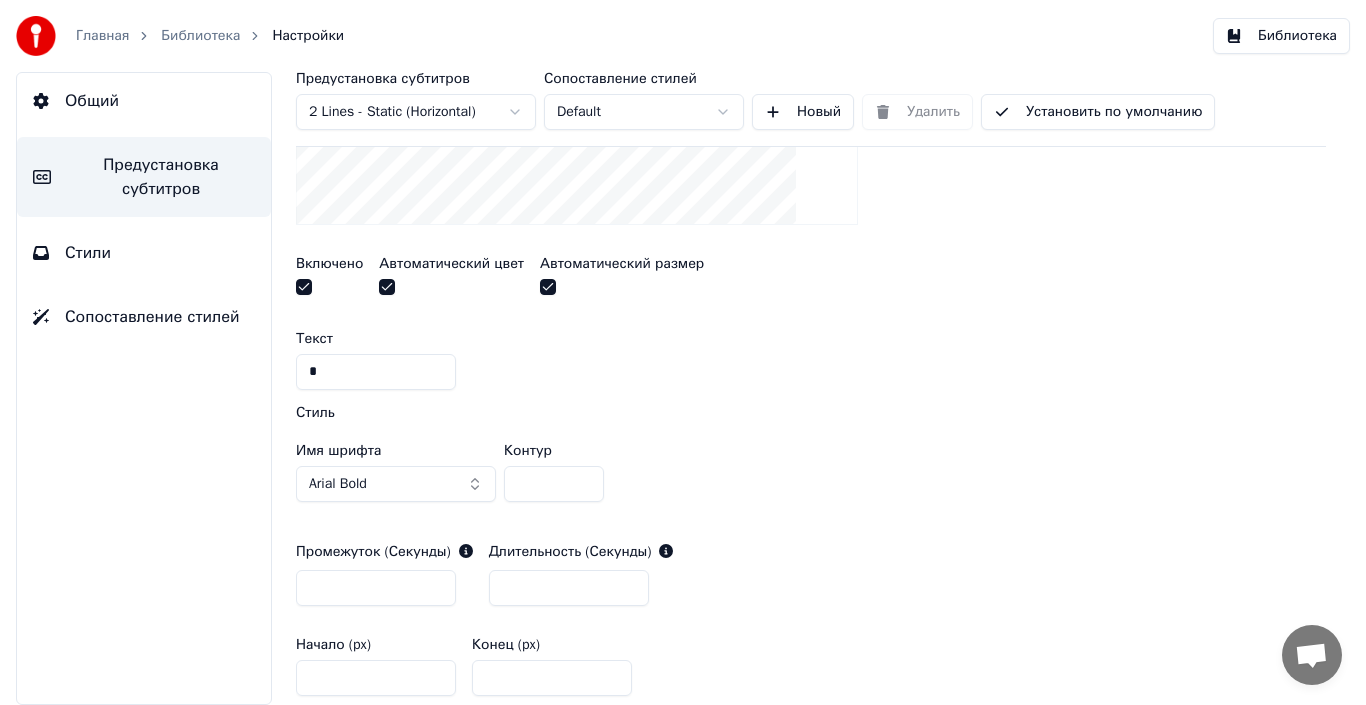 click on "Стиль" at bounding box center (811, 413) 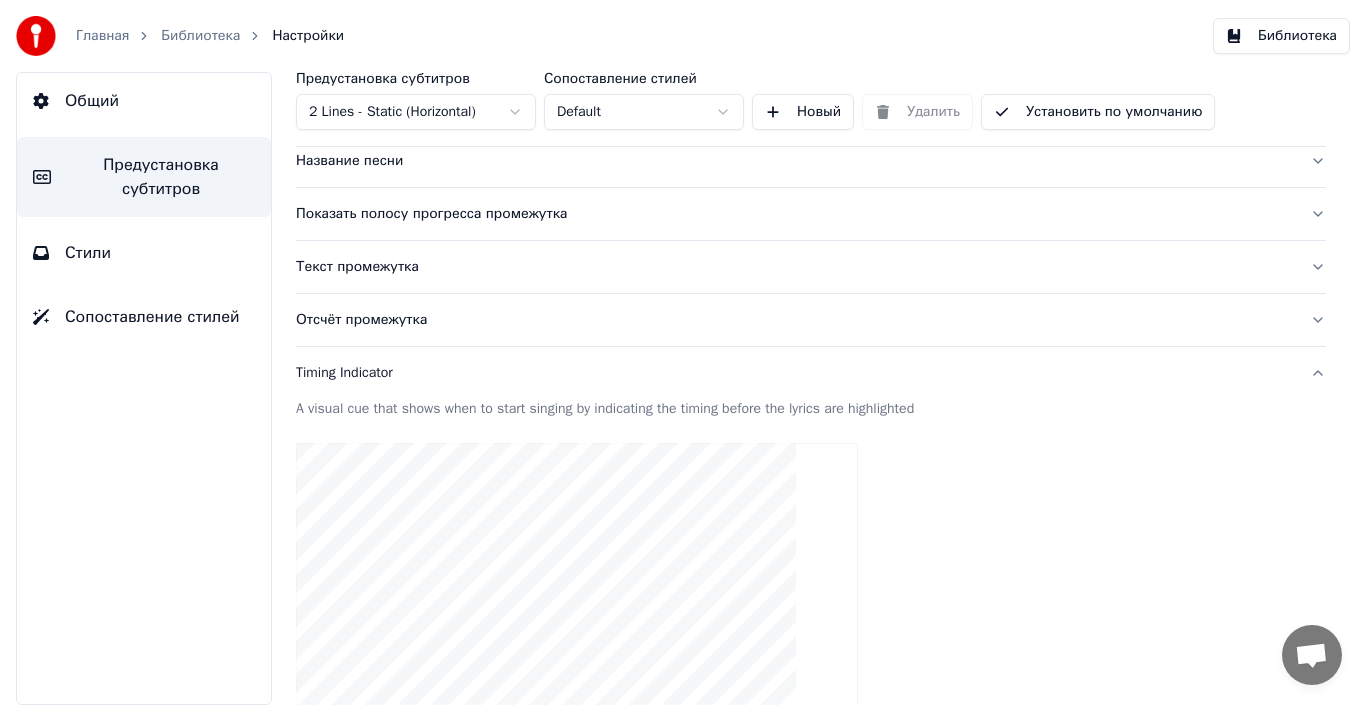scroll, scrollTop: 0, scrollLeft: 0, axis: both 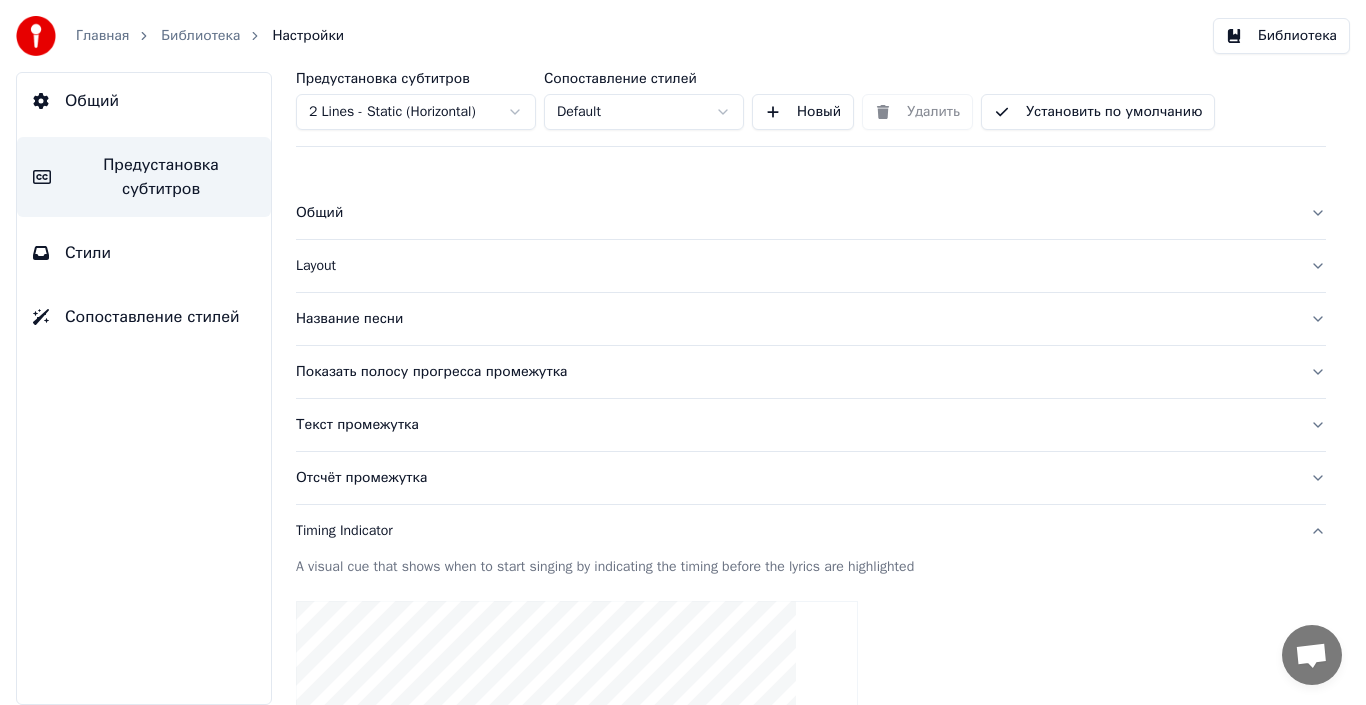 click on "Стили" at bounding box center (88, 253) 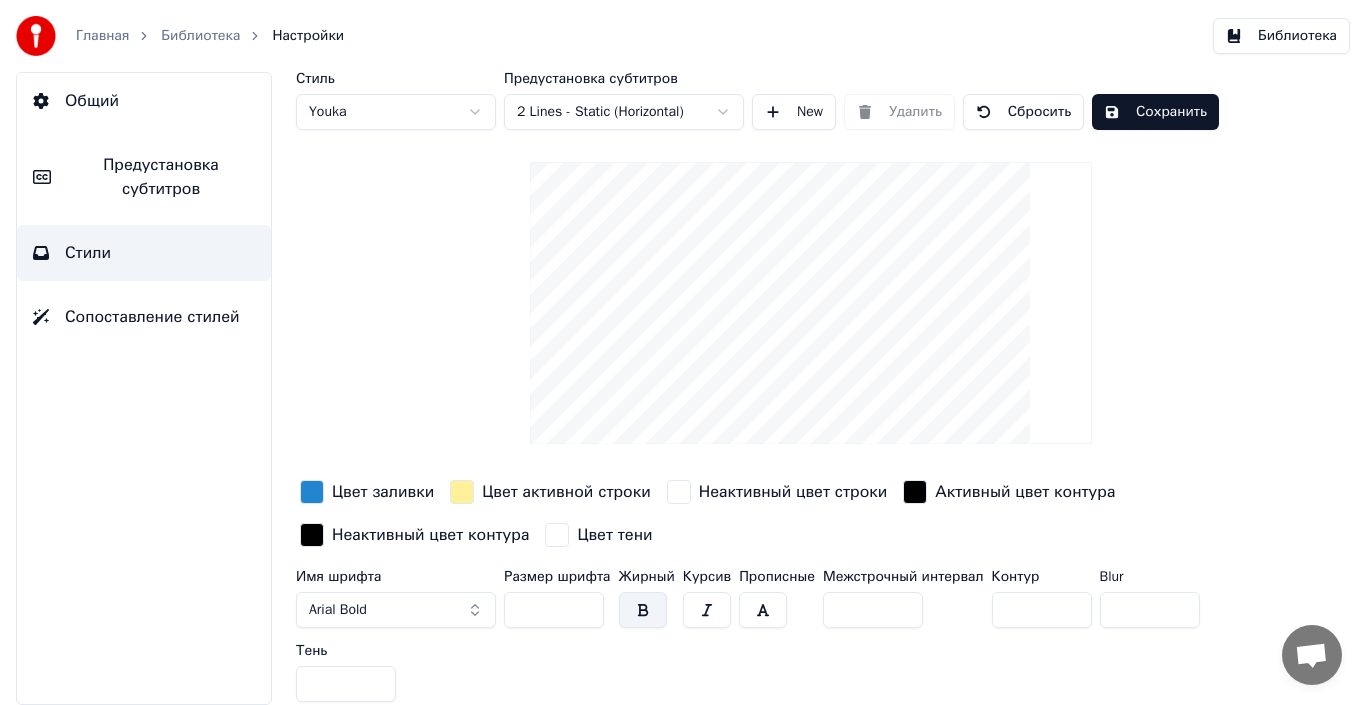 click at bounding box center (312, 492) 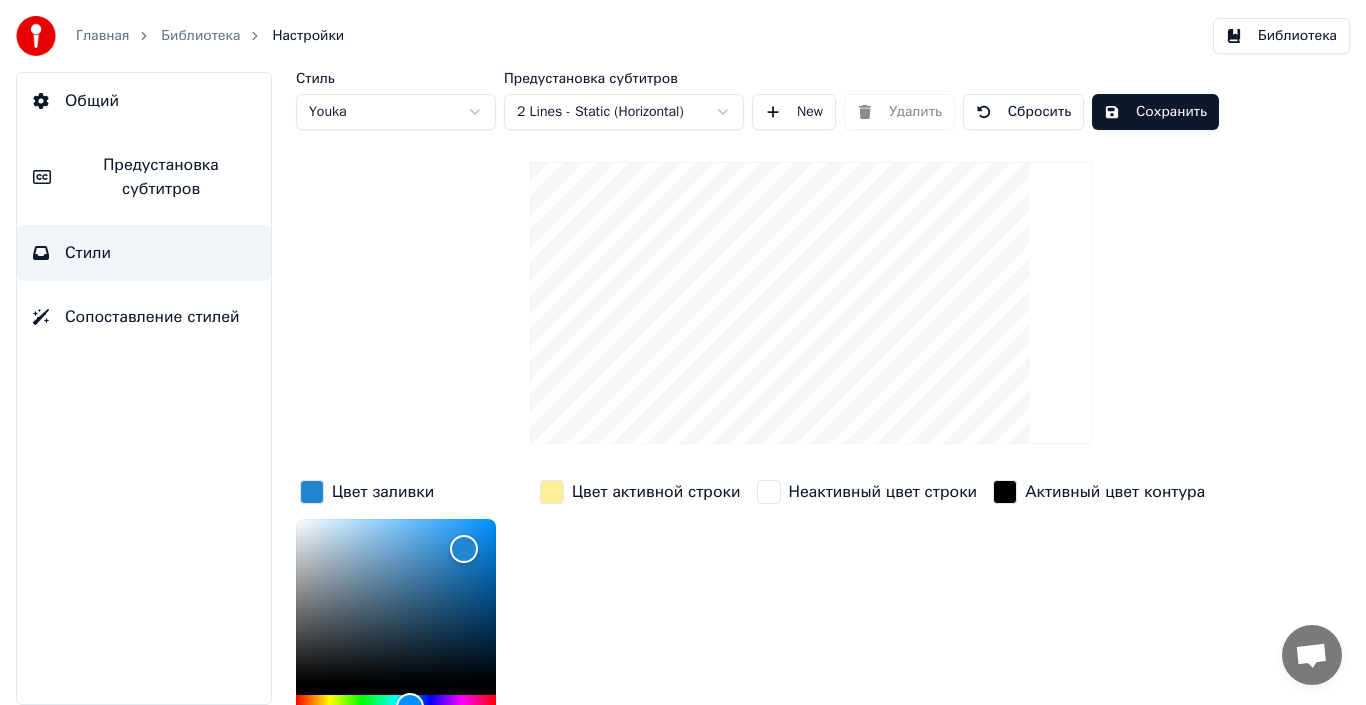 scroll, scrollTop: 100, scrollLeft: 0, axis: vertical 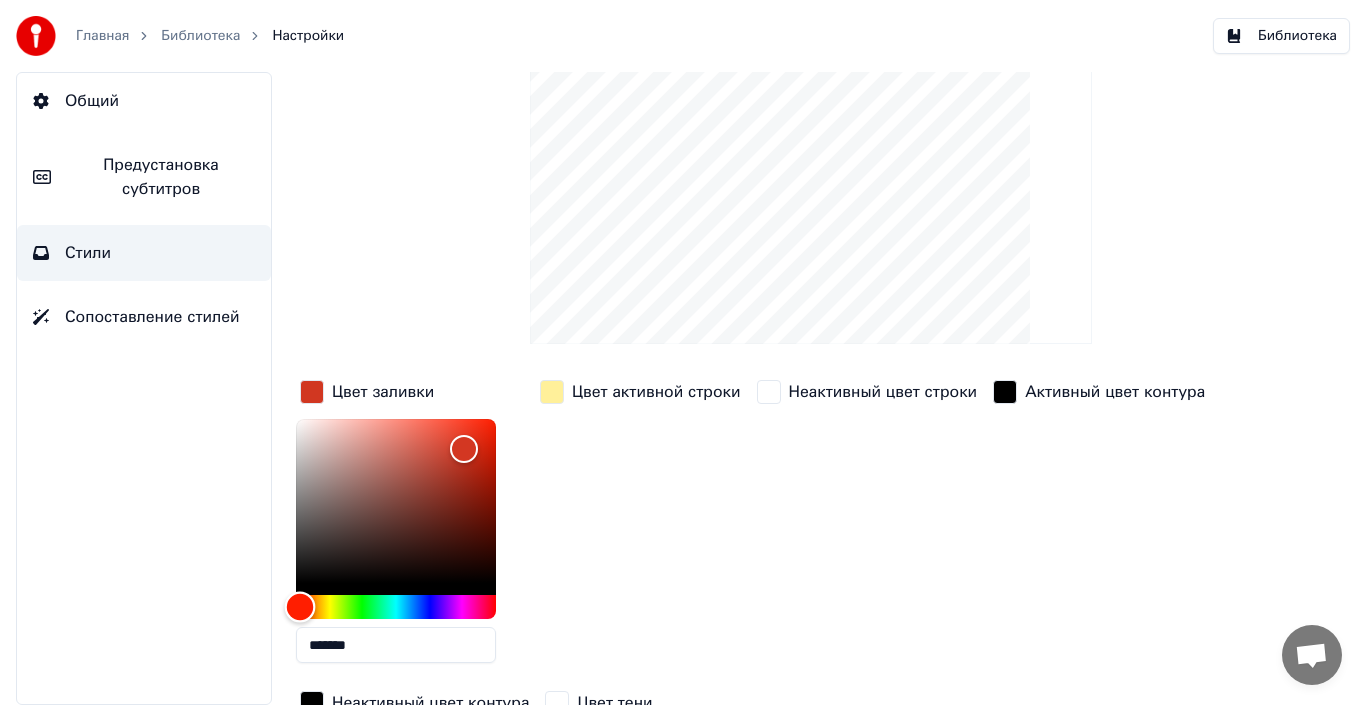 click at bounding box center (396, 607) 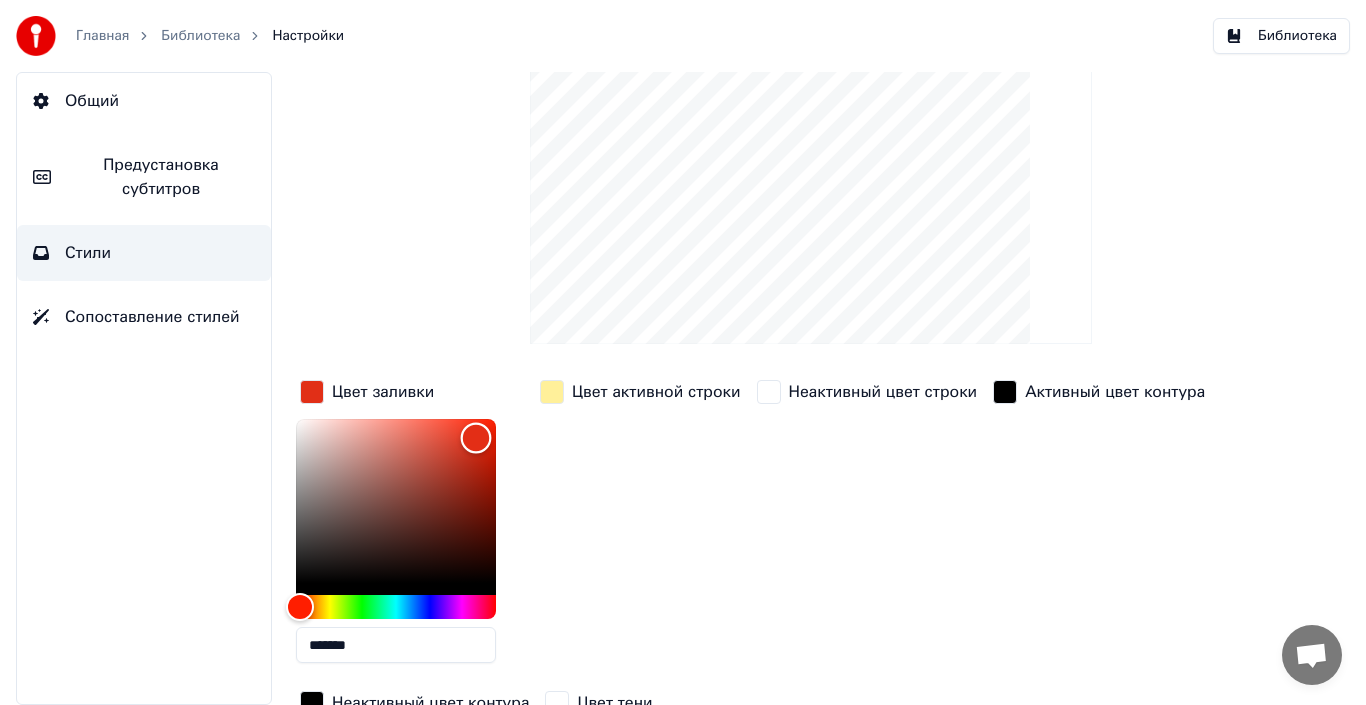 type on "*******" 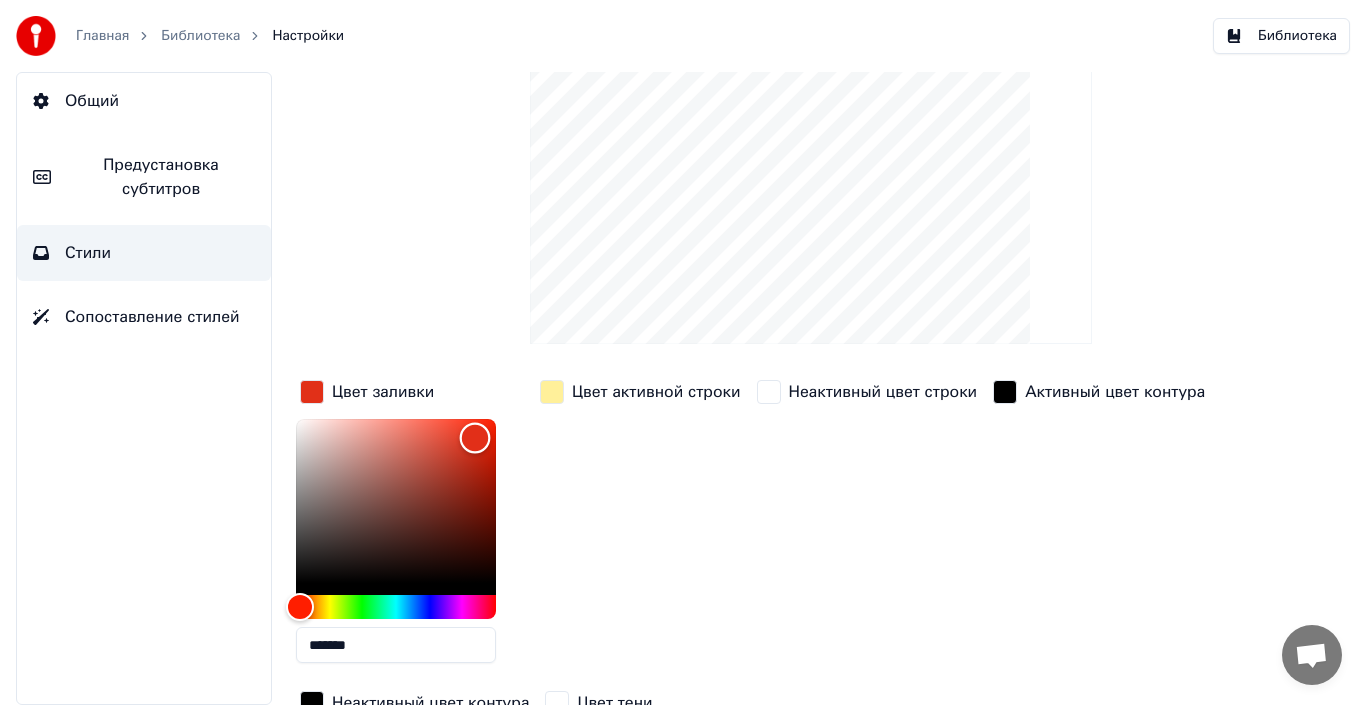 drag, startPoint x: 463, startPoint y: 443, endPoint x: 475, endPoint y: 437, distance: 13.416408 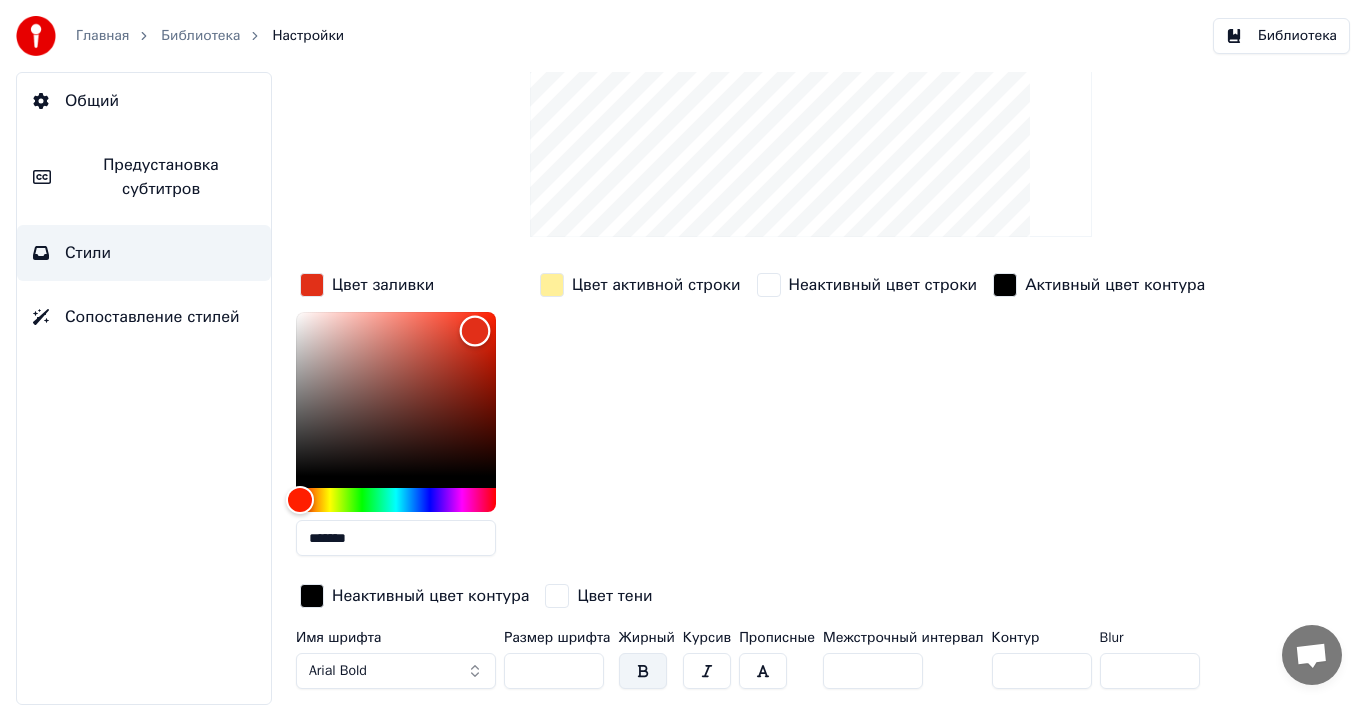 scroll, scrollTop: 171, scrollLeft: 0, axis: vertical 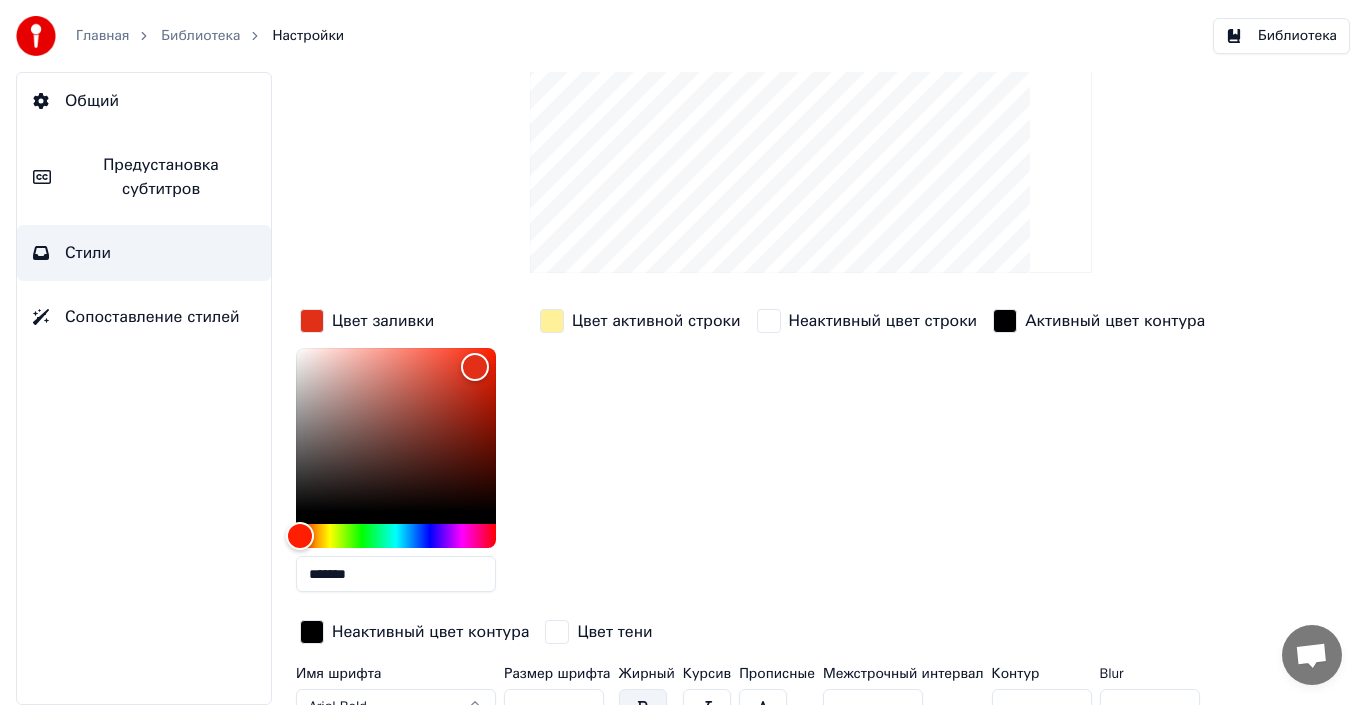 click at bounding box center [552, 321] 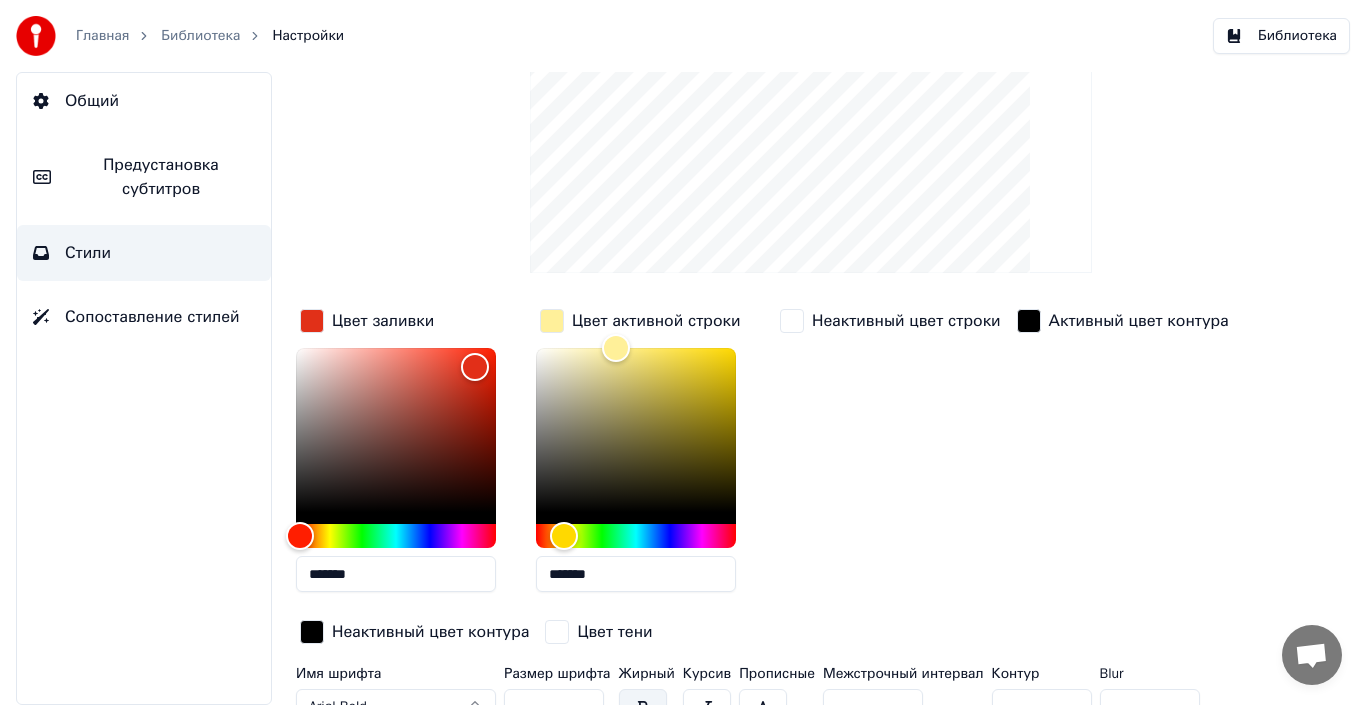 click at bounding box center [552, 321] 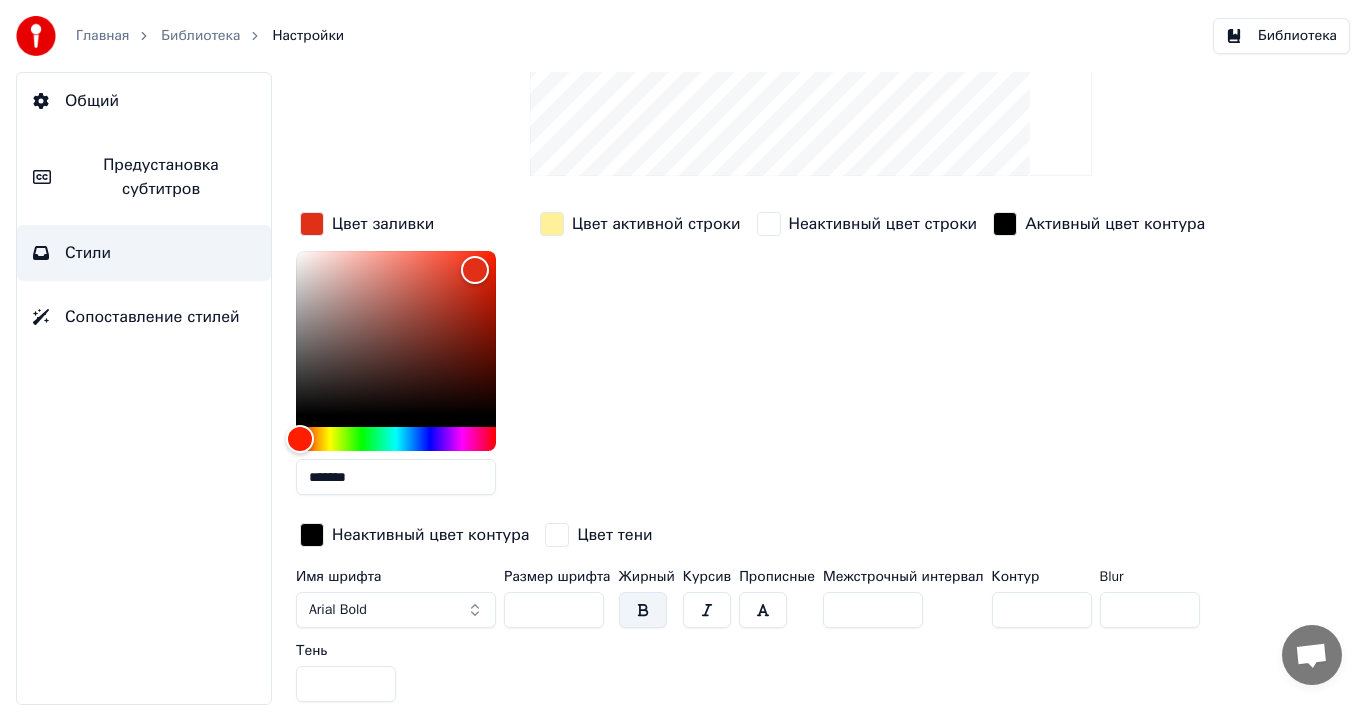 scroll, scrollTop: 271, scrollLeft: 0, axis: vertical 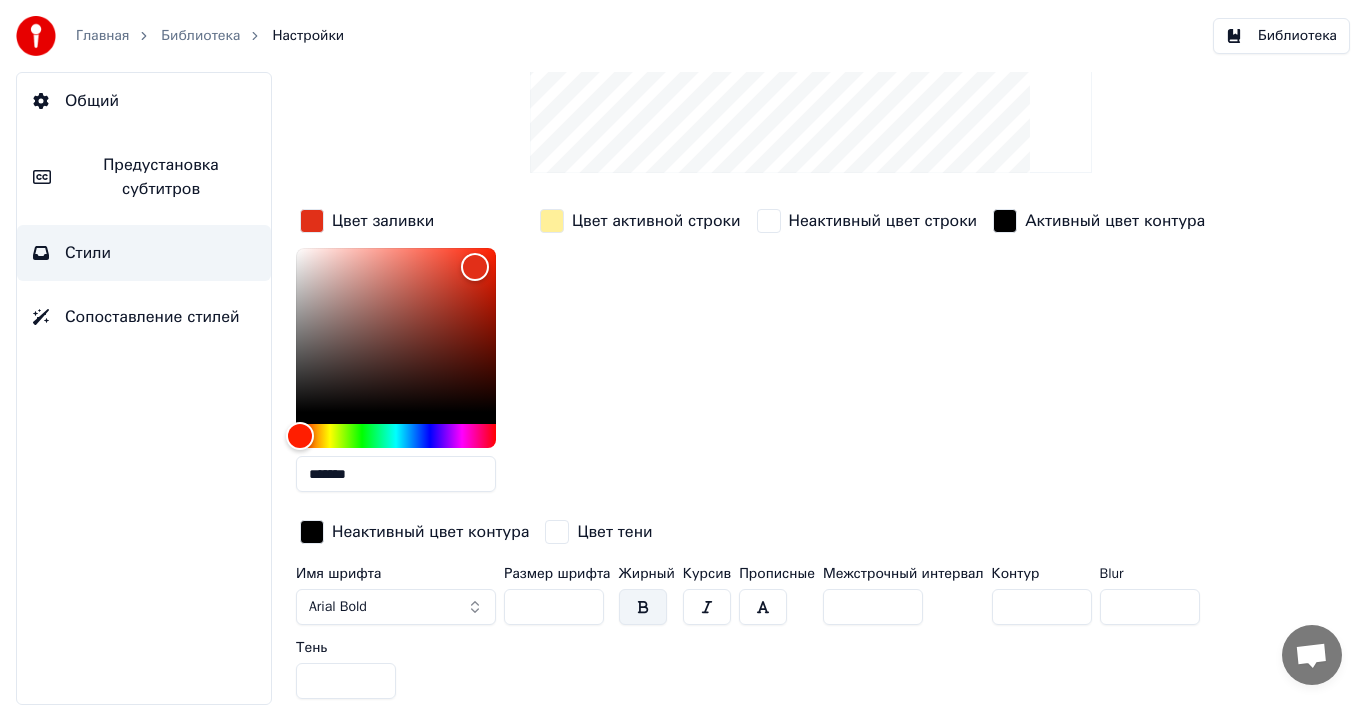 click on "**" at bounding box center [554, 607] 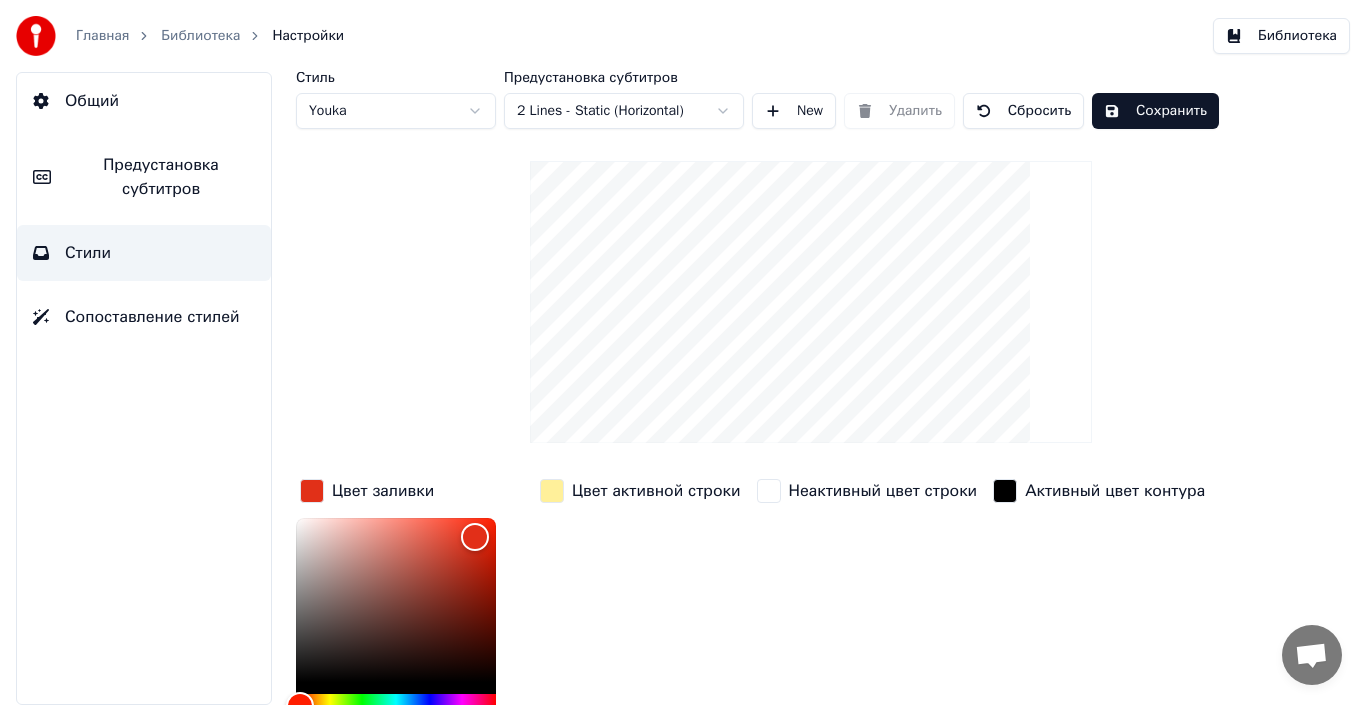 scroll, scrollTop: 0, scrollLeft: 0, axis: both 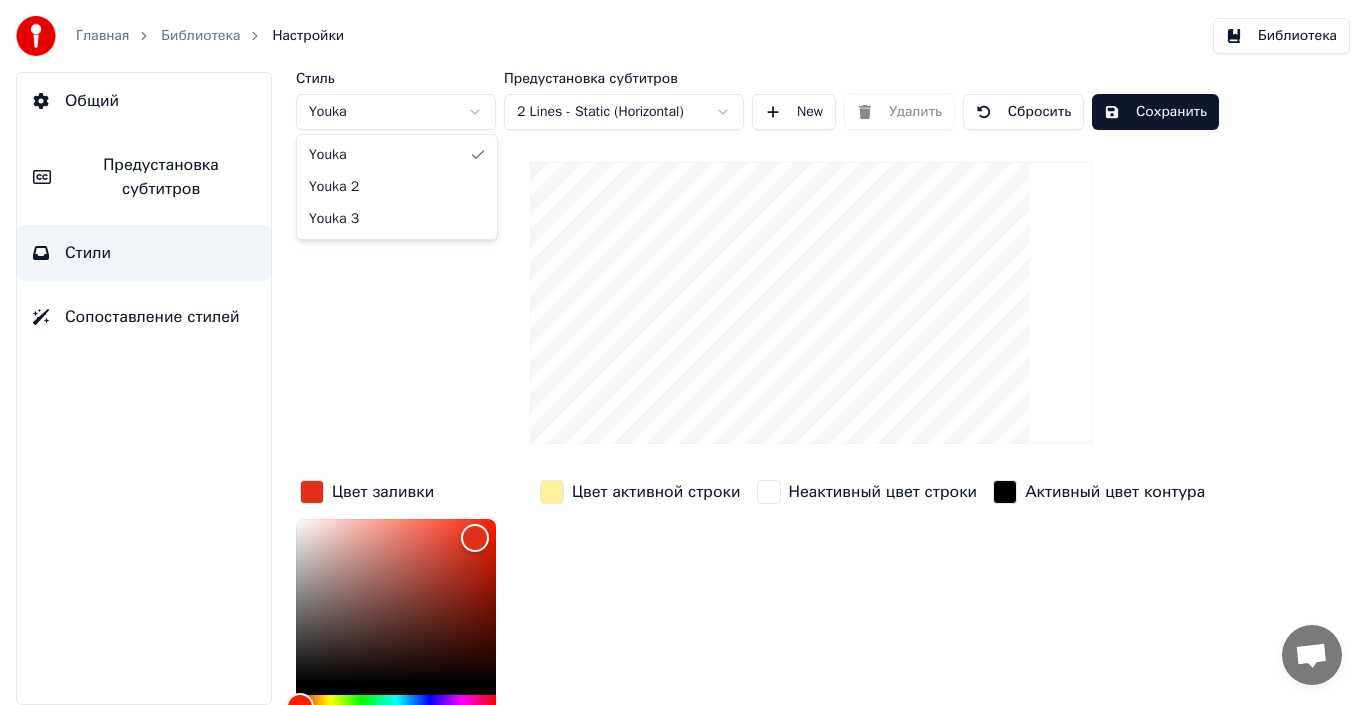 click on "Главная Библиотека Настройки Библиотека Общий Предустановка субтитров Стили Сопоставление стилей Стиль Youka Предустановка субтитров 2 Lines - Static (Horizontal) New Удалить Сбросить Сохранить Цвет заливки ******* Цвет активной строки Неактивный цвет строки Активный цвет контура Неактивный цвет контура Цвет тени Имя шрифта Arial Bold Размер шрифта *** Жирный Курсив Прописные Межстрочный интервал * Контур * Blur * Тень *
Youka Youka 2 Youka 3" at bounding box center (683, 352) 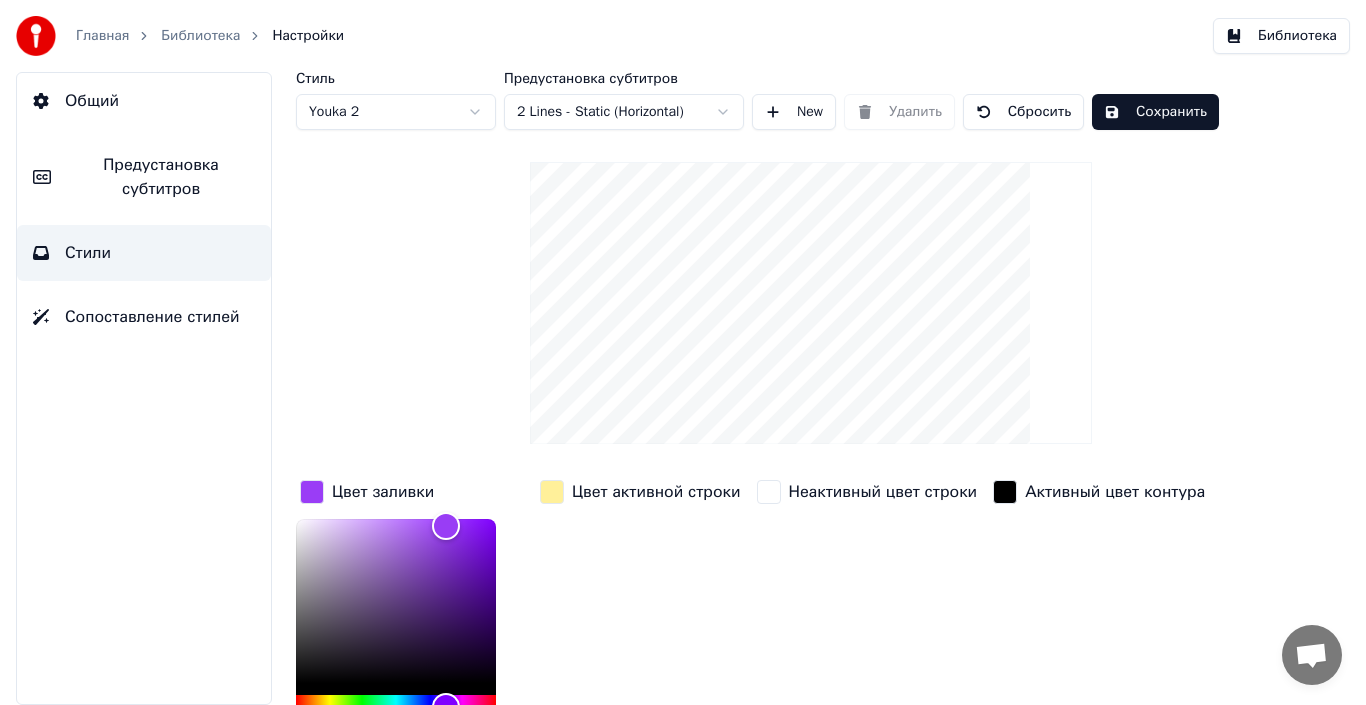 click on "Главная Библиотека Настройки Библиотека Общий Предустановка субтитров Стили Сопоставление стилей Стиль Youka 2 Предустановка субтитров 2 Lines - Static (Horizontal) New Удалить Сбросить Сохранить Цвет заливки ******* Цвет активной строки Неактивный цвет строки Активный цвет контура Неактивный цвет контура Цвет тени Имя шрифта Arial Bold Размер шрифта ** Жирный Курсив Прописные Межстрочный интервал * Контур * Blur * Тень *" at bounding box center (683, 352) 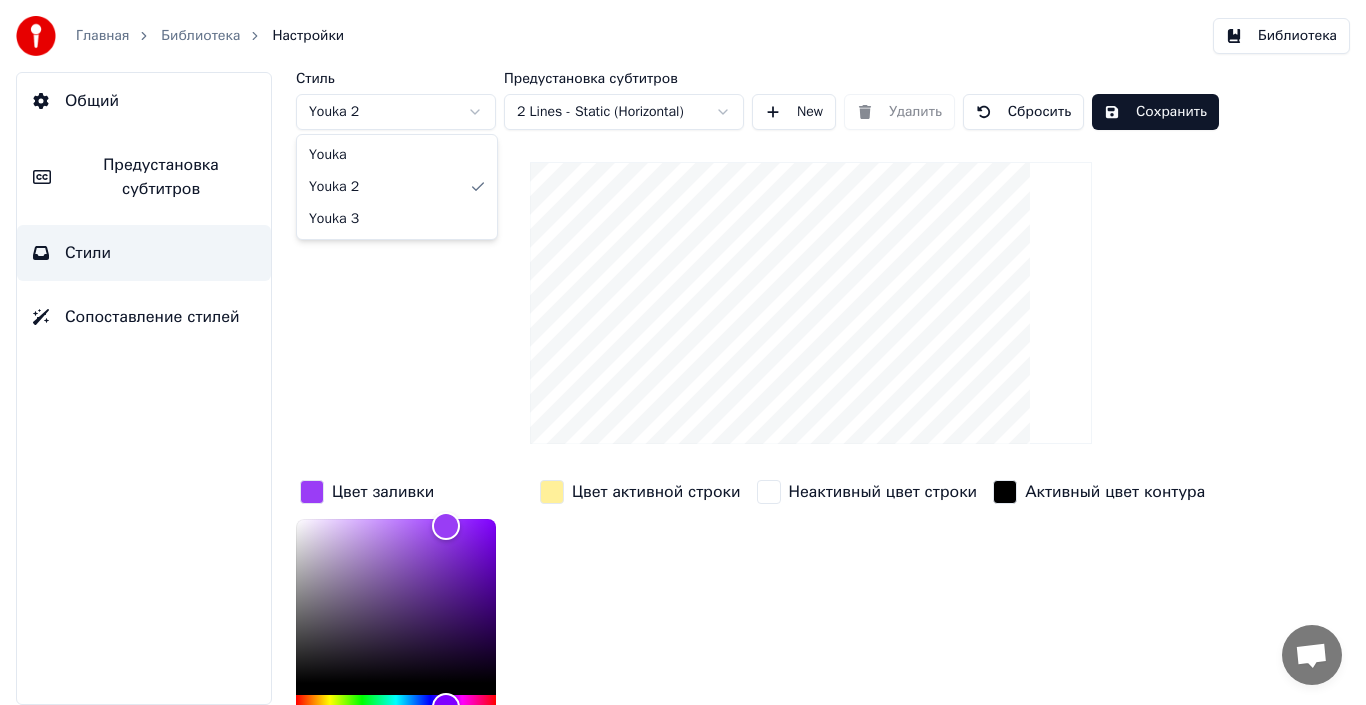 type on "***" 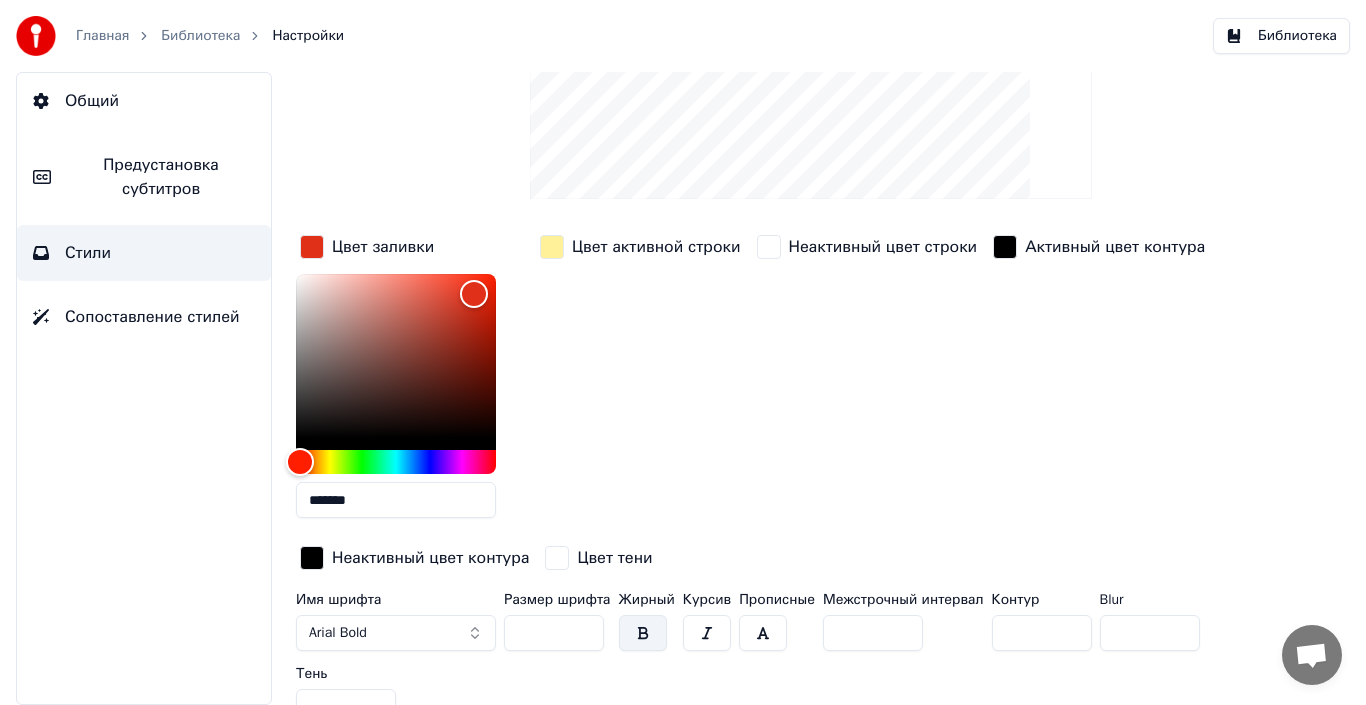 scroll, scrollTop: 271, scrollLeft: 0, axis: vertical 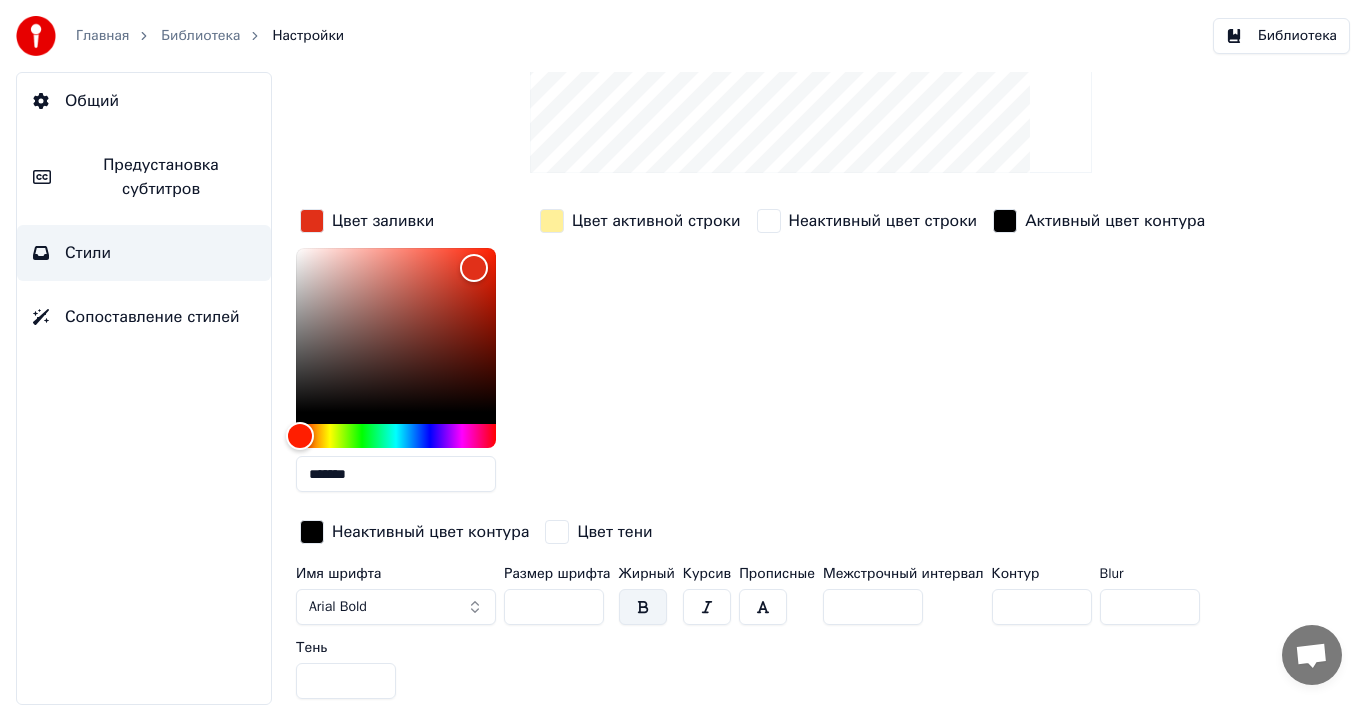 click at bounding box center (312, 221) 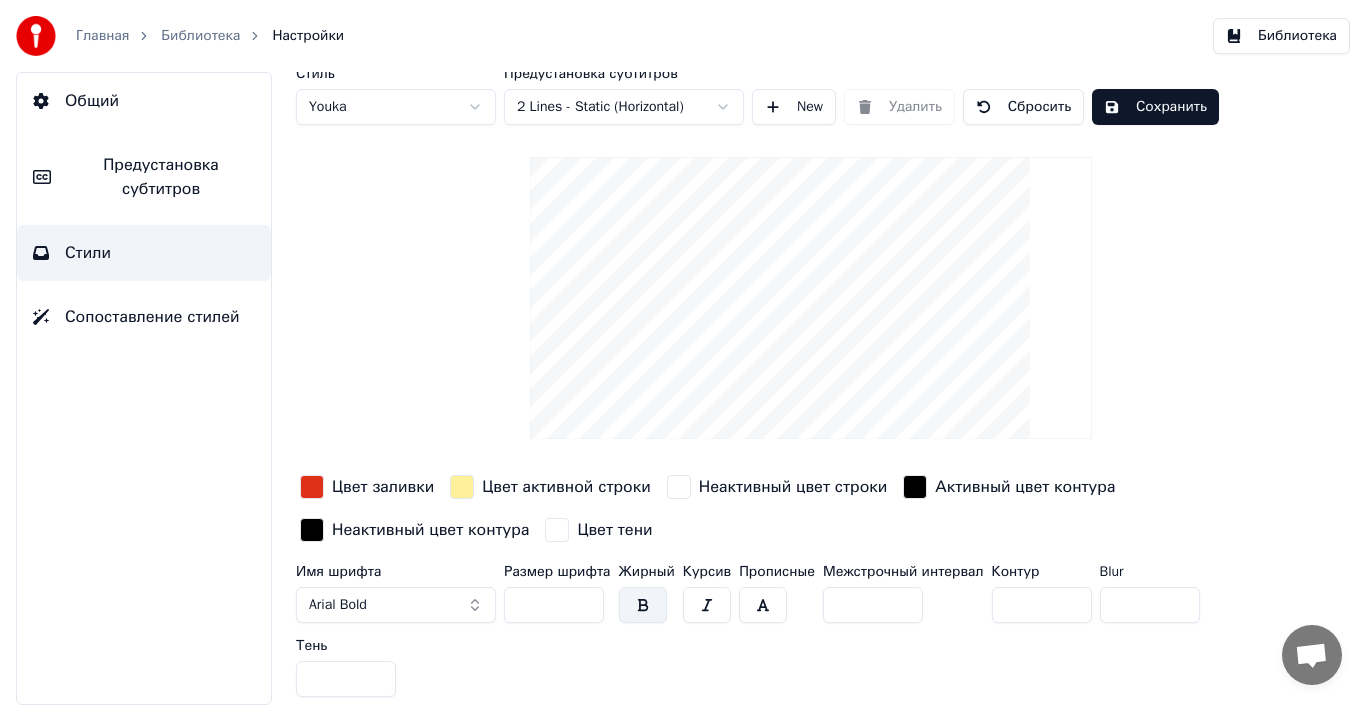 scroll, scrollTop: 3, scrollLeft: 0, axis: vertical 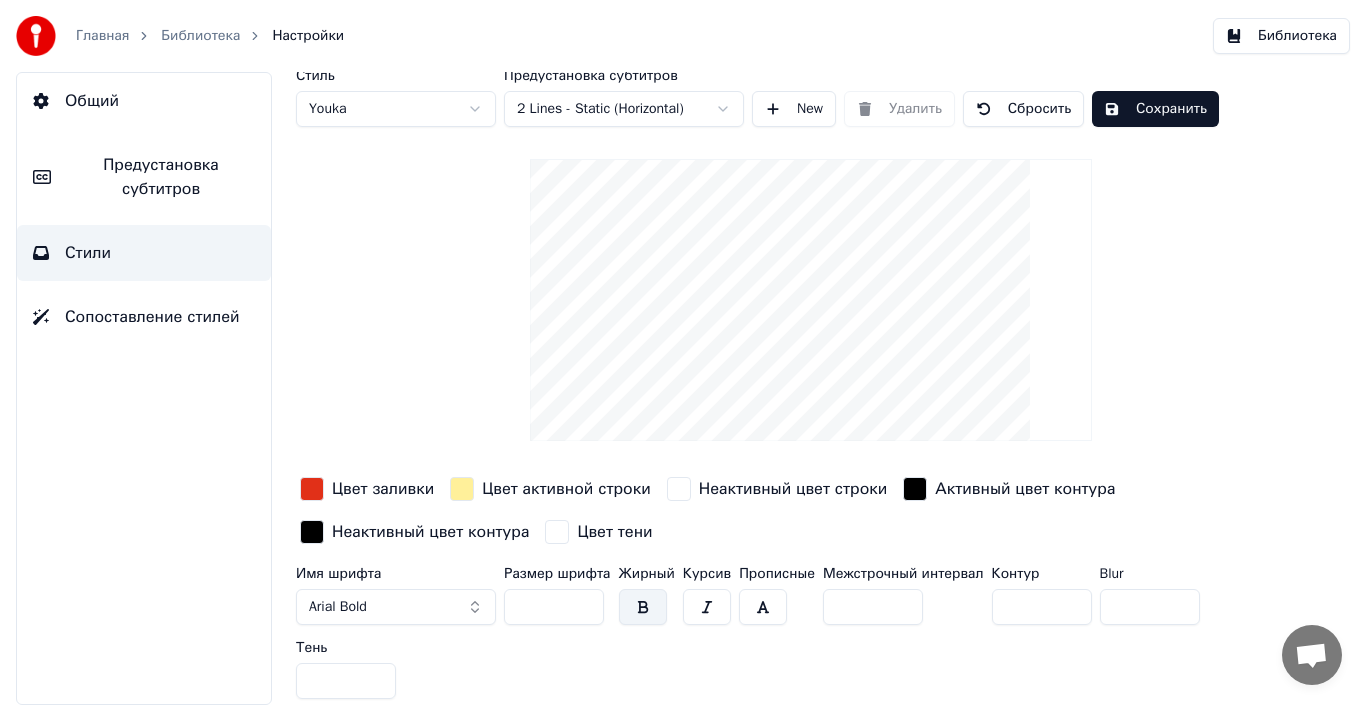 click at bounding box center (312, 489) 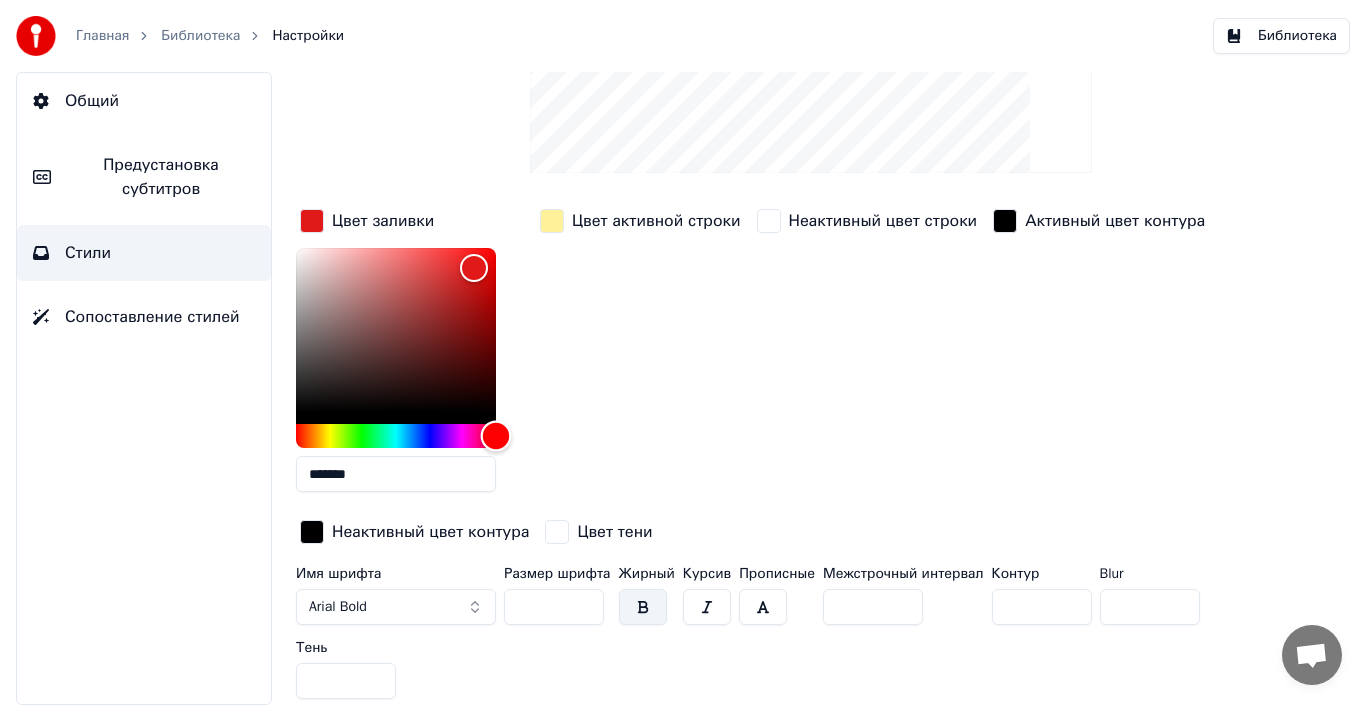 drag, startPoint x: 299, startPoint y: 435, endPoint x: 515, endPoint y: 450, distance: 216.5202 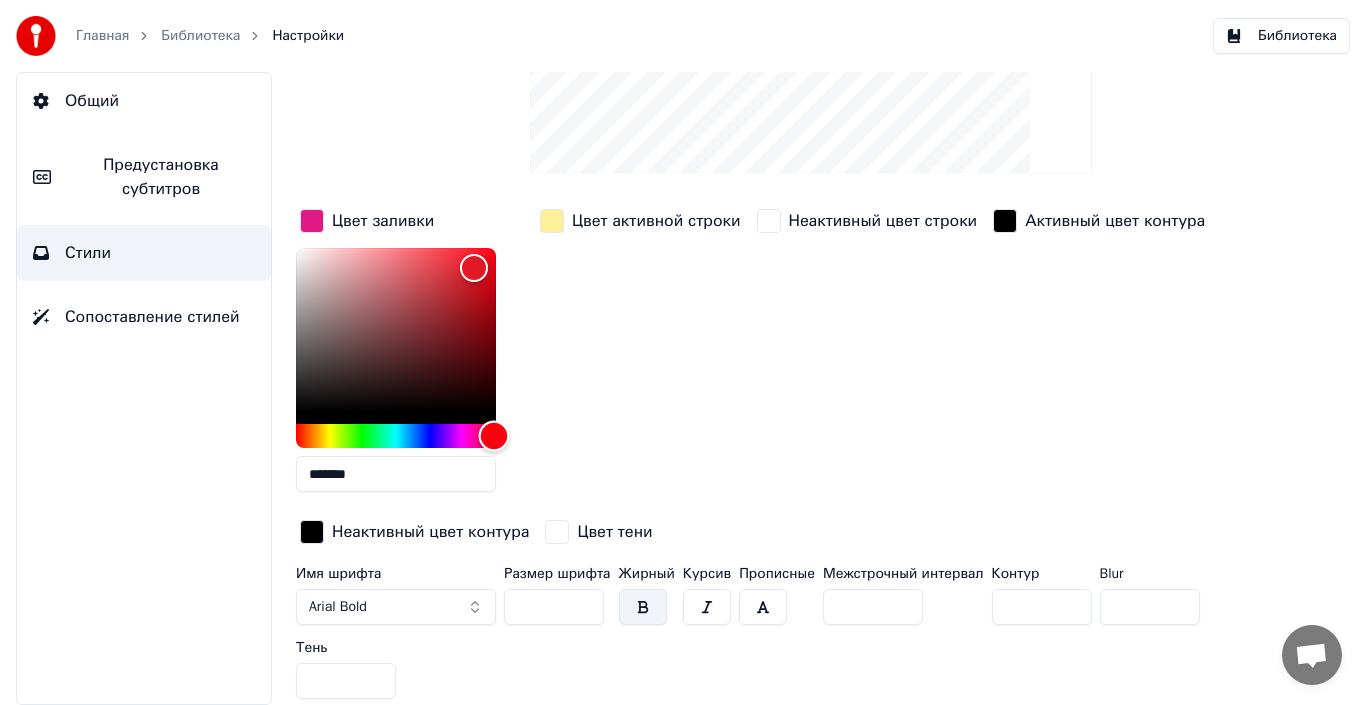 type on "*******" 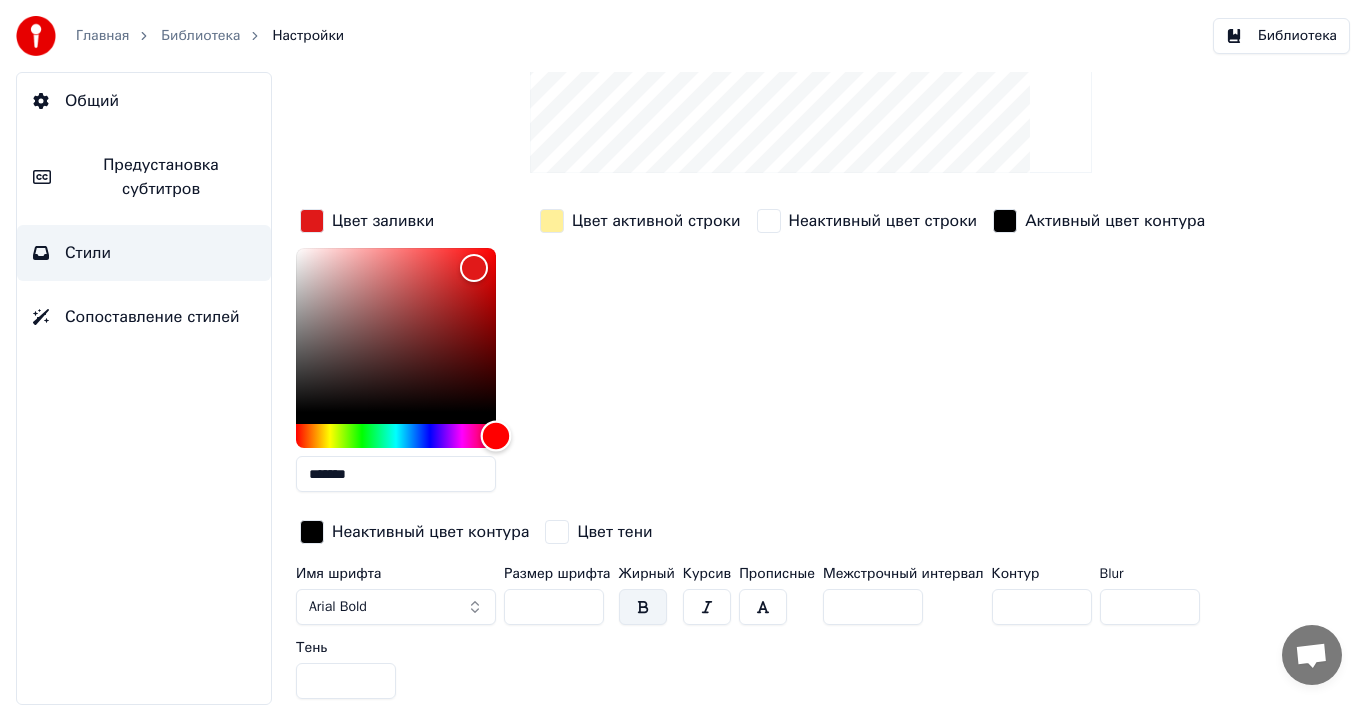 drag, startPoint x: 495, startPoint y: 438, endPoint x: 552, endPoint y: 433, distance: 57.21888 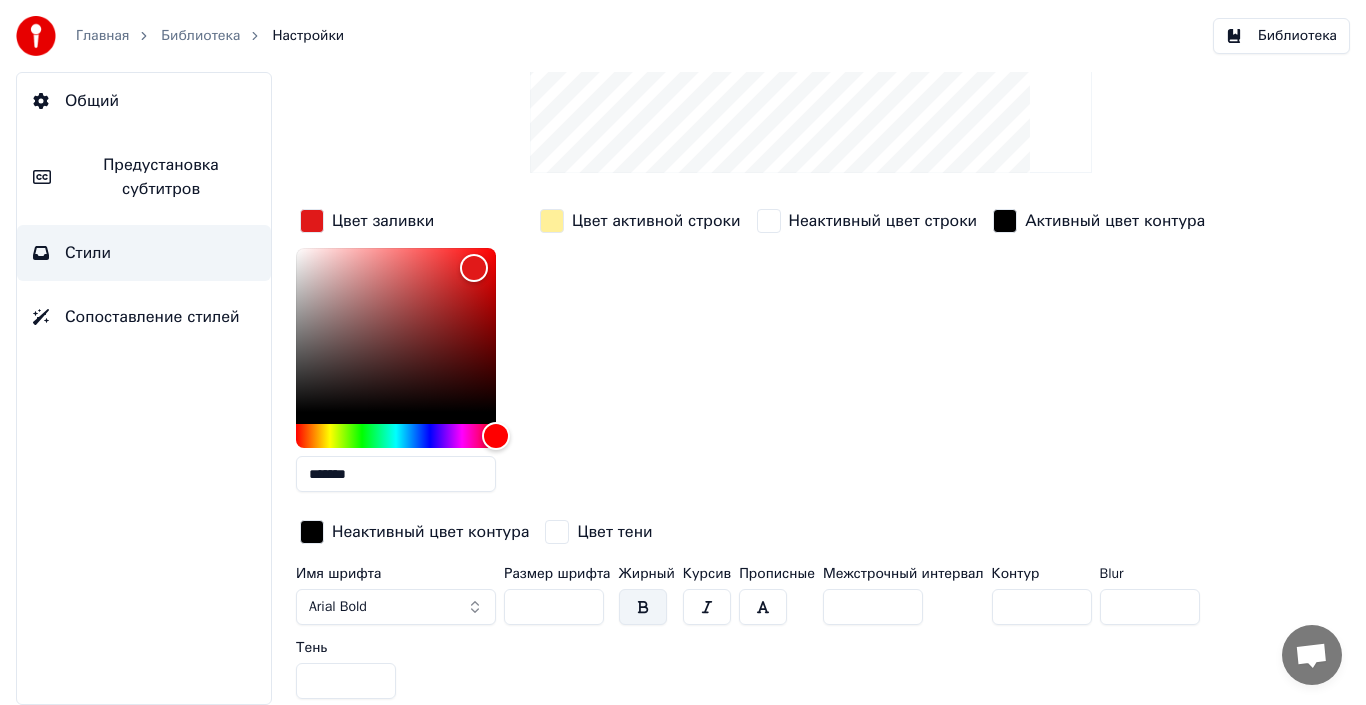 click on "Цвет активной строки" at bounding box center (640, 356) 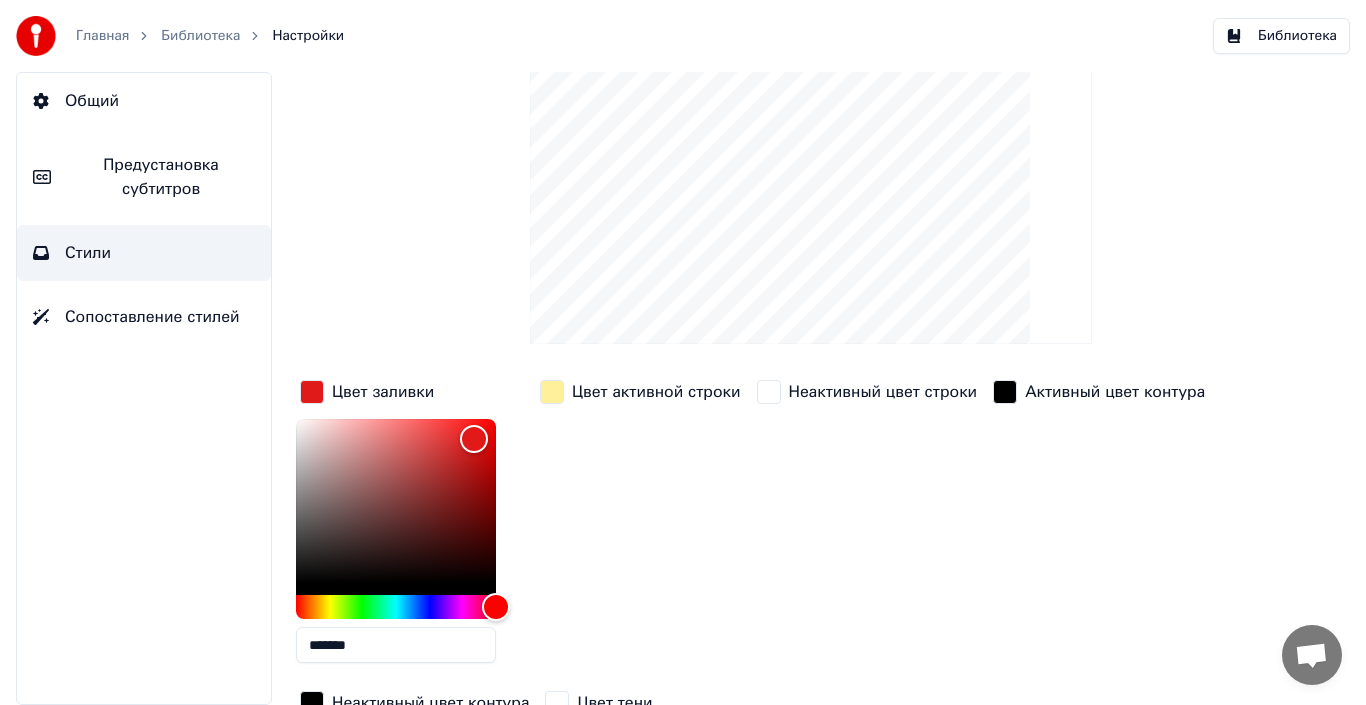 scroll, scrollTop: 271, scrollLeft: 0, axis: vertical 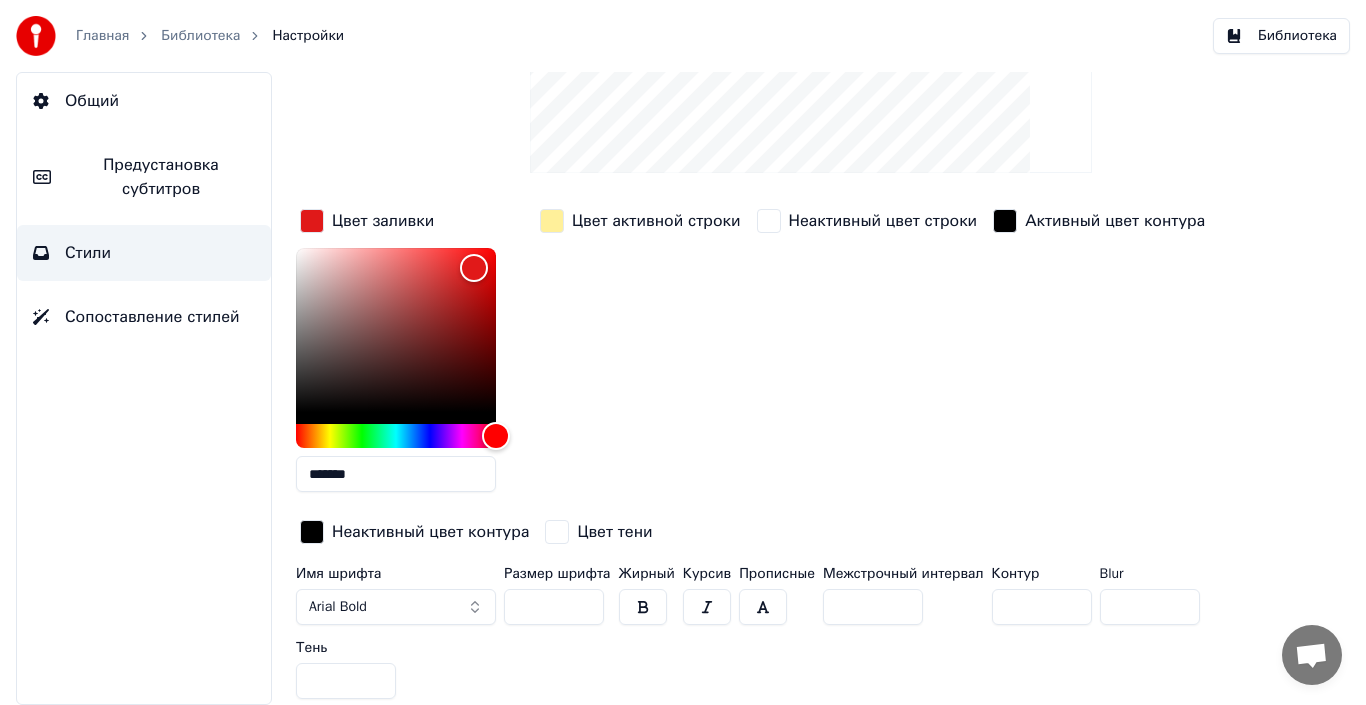 click on "***" at bounding box center (554, 607) 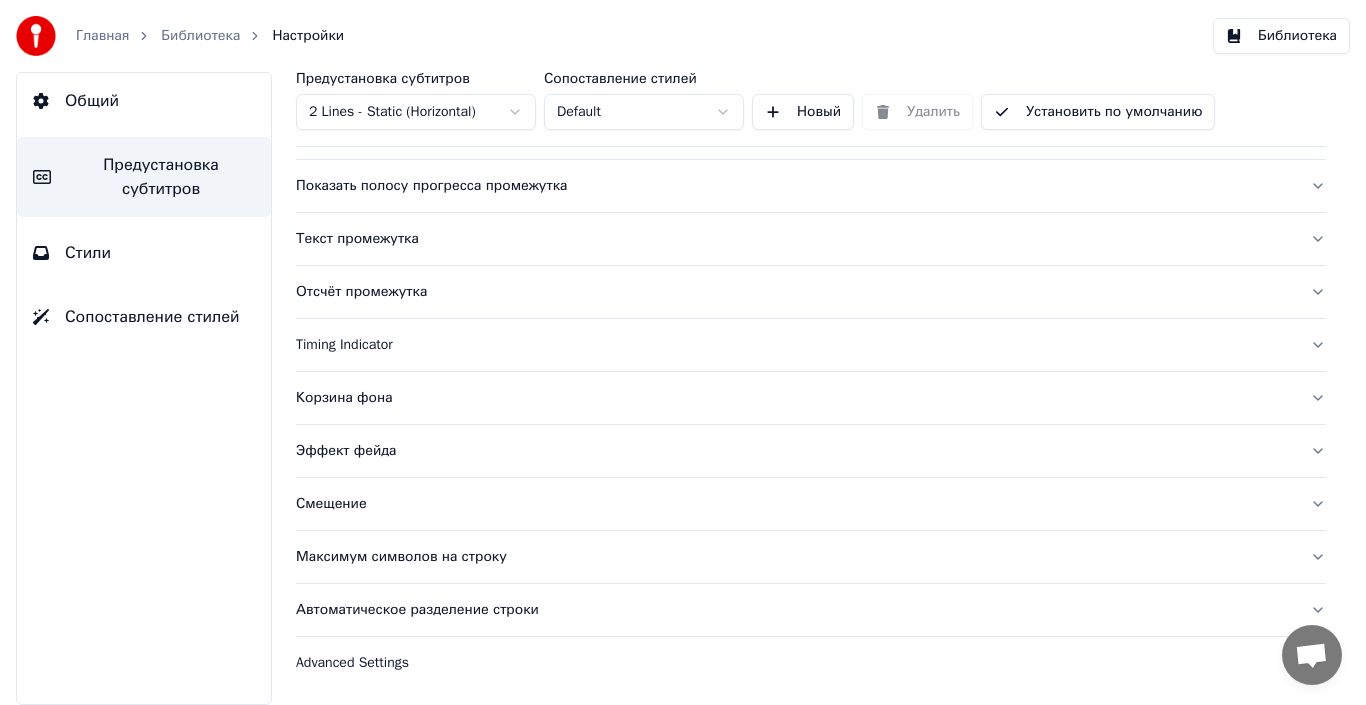 click on "Смещение" at bounding box center (795, 504) 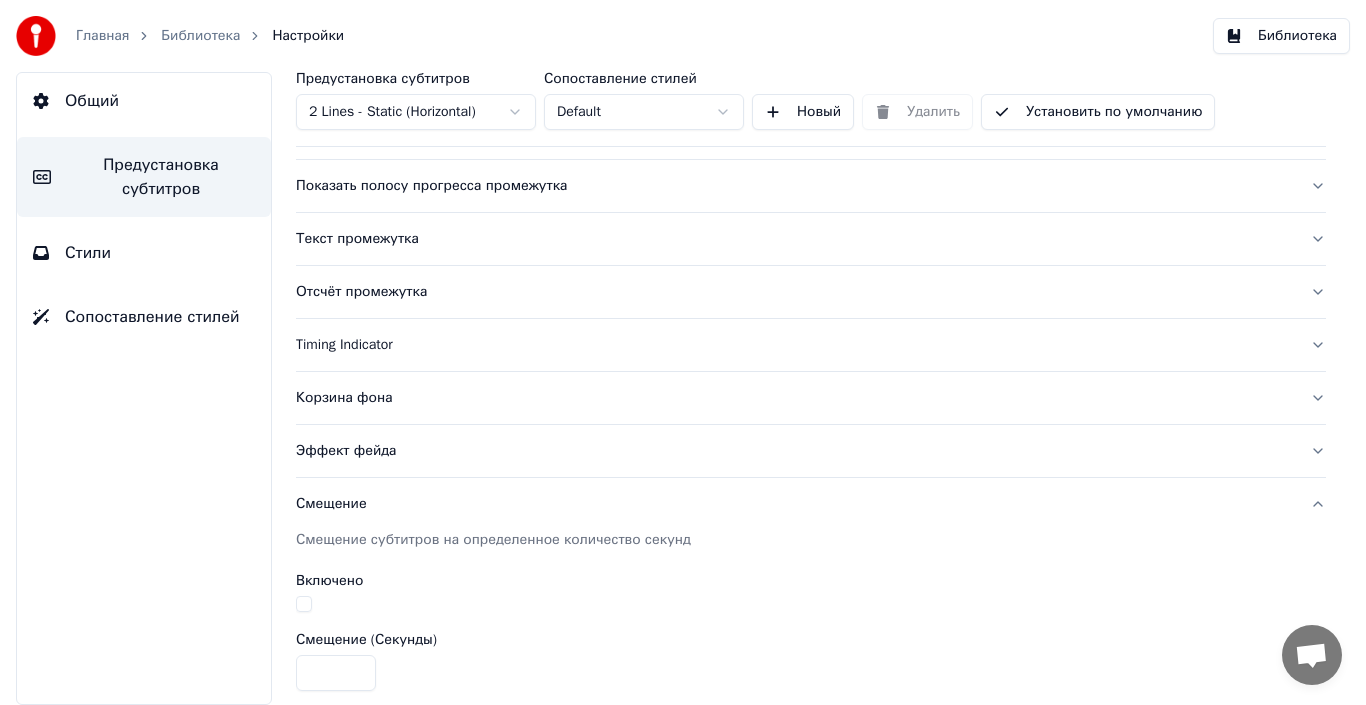 click on "Смещение" at bounding box center (795, 504) 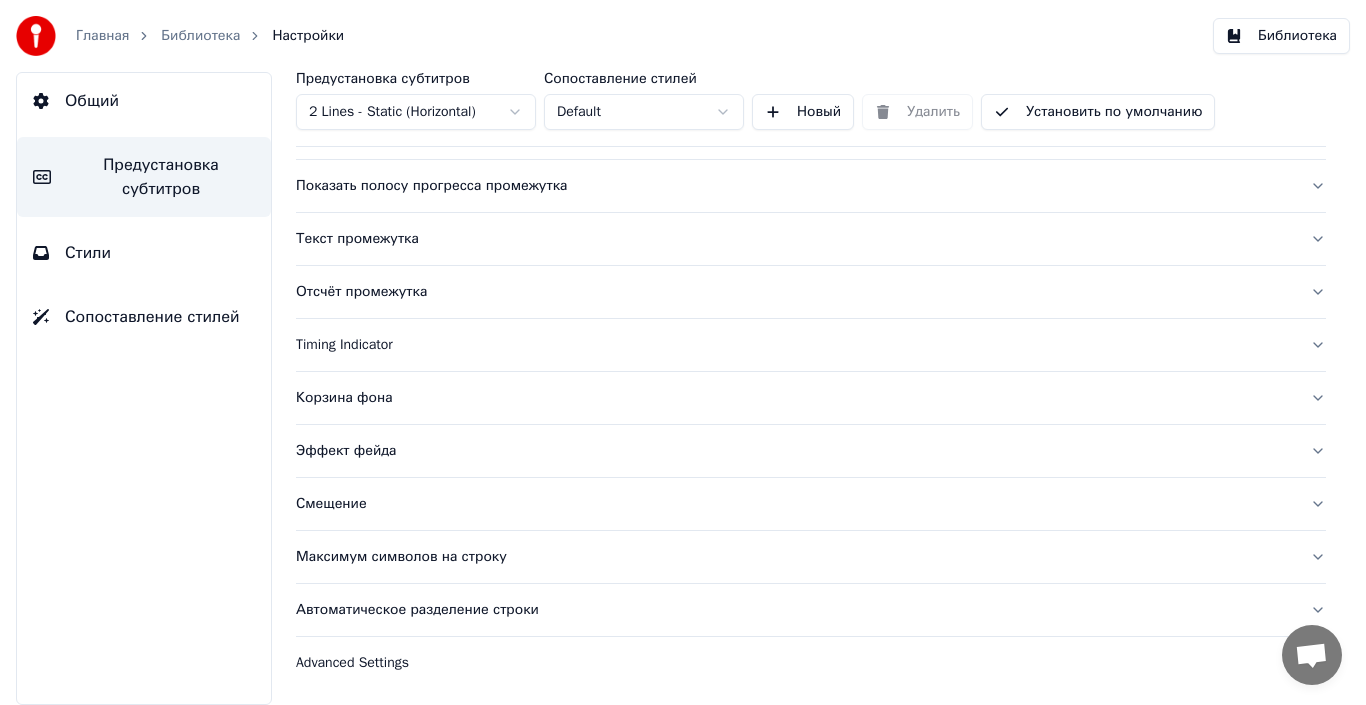 click on "Смещение" at bounding box center (795, 504) 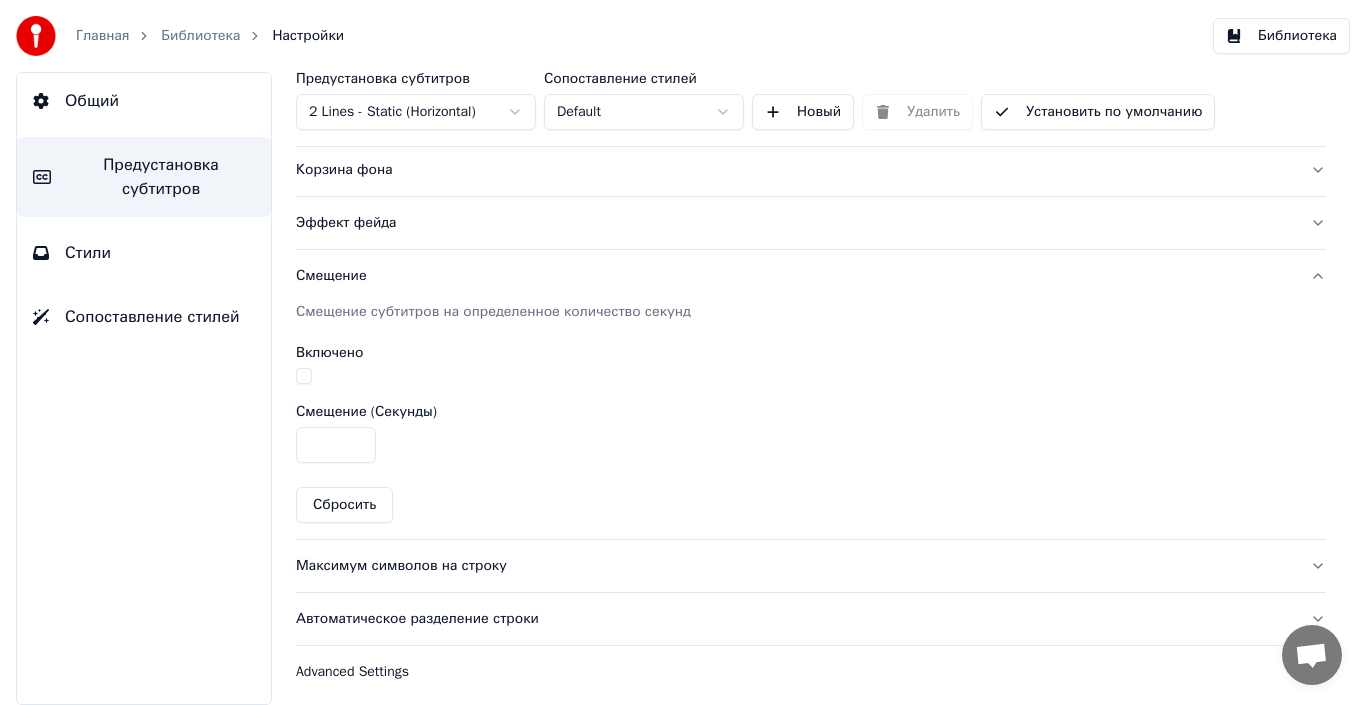 scroll, scrollTop: 422, scrollLeft: 0, axis: vertical 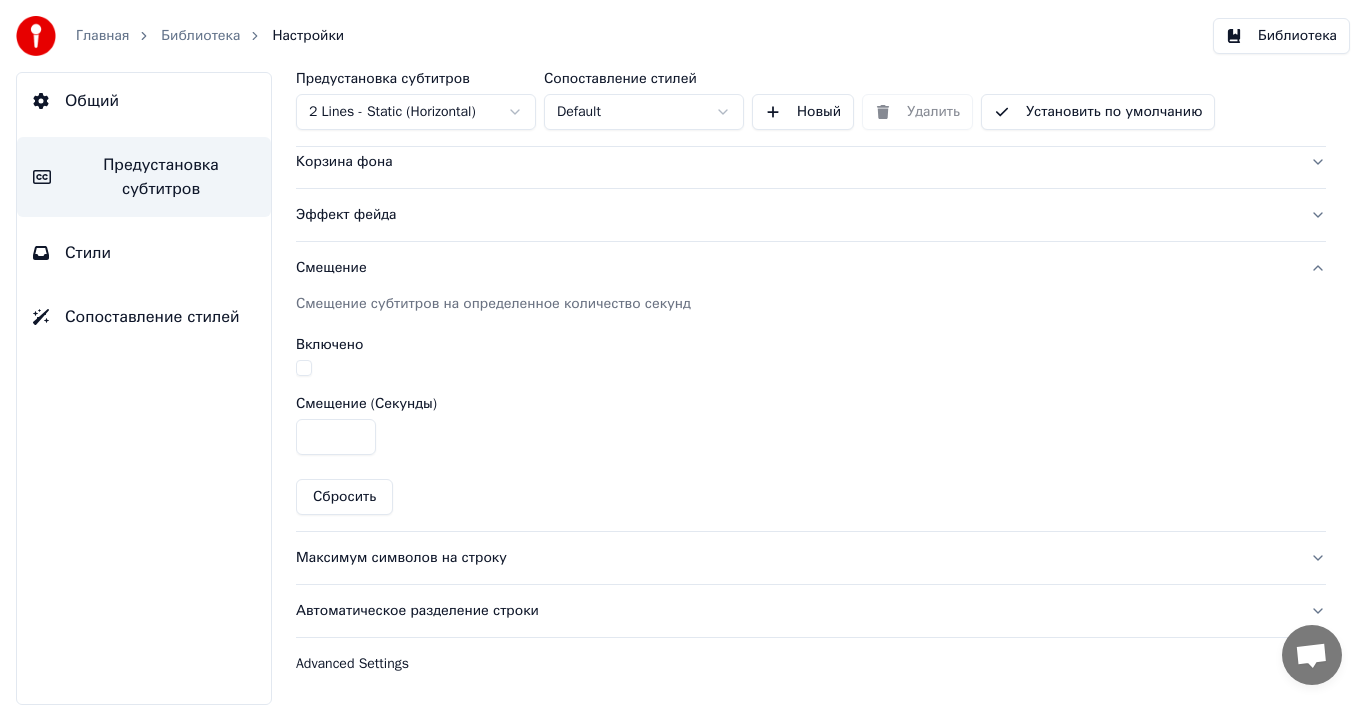 click on "Максимум символов на строку" at bounding box center [795, 558] 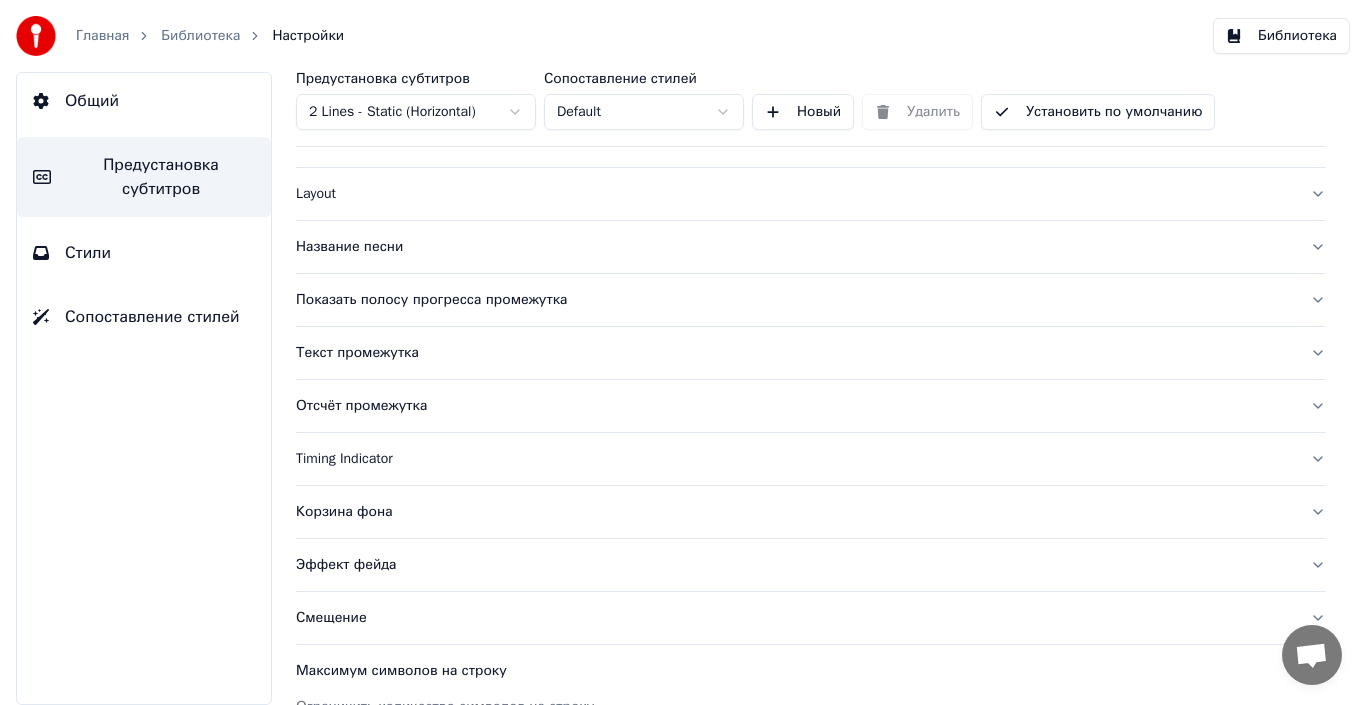 scroll, scrollTop: 36, scrollLeft: 0, axis: vertical 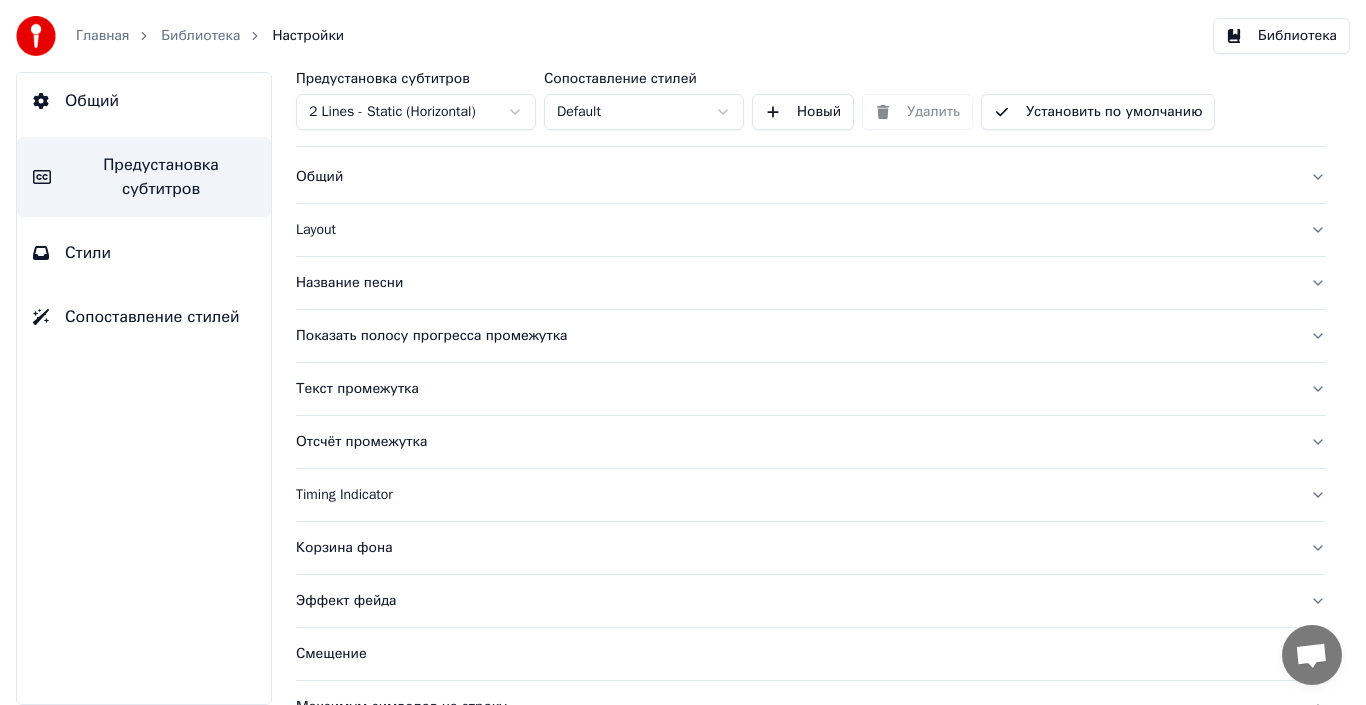 click on "Timing Indicator" at bounding box center (795, 495) 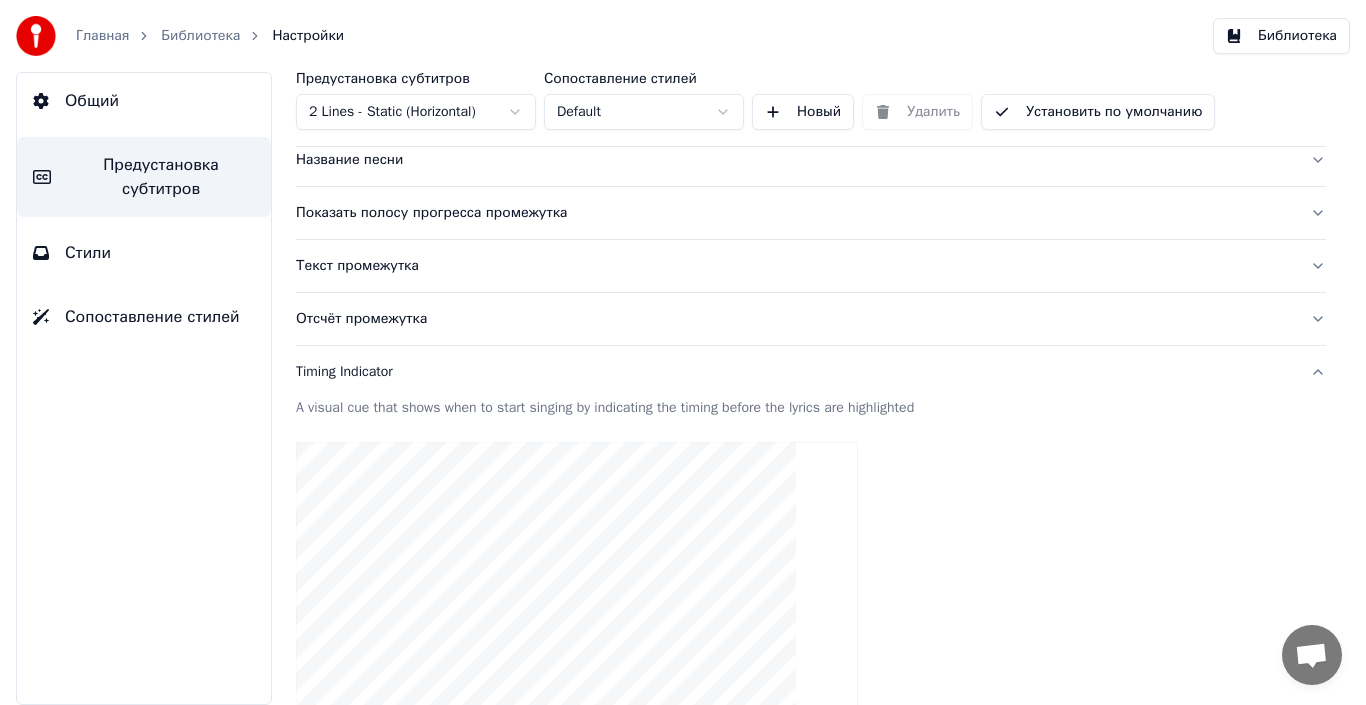 scroll, scrollTop: 136, scrollLeft: 0, axis: vertical 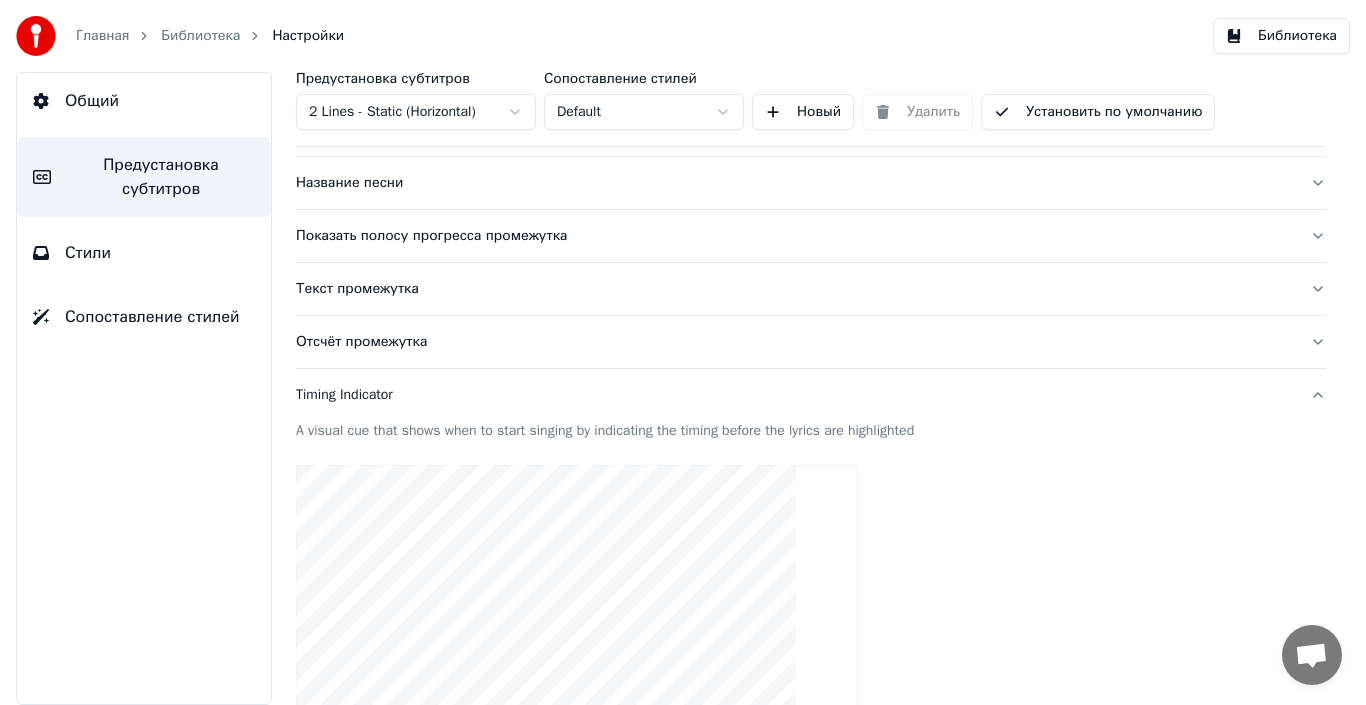 click on "Текст промежутка" at bounding box center (795, 289) 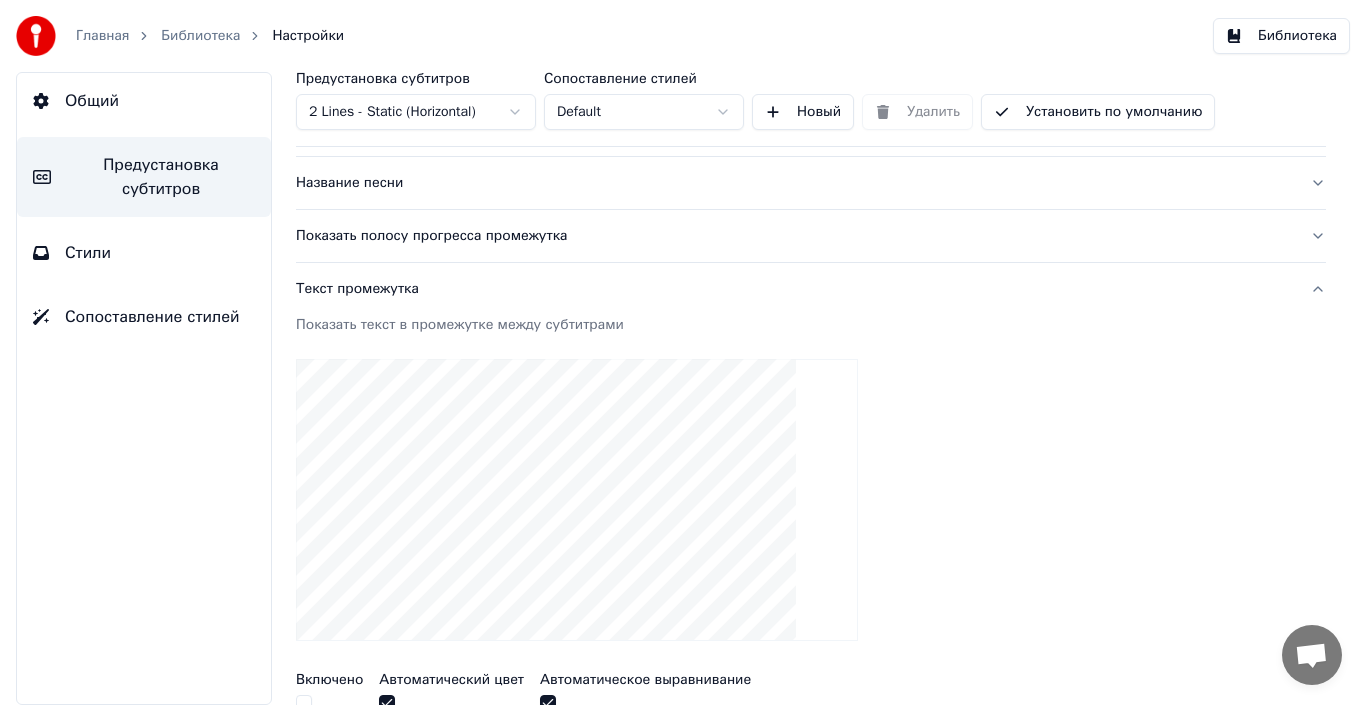 scroll, scrollTop: 36, scrollLeft: 0, axis: vertical 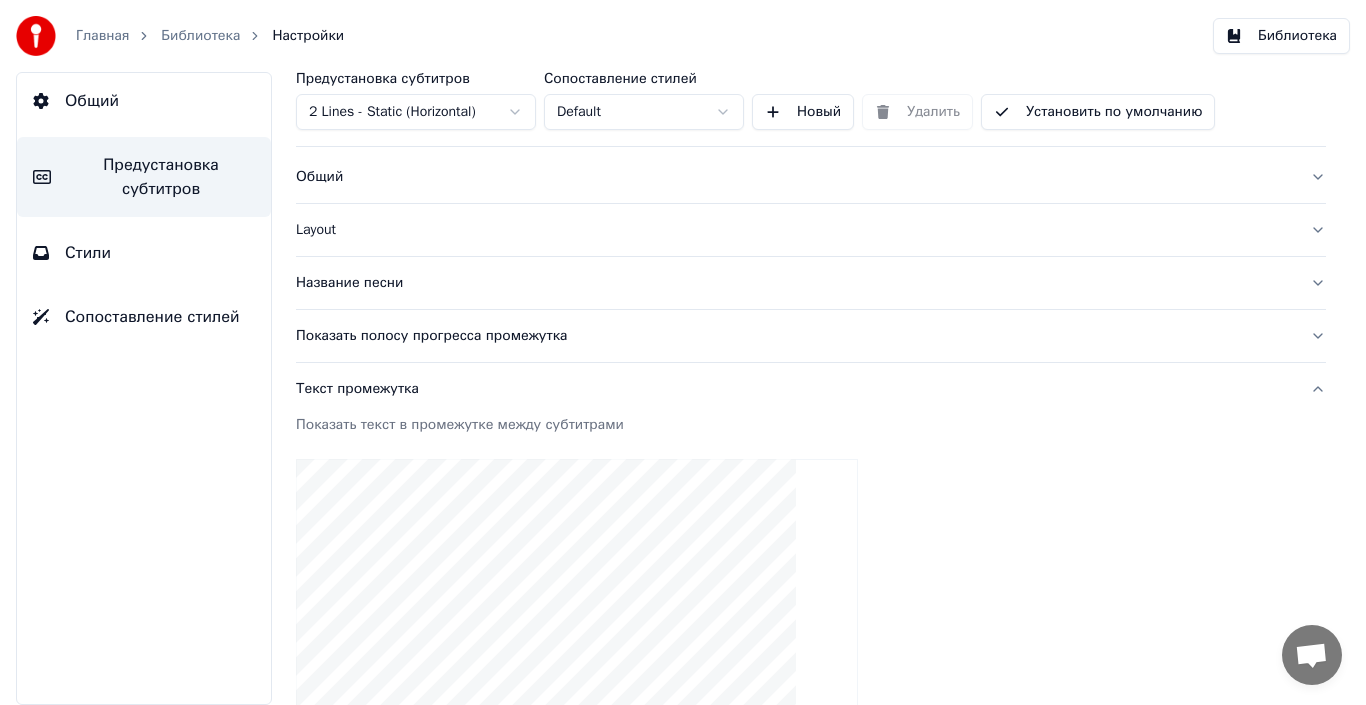 click on "Показать полосу прогресса промежутка" at bounding box center (795, 336) 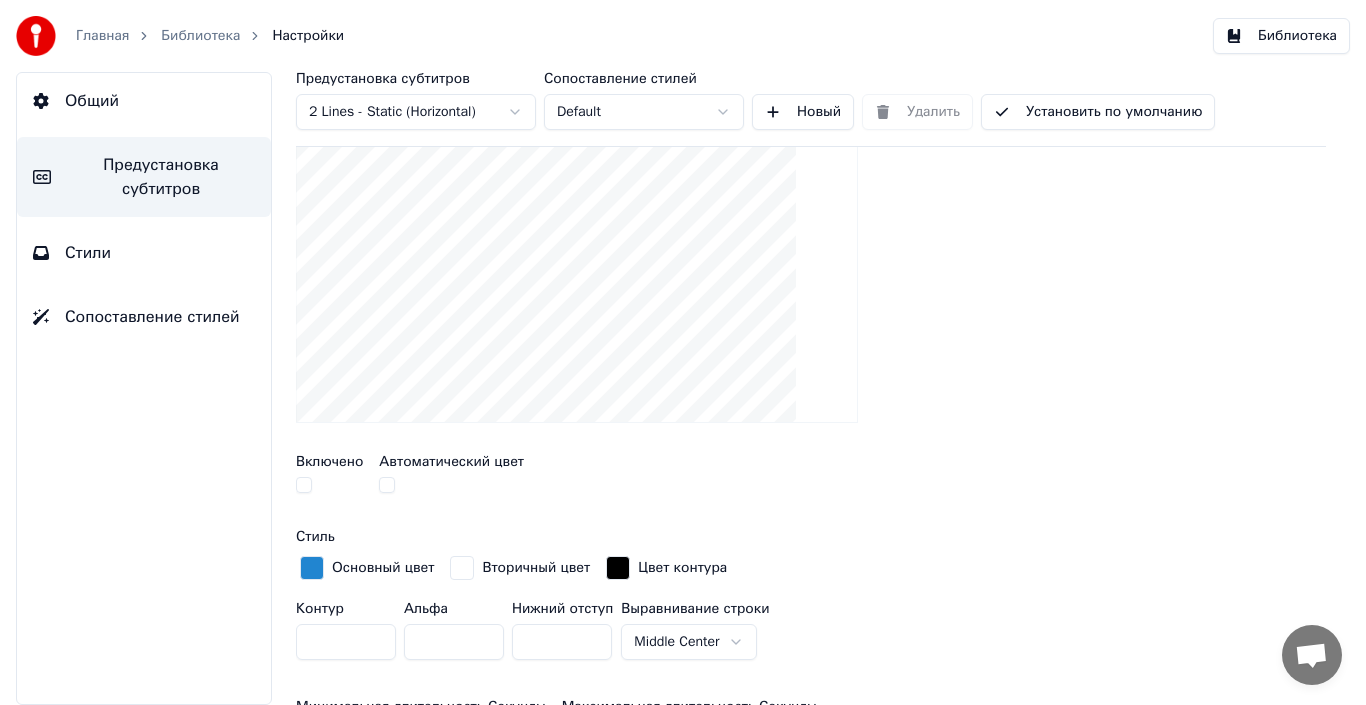 scroll, scrollTop: 336, scrollLeft: 0, axis: vertical 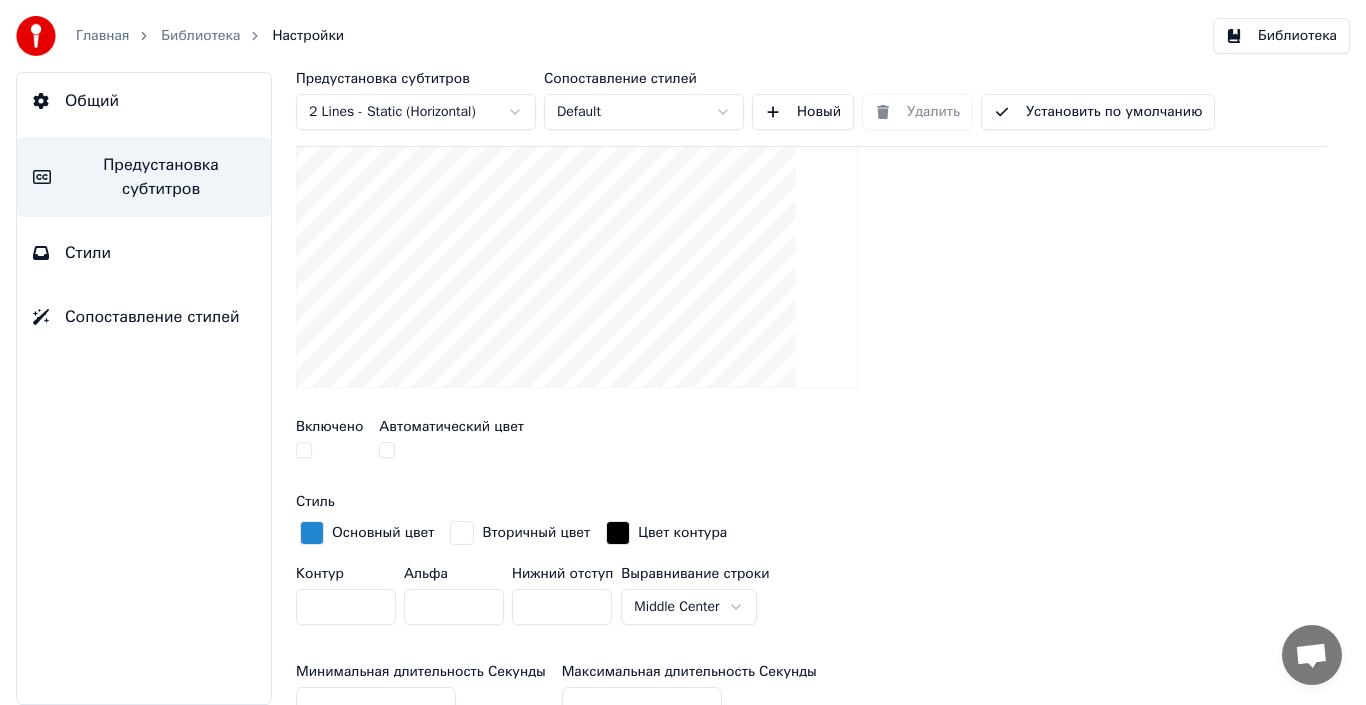 click on "Включено" at bounding box center [329, 427] 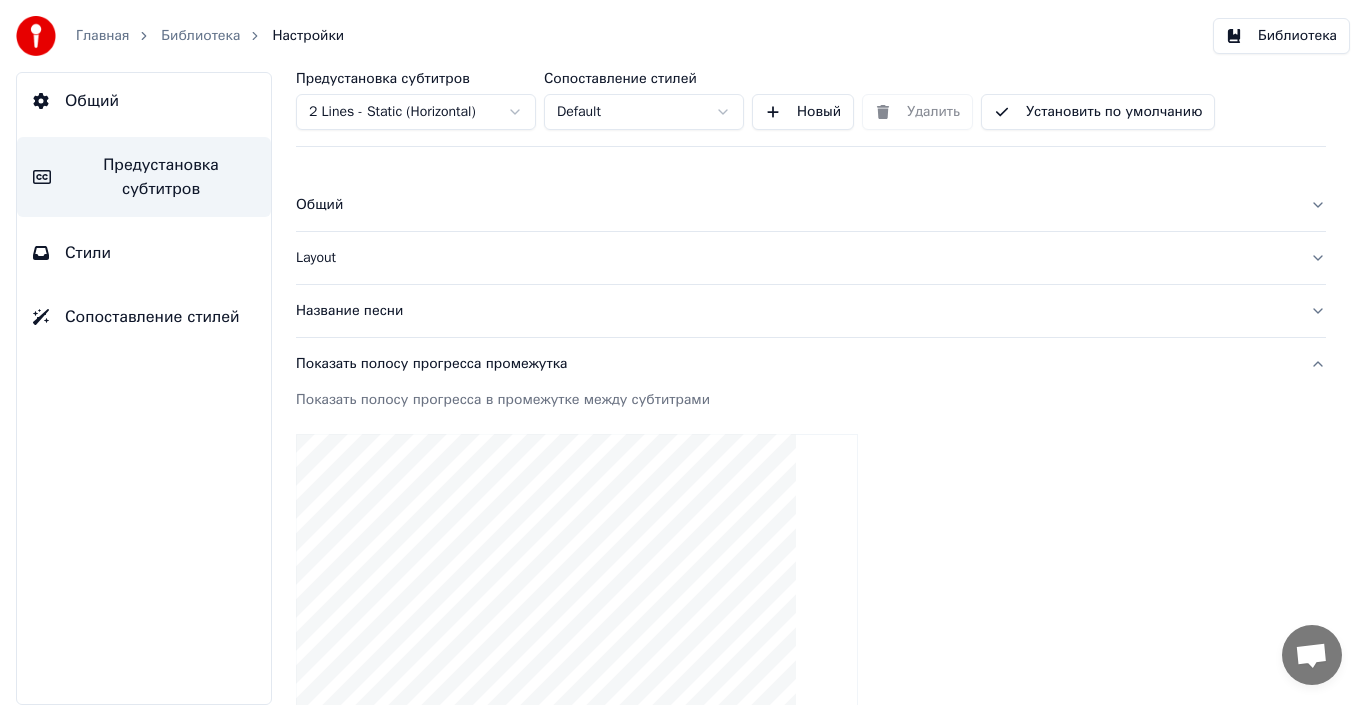 scroll, scrollTop: 0, scrollLeft: 0, axis: both 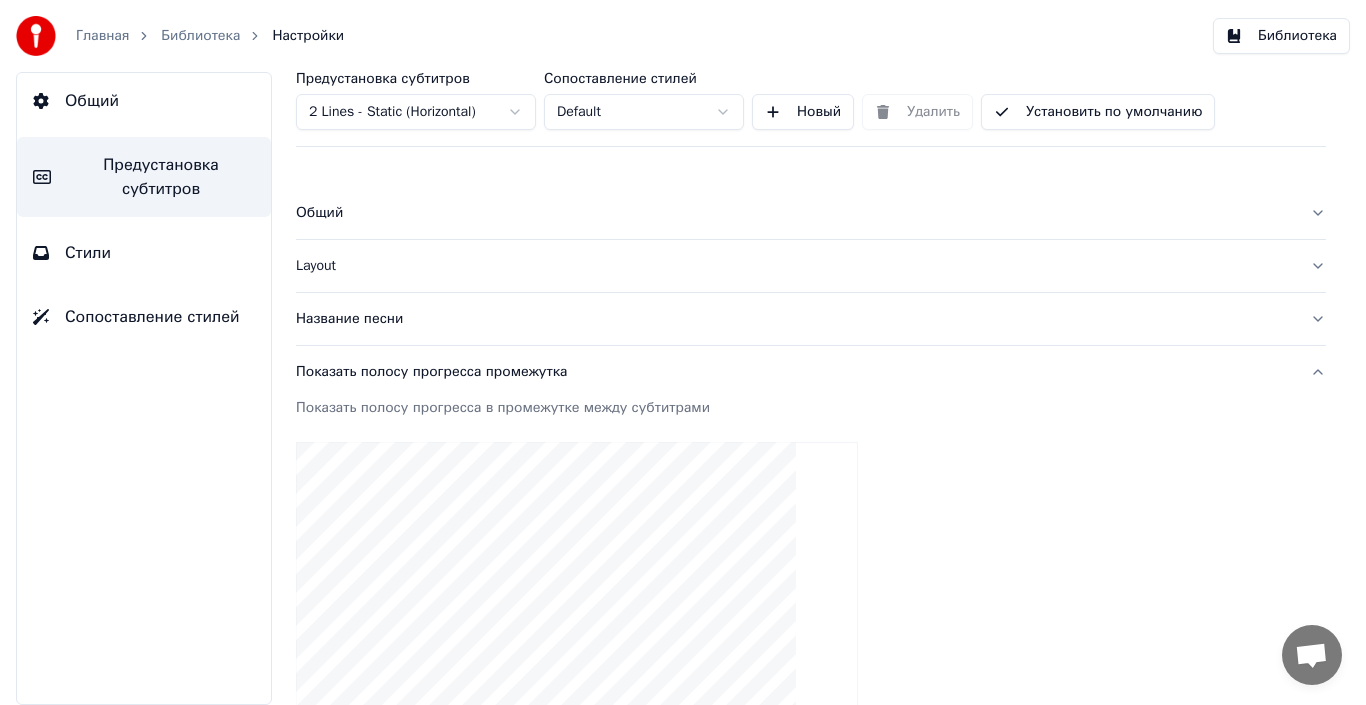 click on "Название песни" at bounding box center (795, 319) 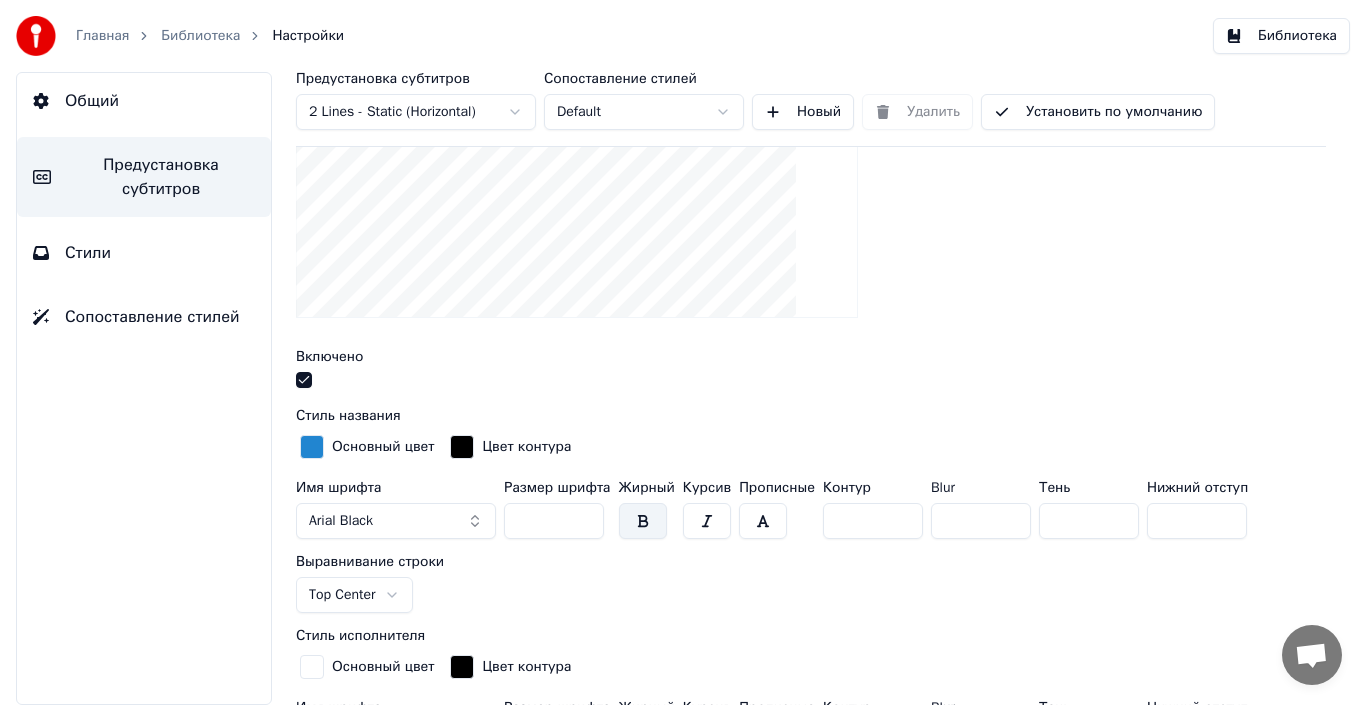 scroll, scrollTop: 400, scrollLeft: 0, axis: vertical 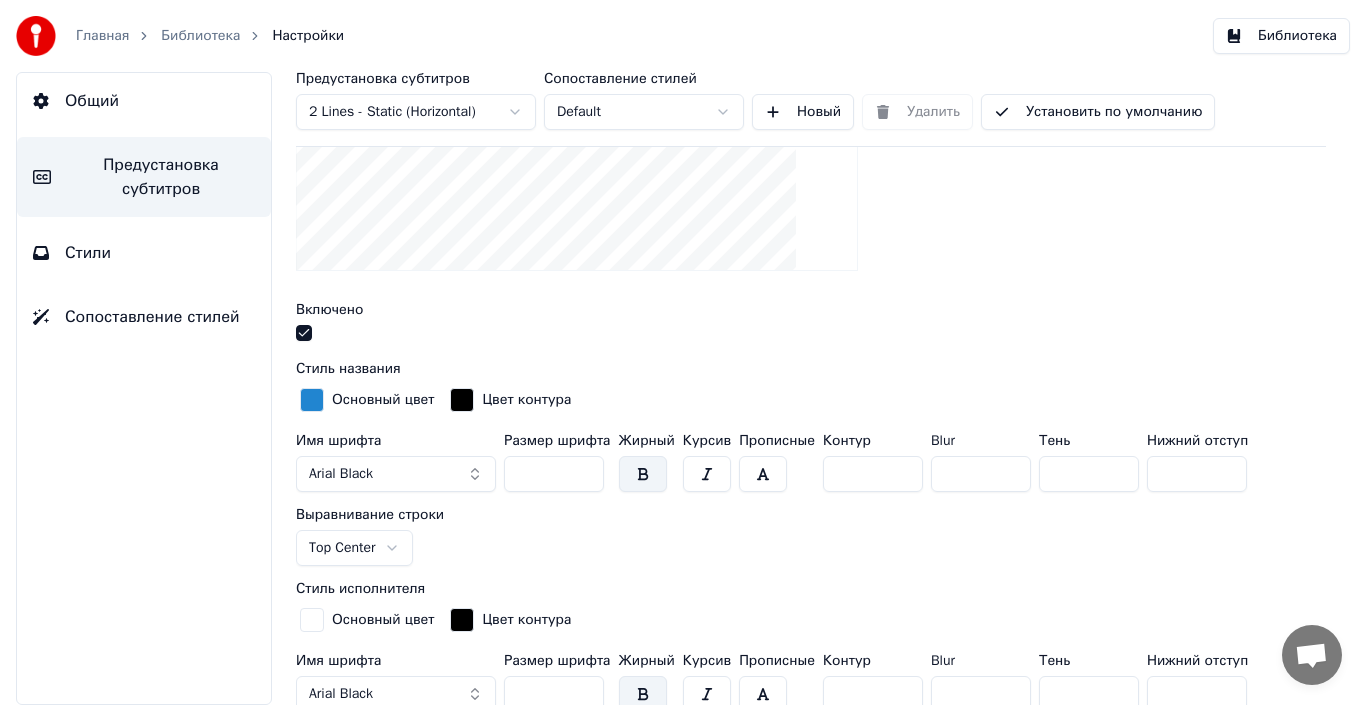 click at bounding box center [312, 400] 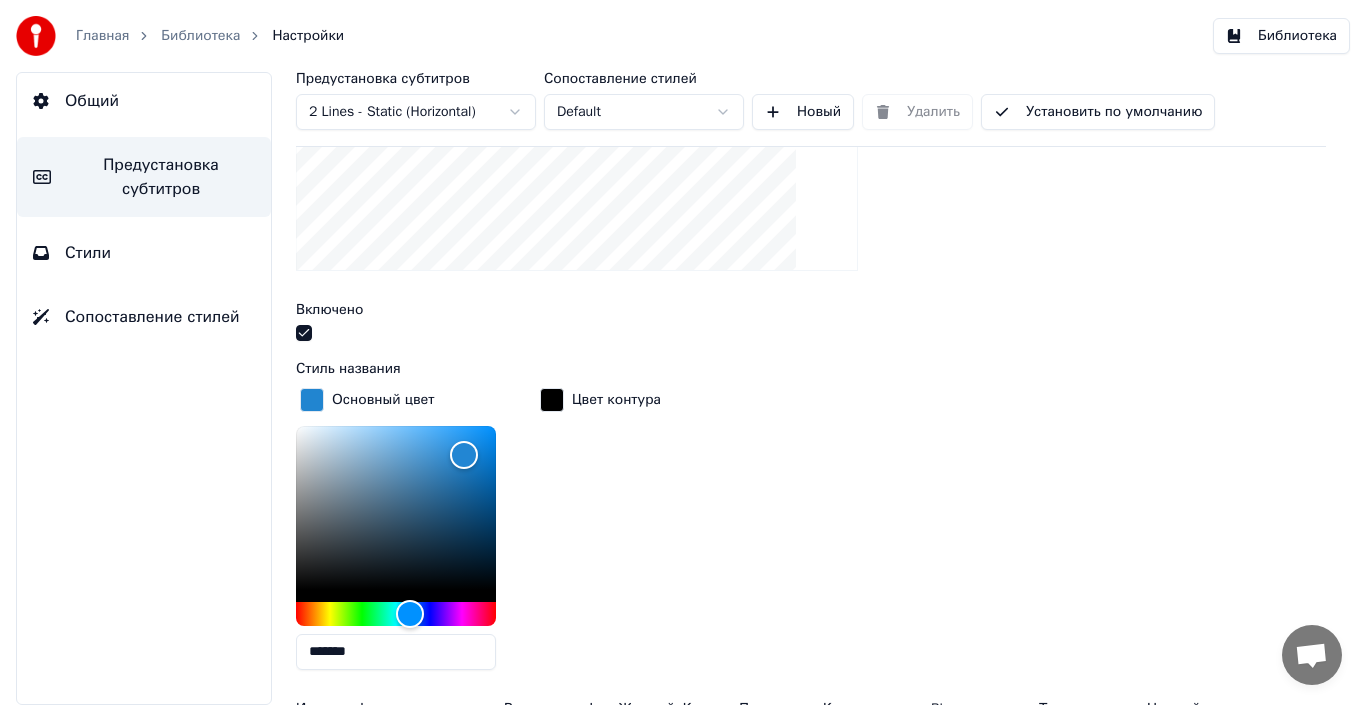 click on "Цвет контура" at bounding box center (600, 535) 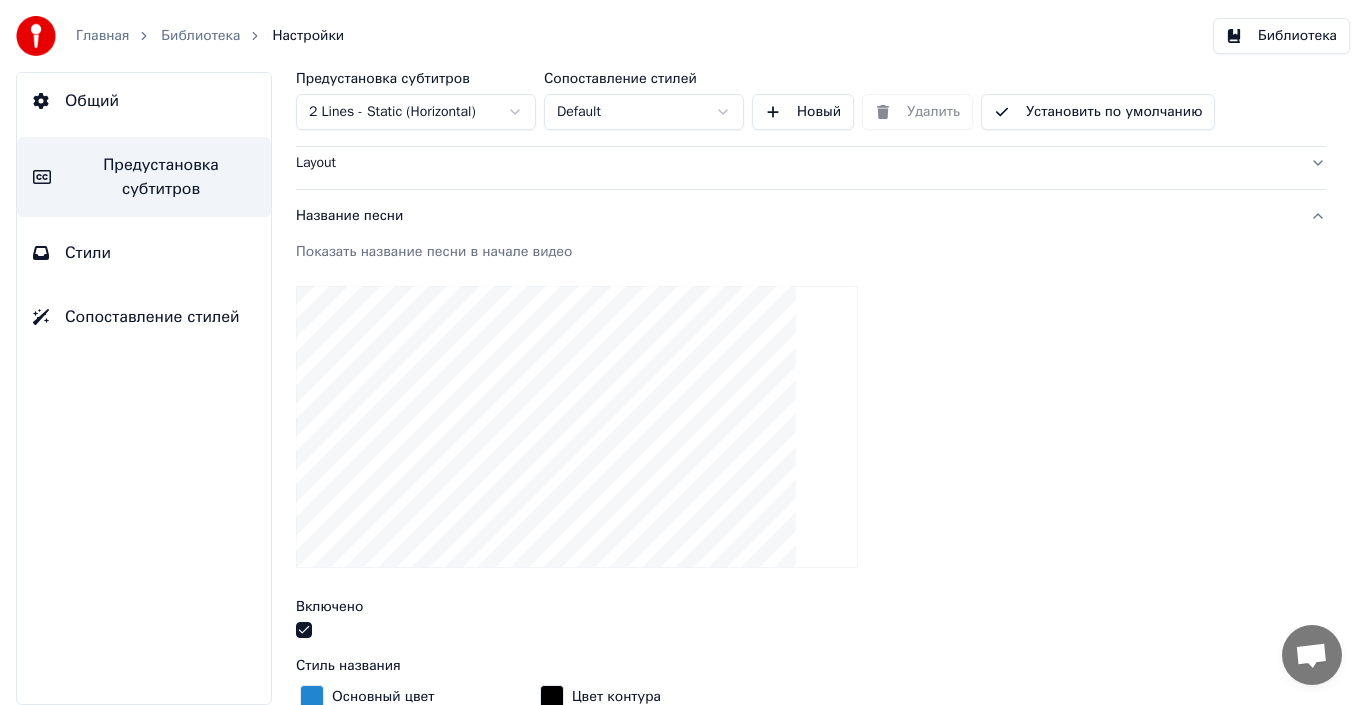 scroll, scrollTop: 400, scrollLeft: 0, axis: vertical 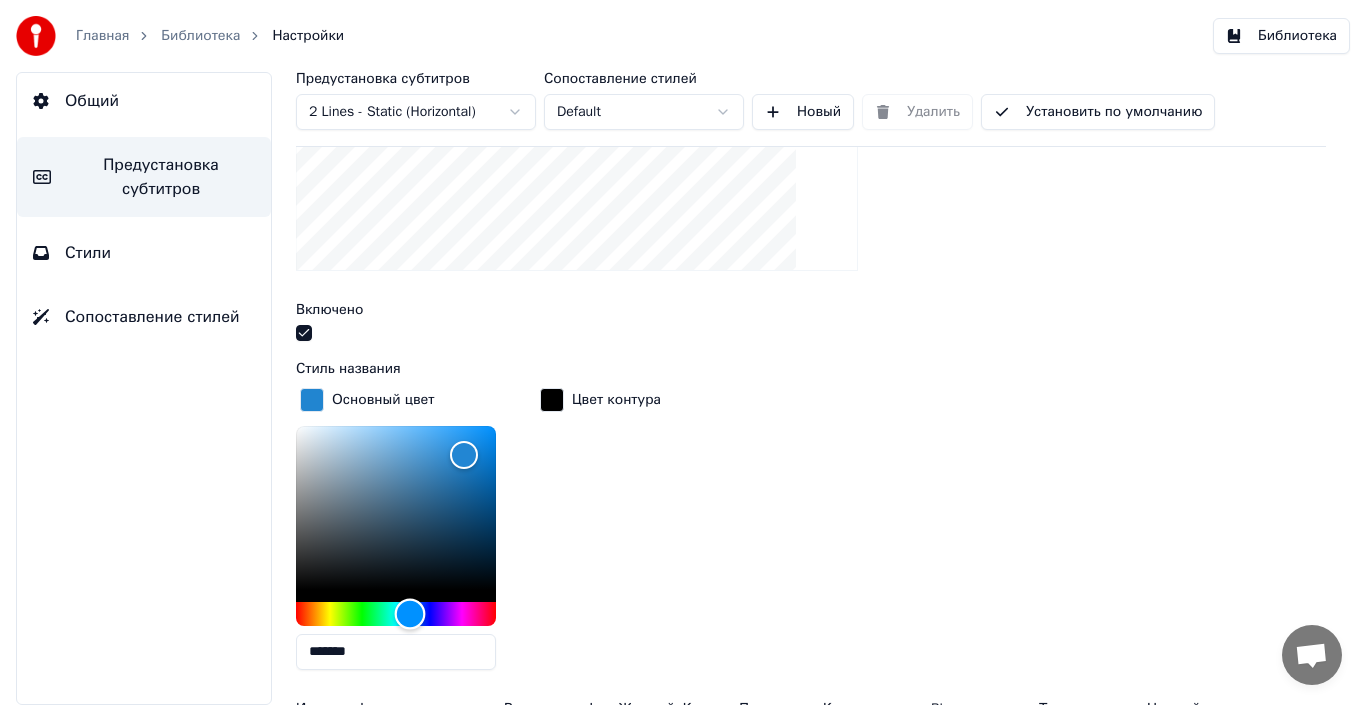 click at bounding box center (396, 614) 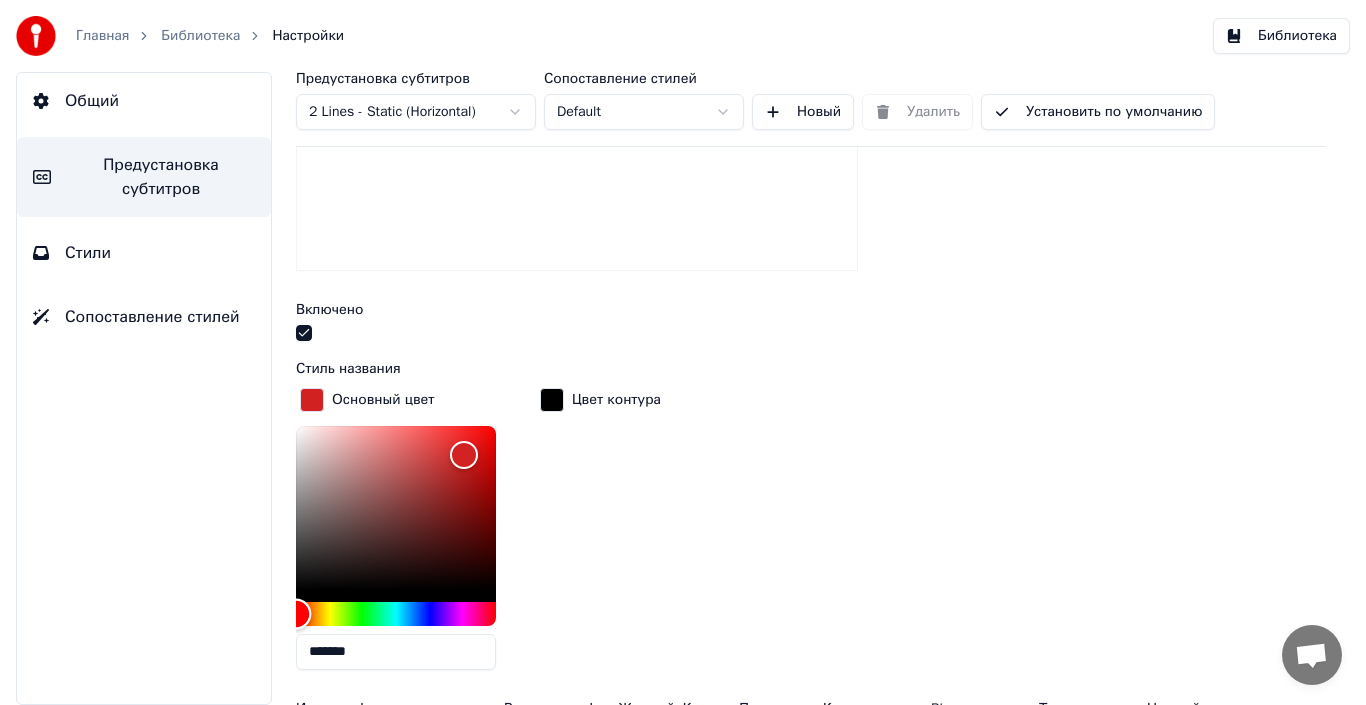 drag, startPoint x: 300, startPoint y: 614, endPoint x: 287, endPoint y: 613, distance: 13.038404 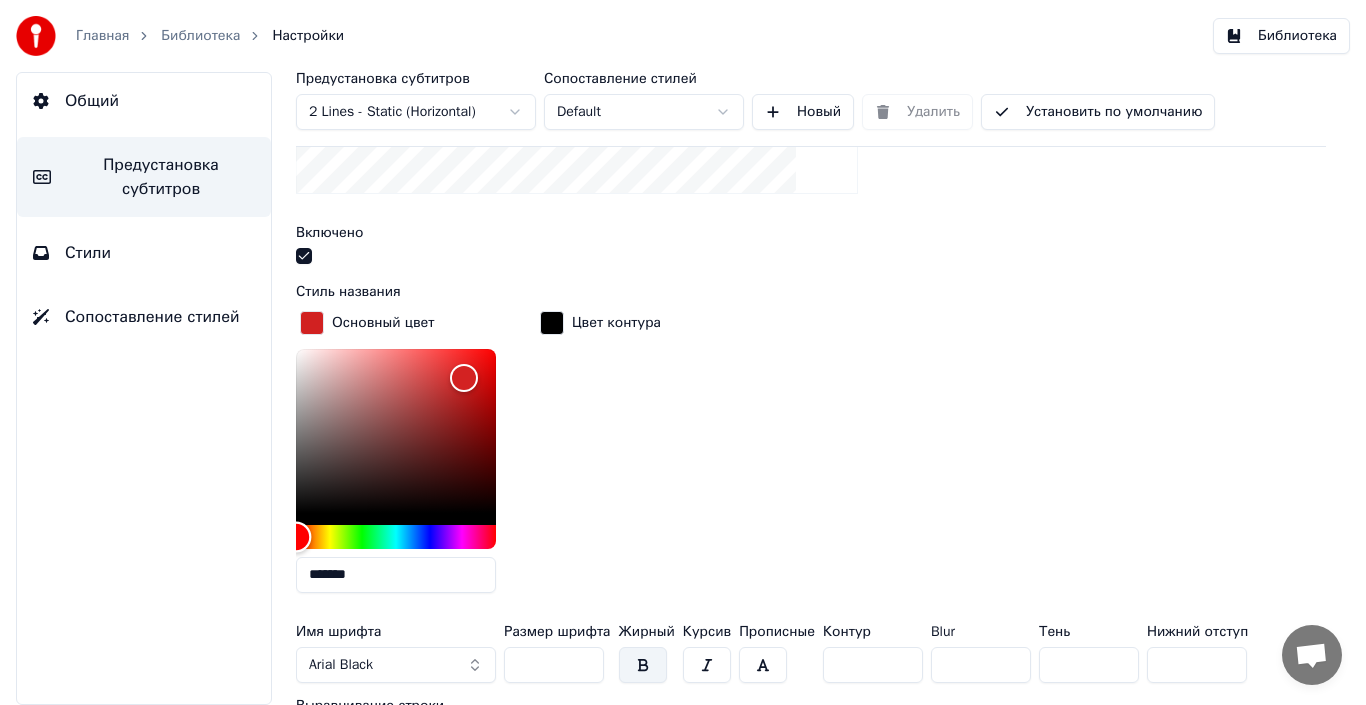 scroll, scrollTop: 500, scrollLeft: 0, axis: vertical 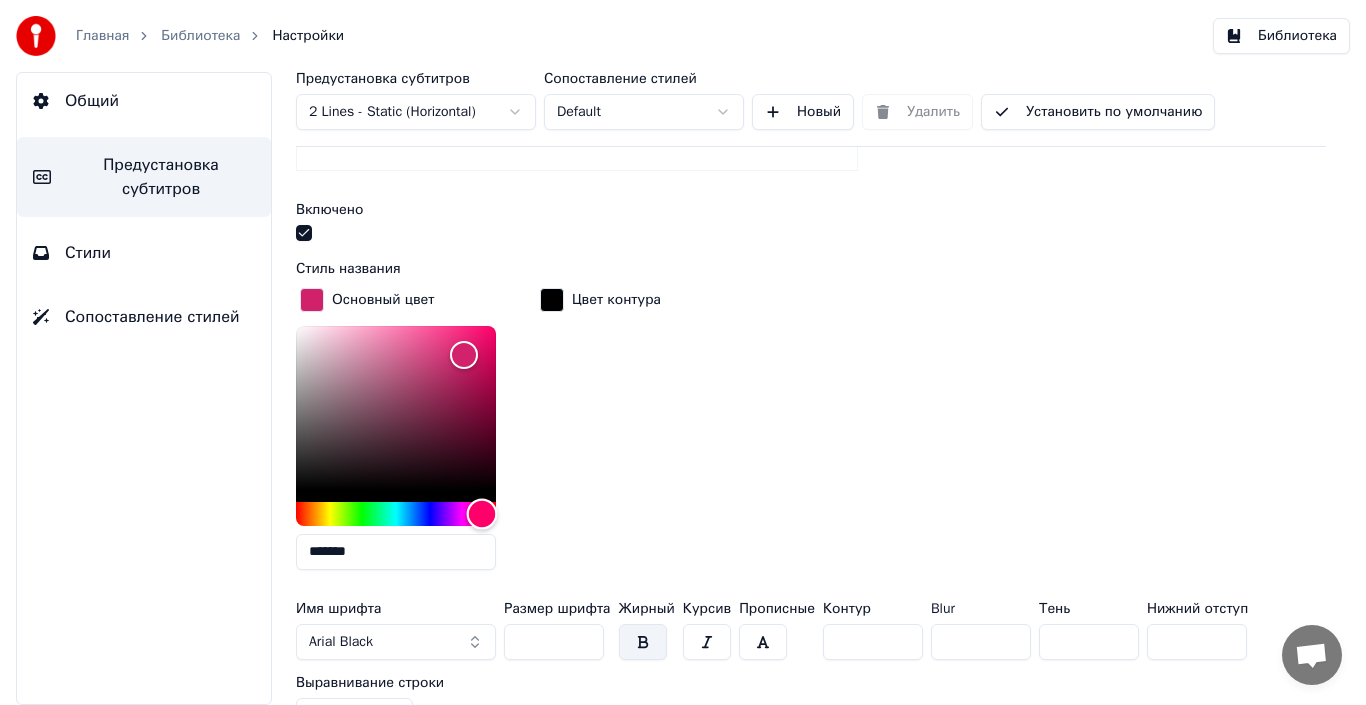 type on "*******" 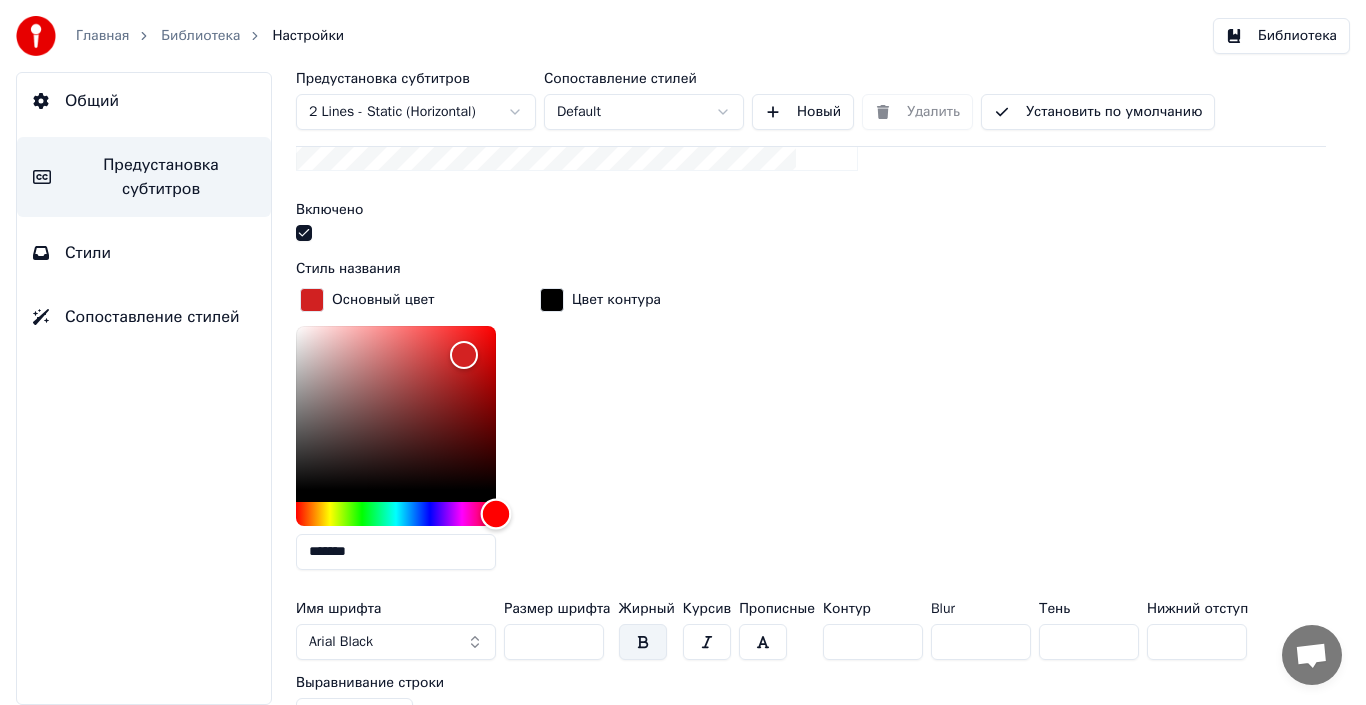 drag, startPoint x: 303, startPoint y: 511, endPoint x: 576, endPoint y: 522, distance: 273.22153 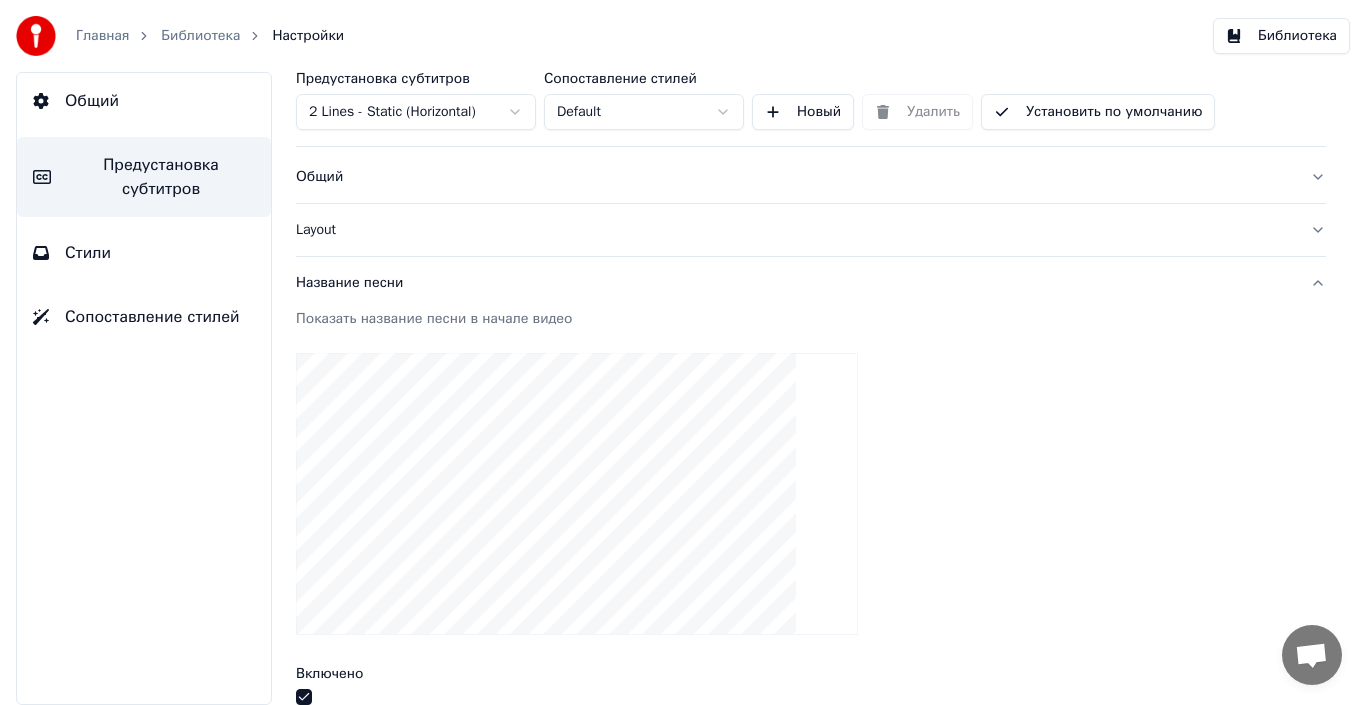 scroll, scrollTop: 0, scrollLeft: 0, axis: both 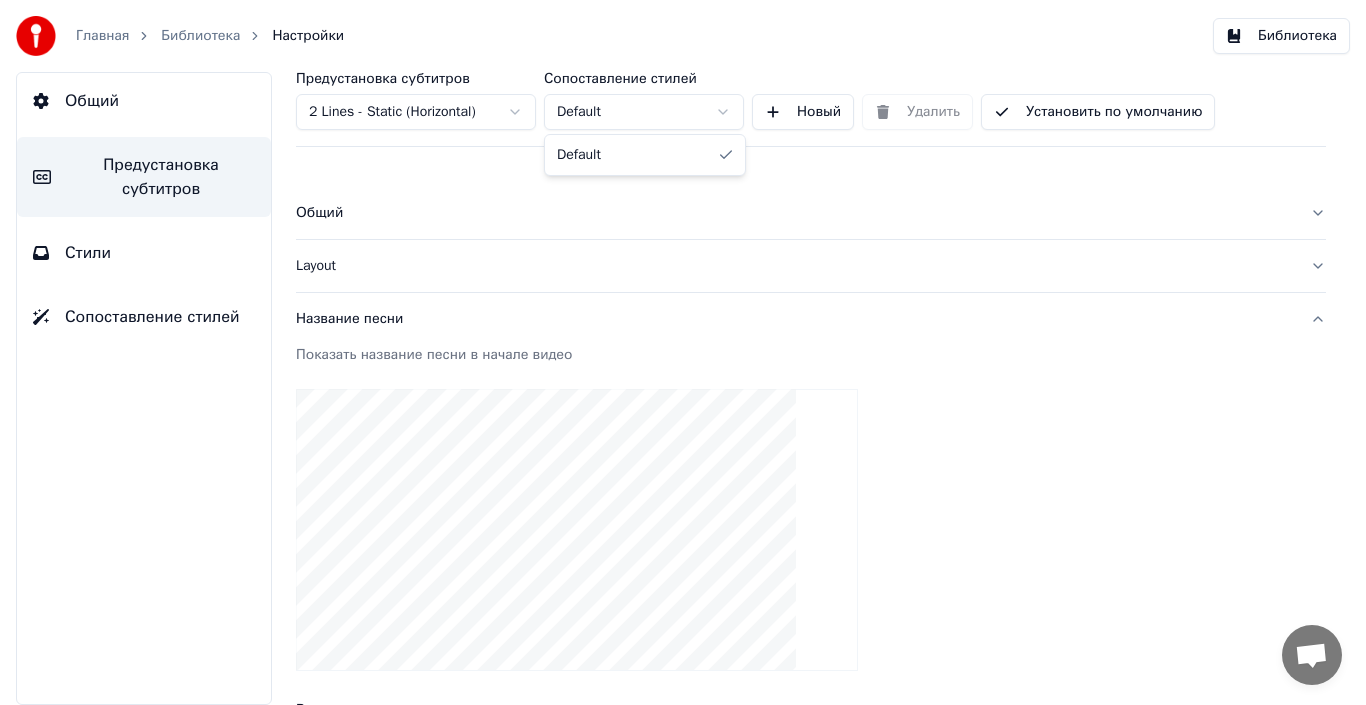 click on "Главная Библиотека Настройки Библиотека Общий Предустановка субтитров Стили Сопоставление стилей Предустановка субтитров 2 Lines - Static (Horizontal) Сопоставление стилей Default Новый Удалить Установить по умолчанию Общий Layout Название песни Показать название песни в начале видео Включено Стиль названия Основный цвет ******* Цвет контура Имя шрифта Arial Black Размер шрифта *** Жирный Курсив Прописные Контур *" at bounding box center [683, 352] 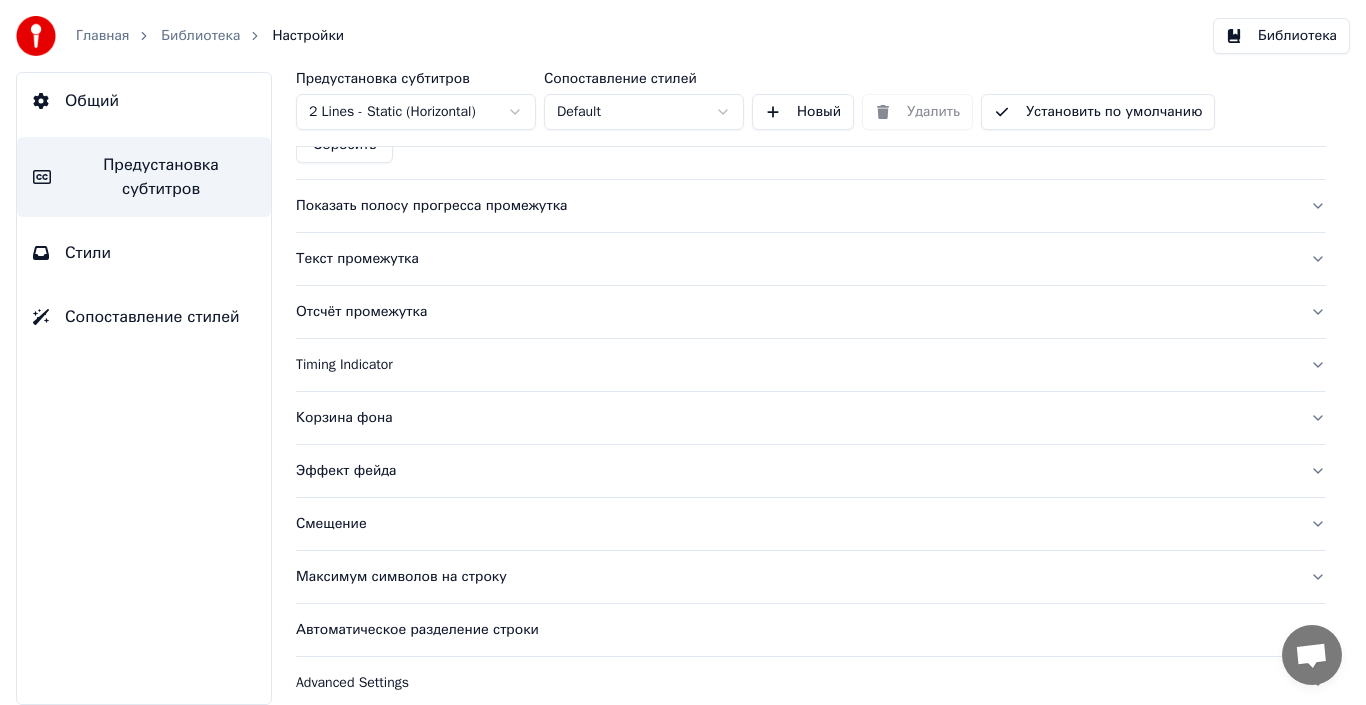 scroll, scrollTop: 1548, scrollLeft: 0, axis: vertical 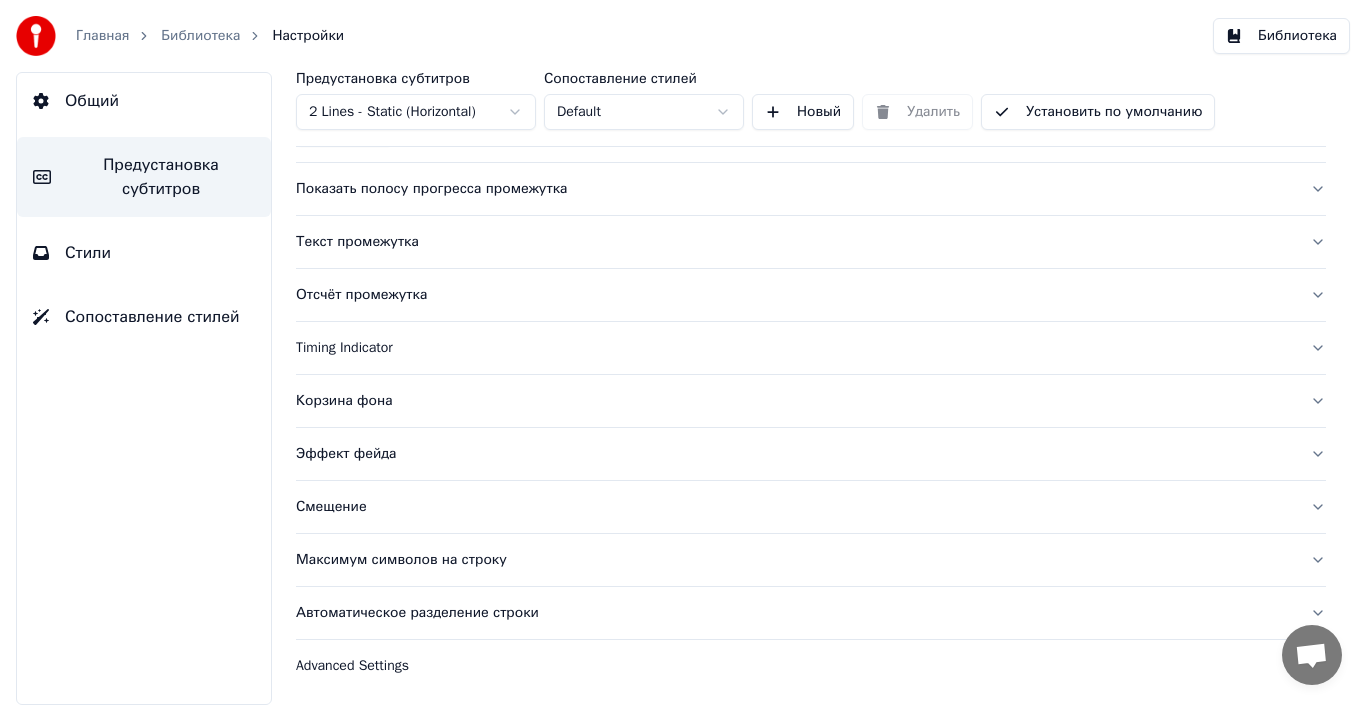 click on "Смещение" at bounding box center (795, 507) 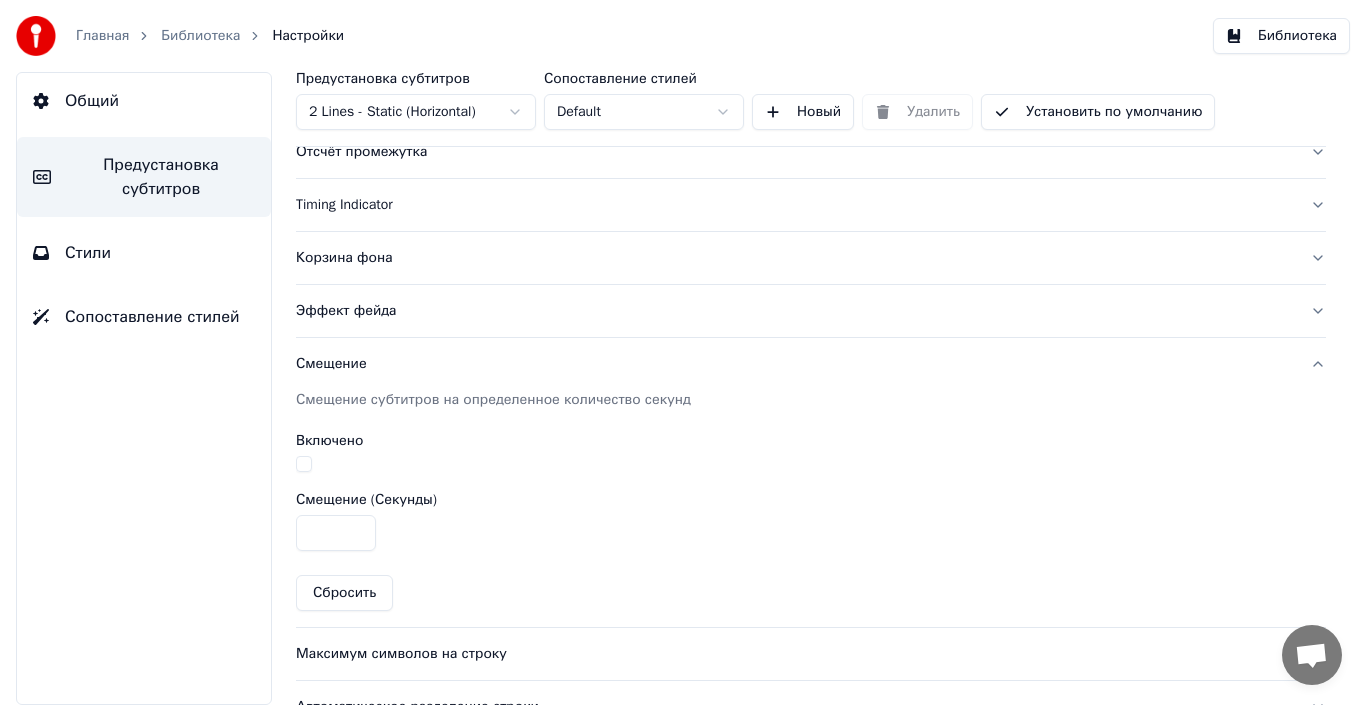 scroll, scrollTop: 222, scrollLeft: 0, axis: vertical 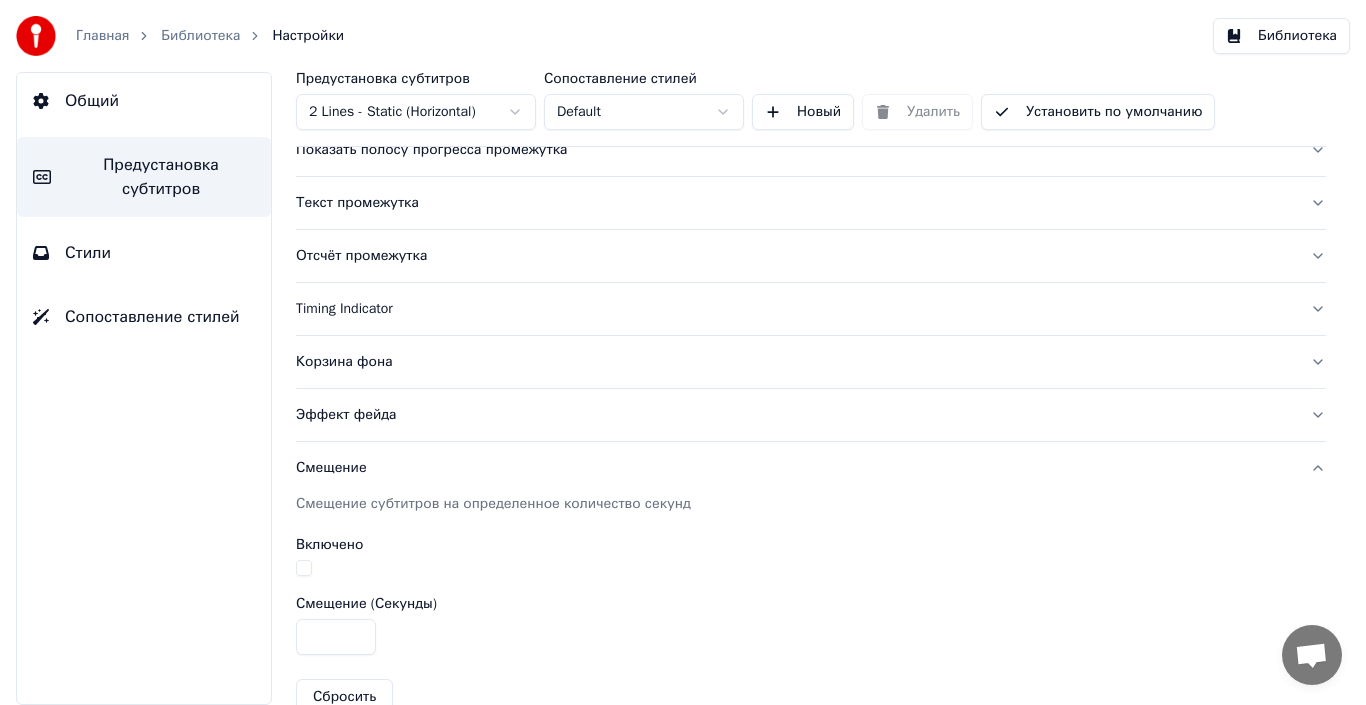 click on "Стили" at bounding box center (88, 253) 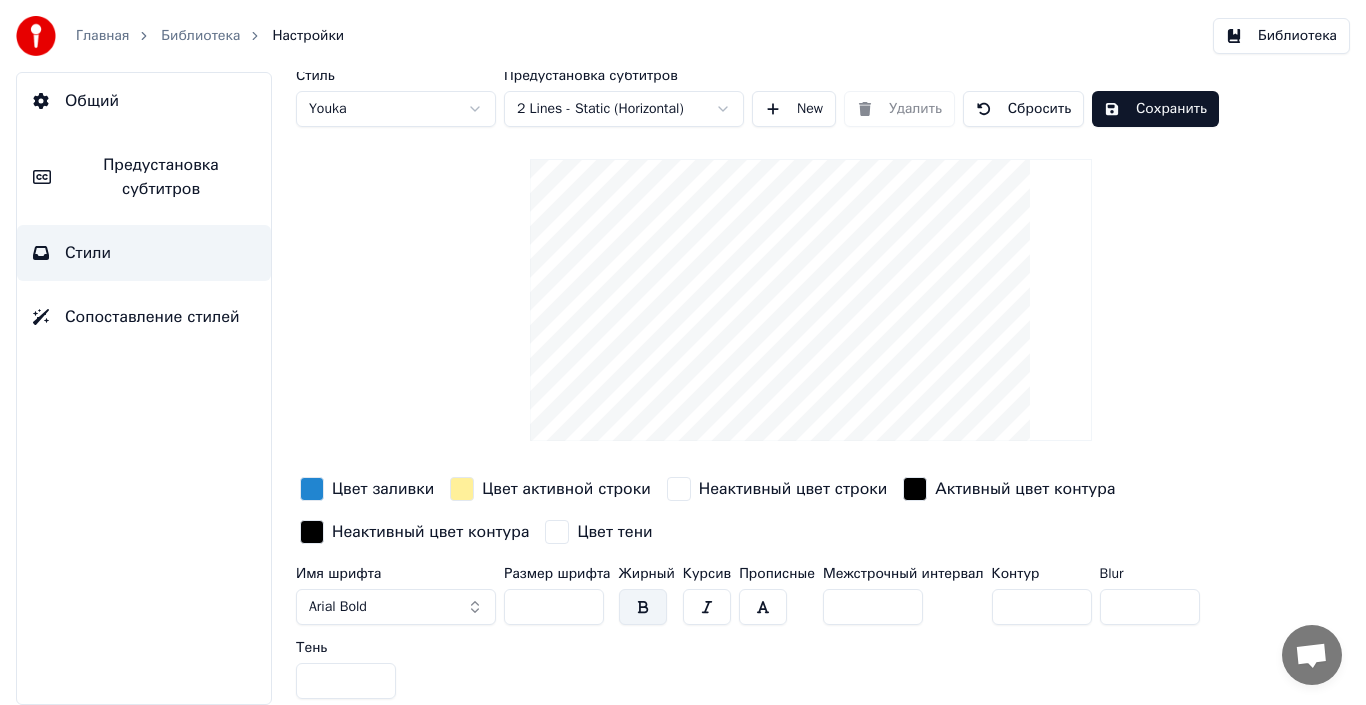scroll, scrollTop: 0, scrollLeft: 0, axis: both 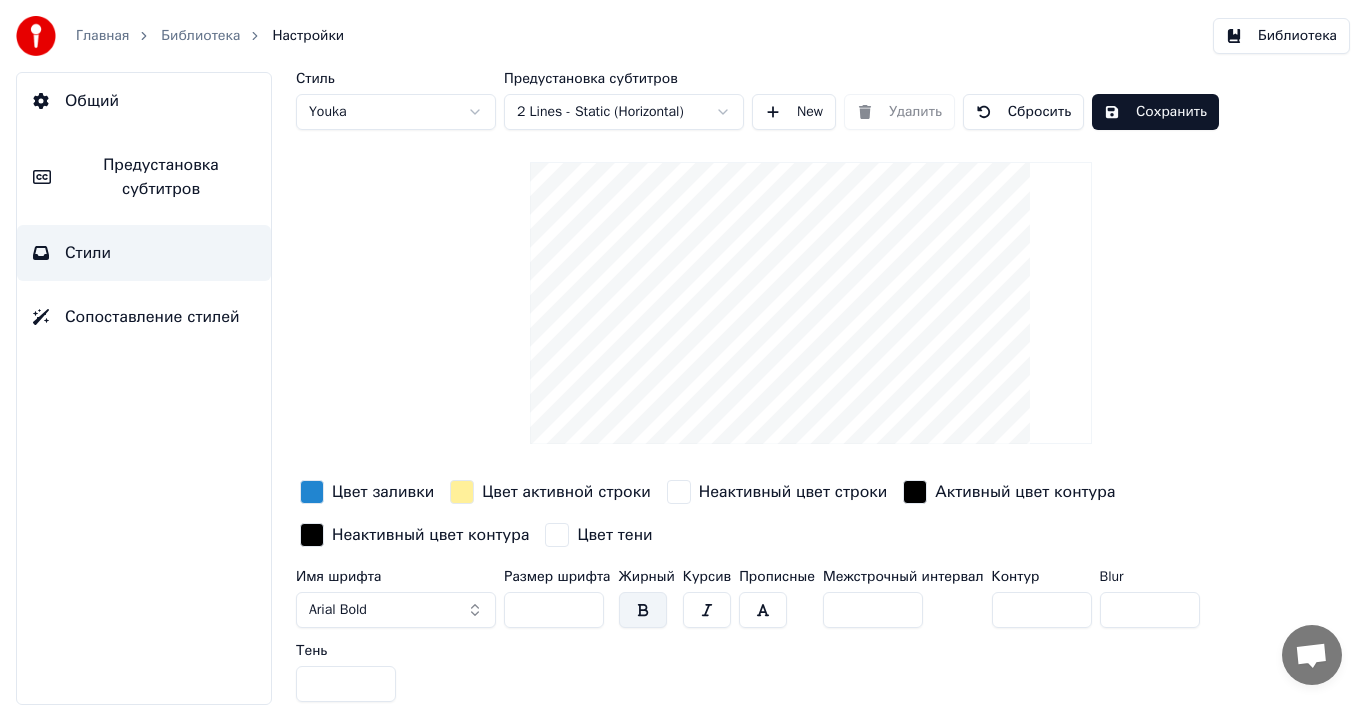click on "Предустановка субтитров" at bounding box center (161, 177) 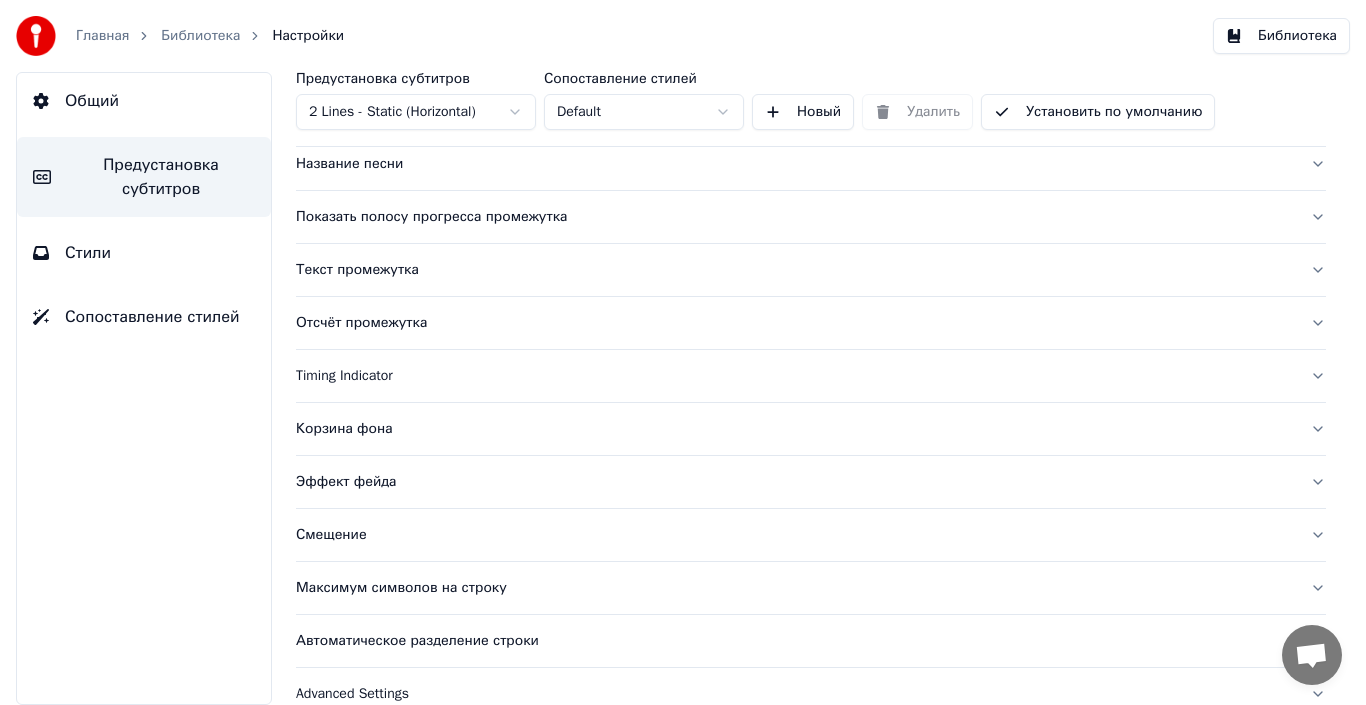 scroll, scrollTop: 186, scrollLeft: 0, axis: vertical 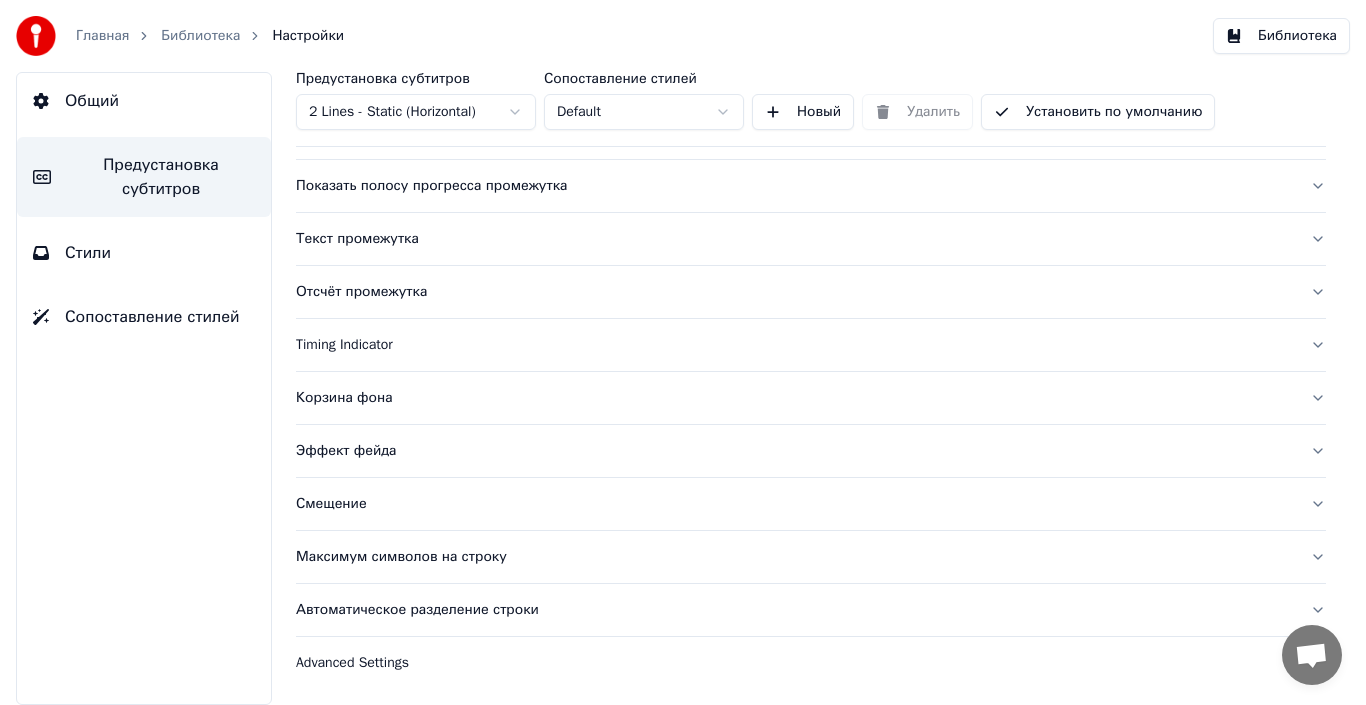 click on "Общий" at bounding box center [92, 101] 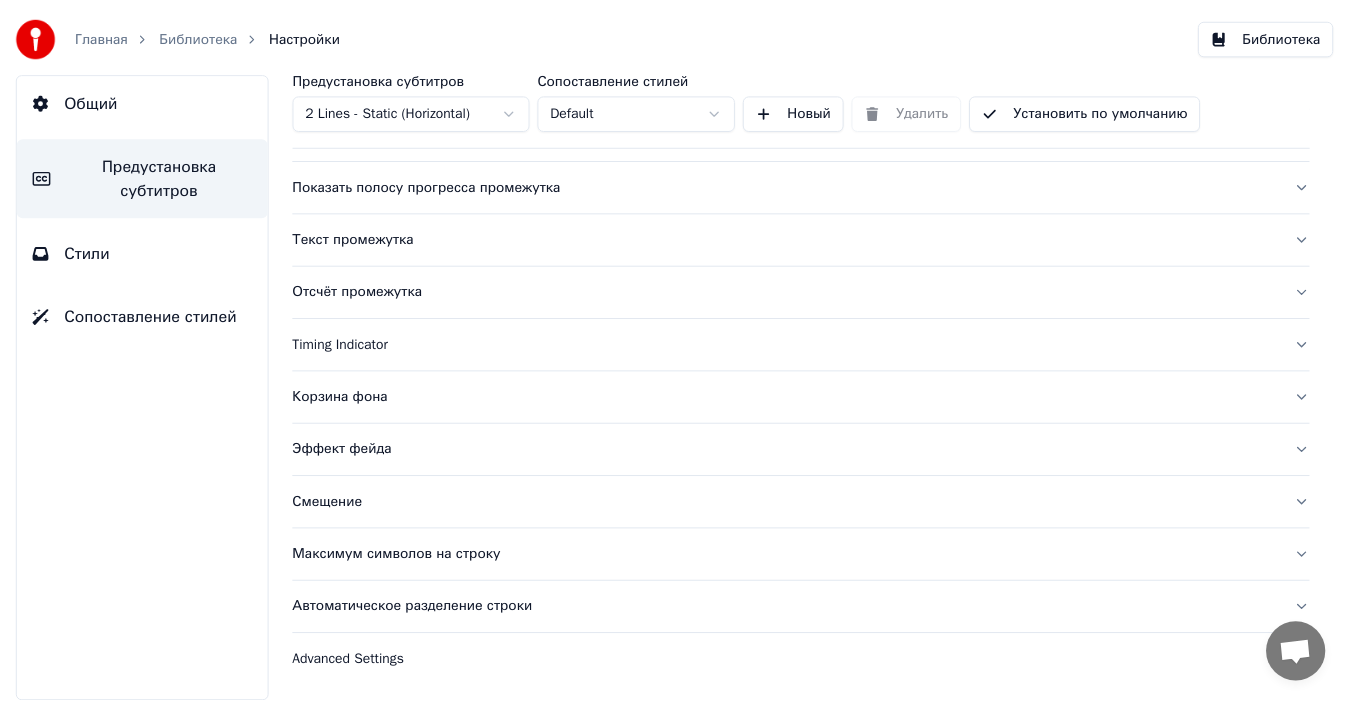 scroll, scrollTop: 0, scrollLeft: 0, axis: both 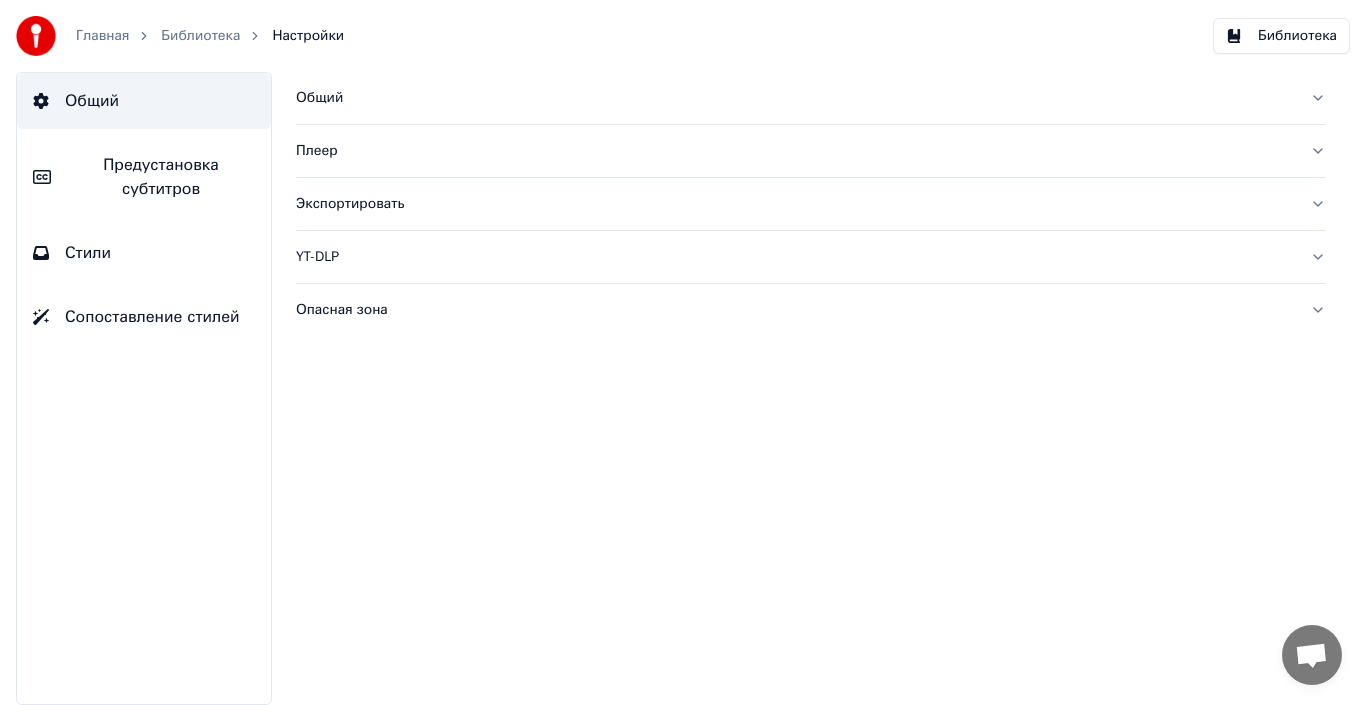 click on "Главная" at bounding box center (102, 36) 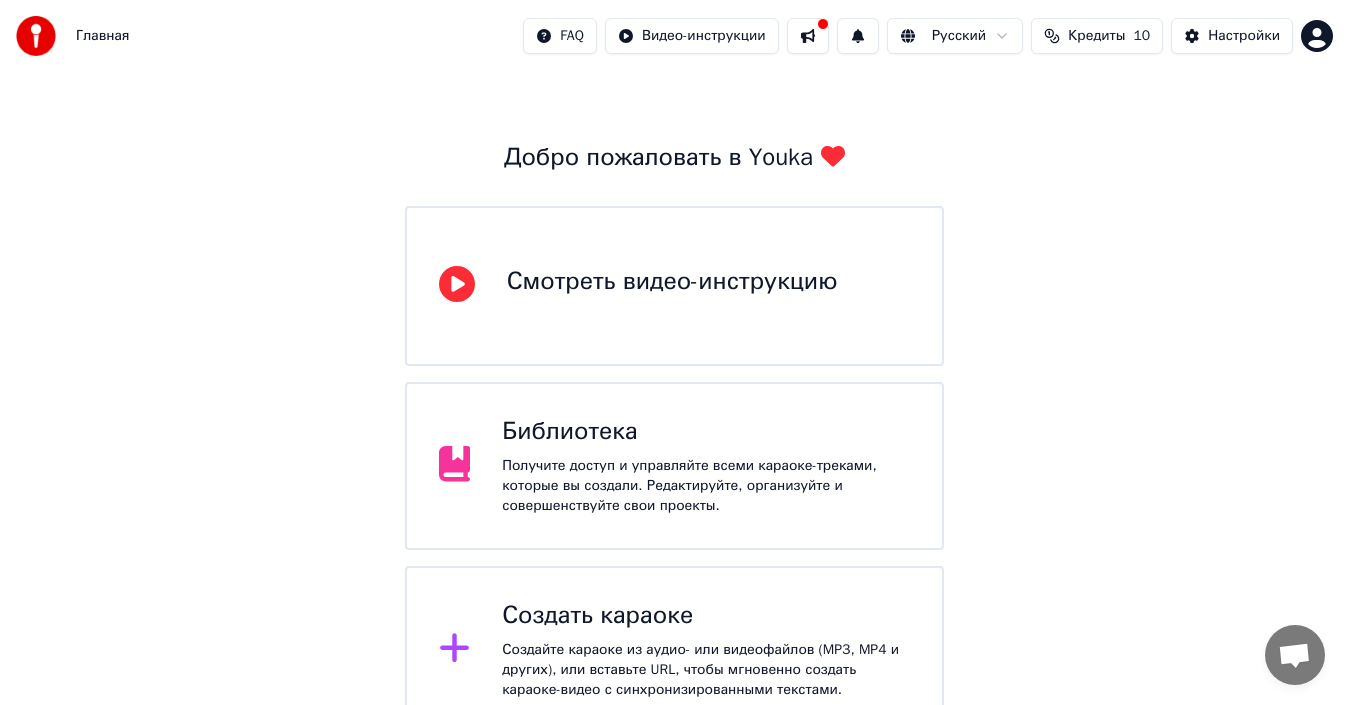 scroll, scrollTop: 79, scrollLeft: 0, axis: vertical 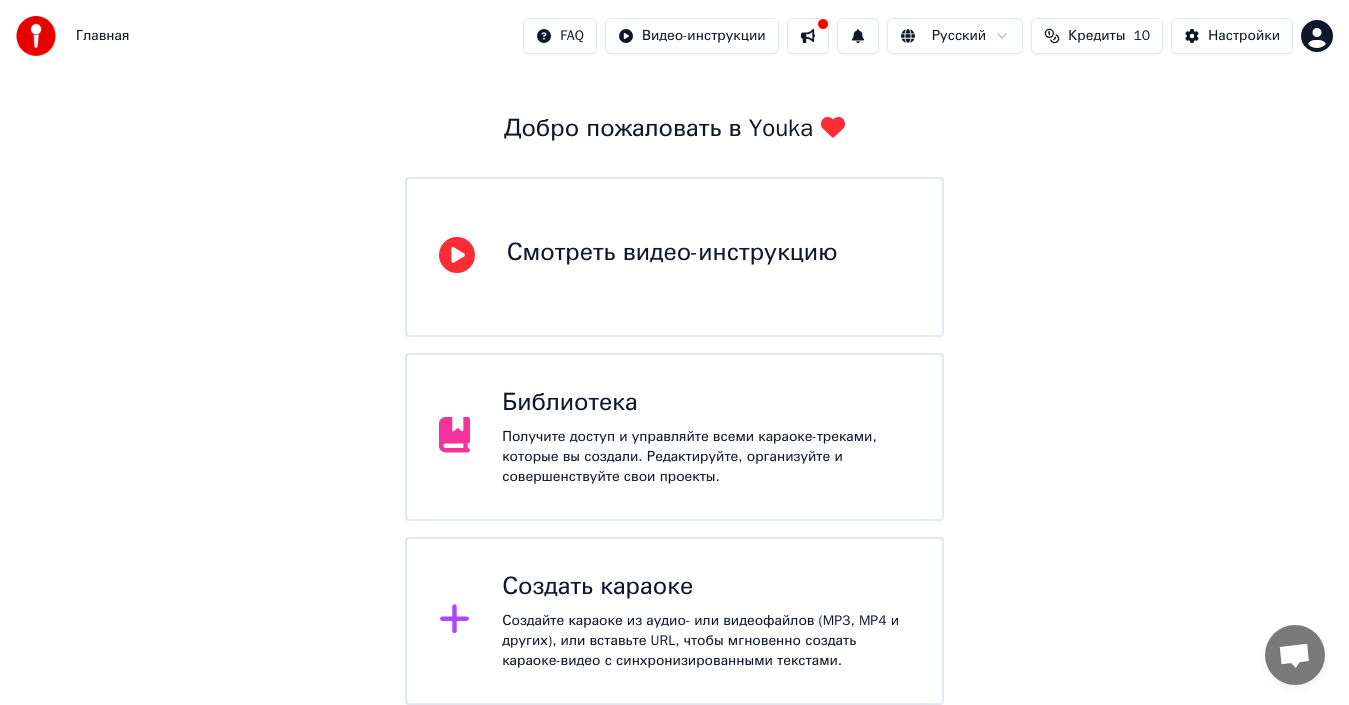 click on "Получите доступ и управляйте всеми караоке-треками, которые вы создали. Редактируйте, организуйте и совершенствуйте свои проекты." at bounding box center (706, 457) 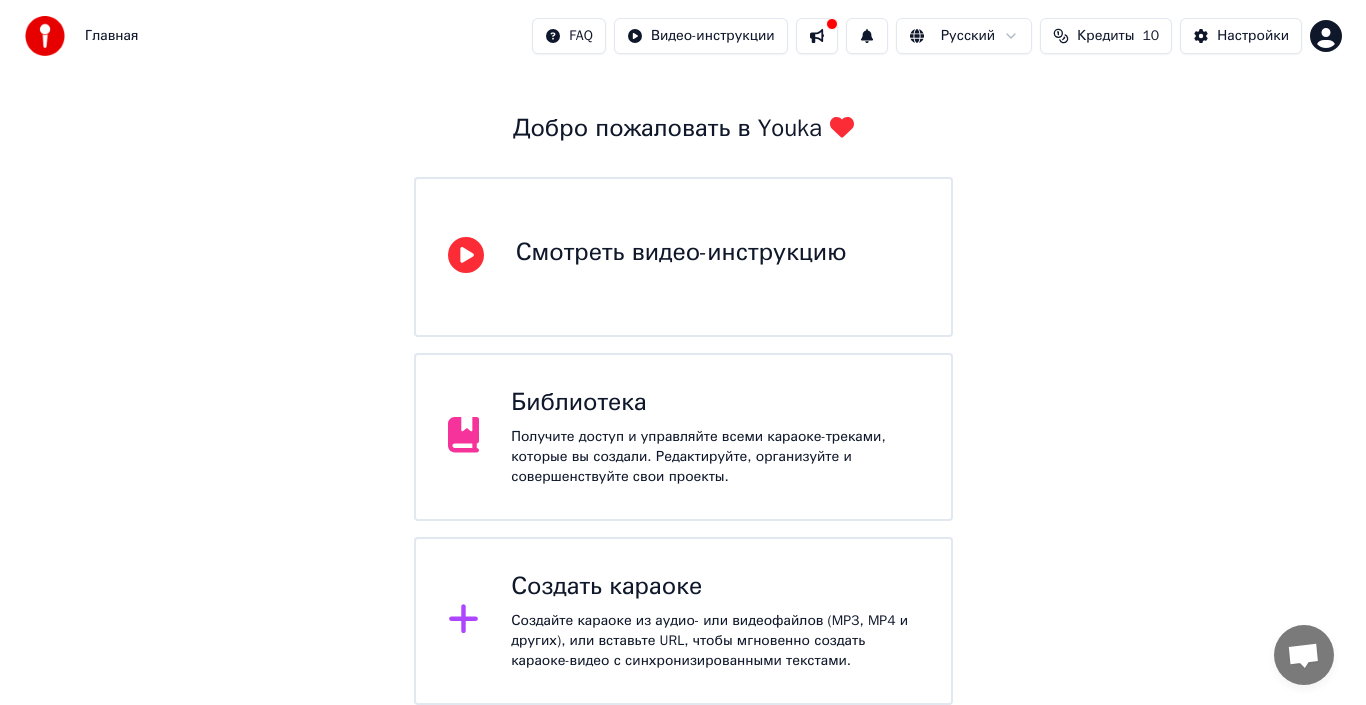 scroll, scrollTop: 14, scrollLeft: 0, axis: vertical 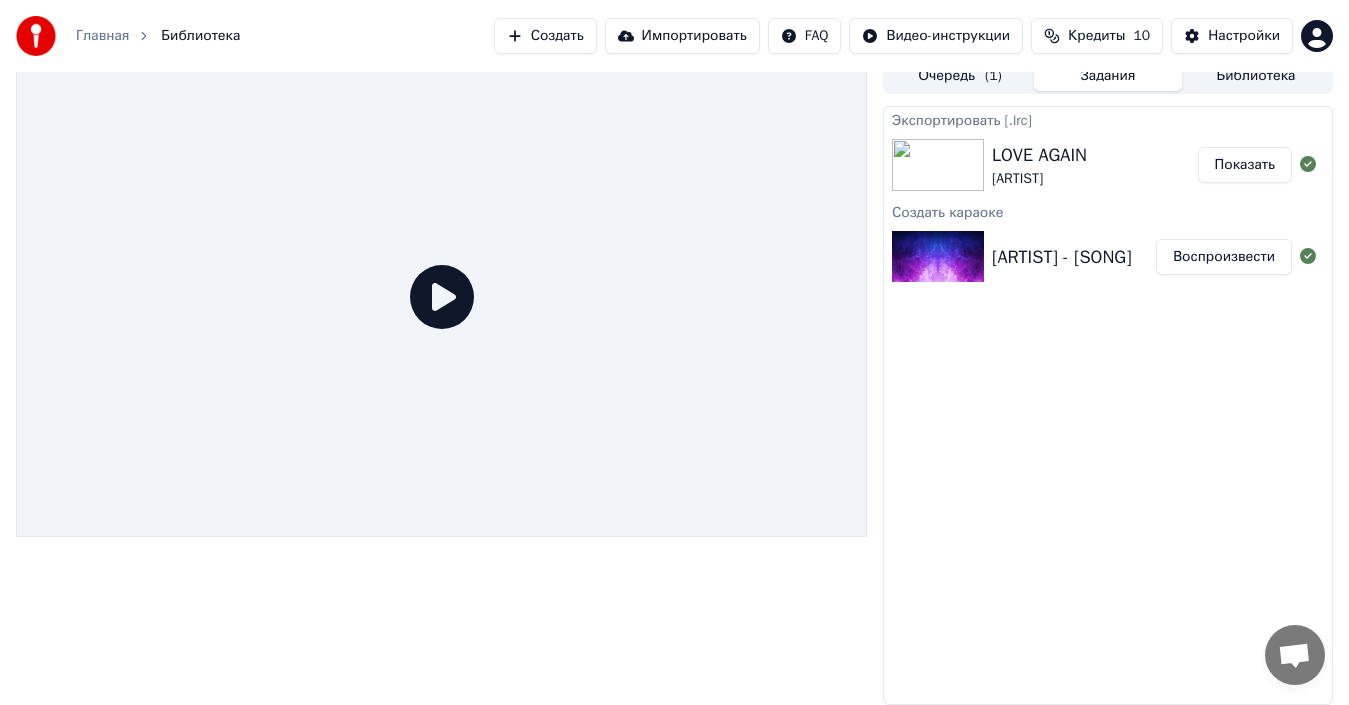 click on "Создать" at bounding box center (545, 36) 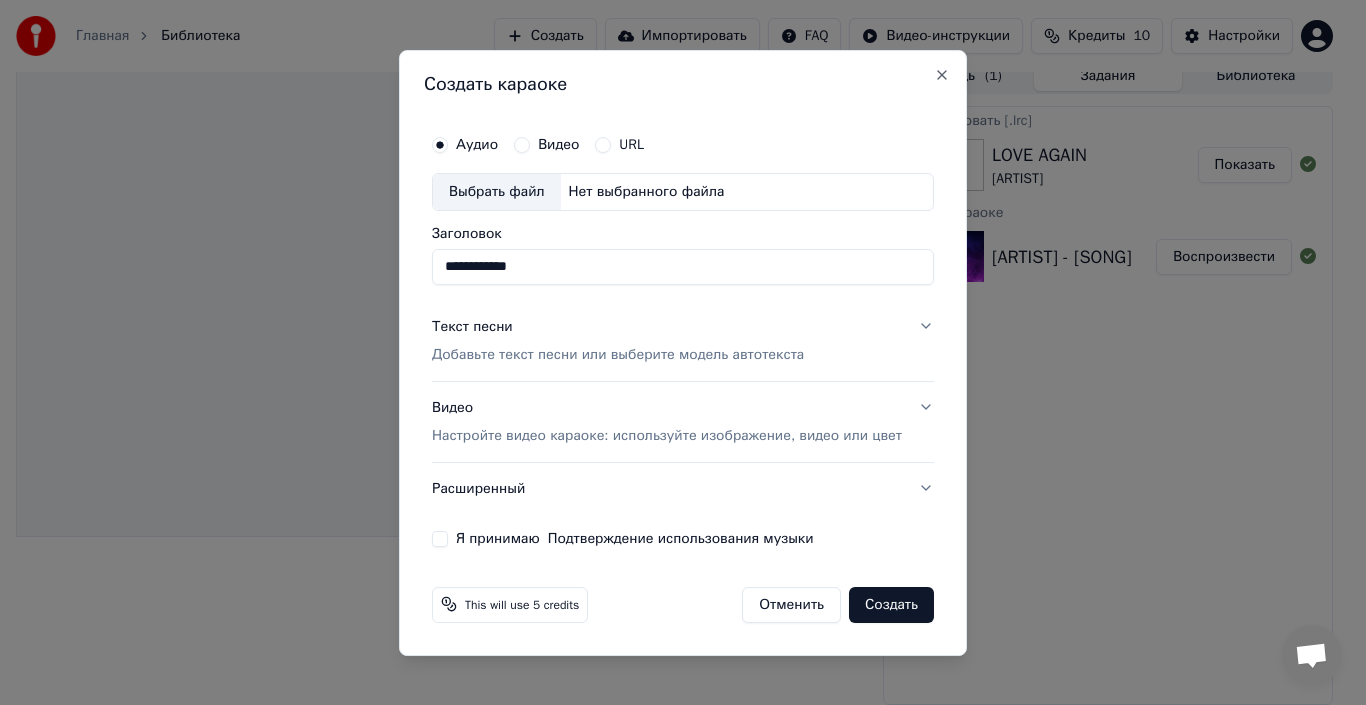 type on "**********" 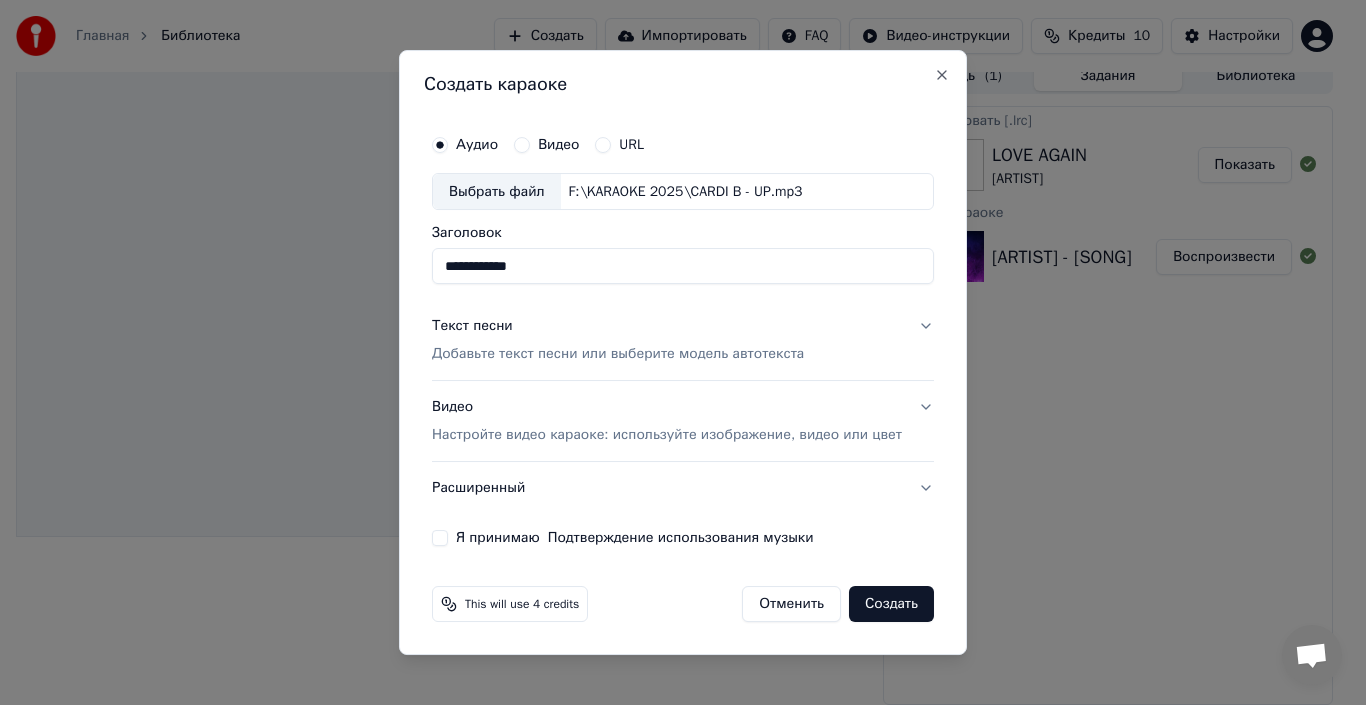 click on "**********" at bounding box center [683, 353] 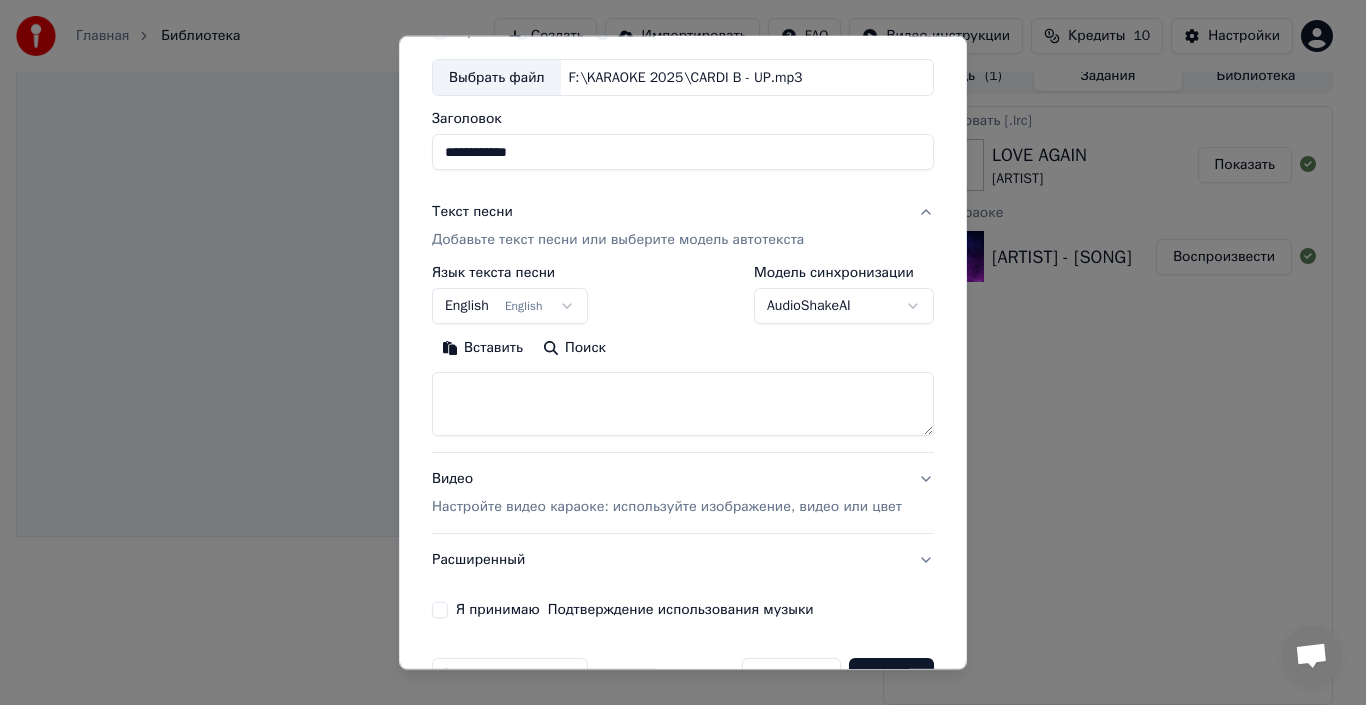 scroll, scrollTop: 157, scrollLeft: 0, axis: vertical 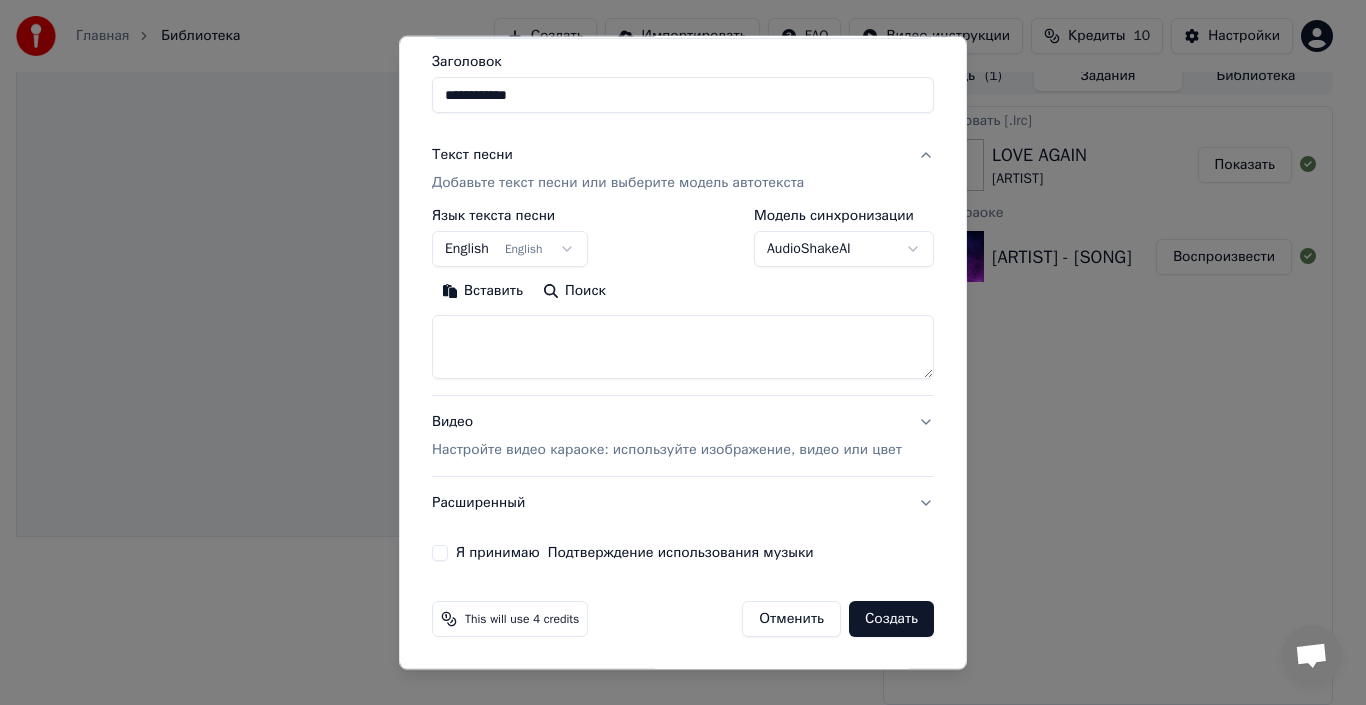 click at bounding box center [683, 347] 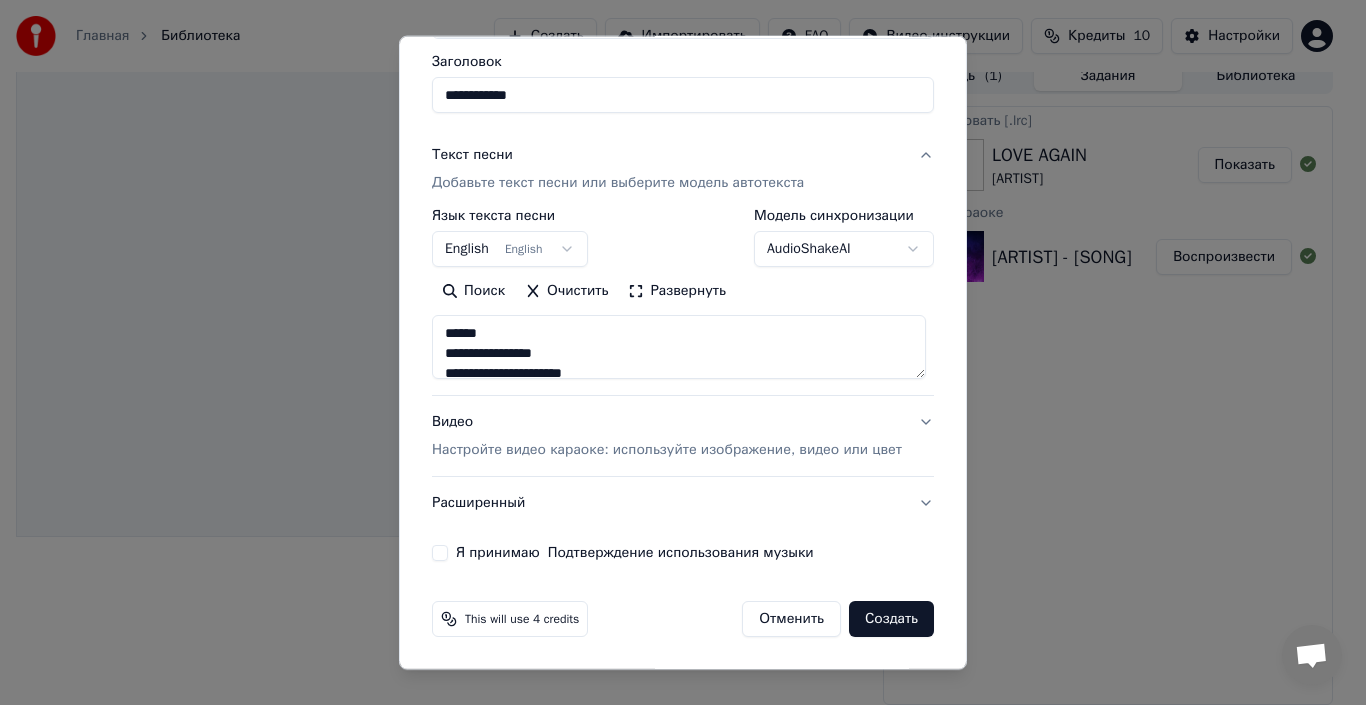 scroll, scrollTop: 2284, scrollLeft: 0, axis: vertical 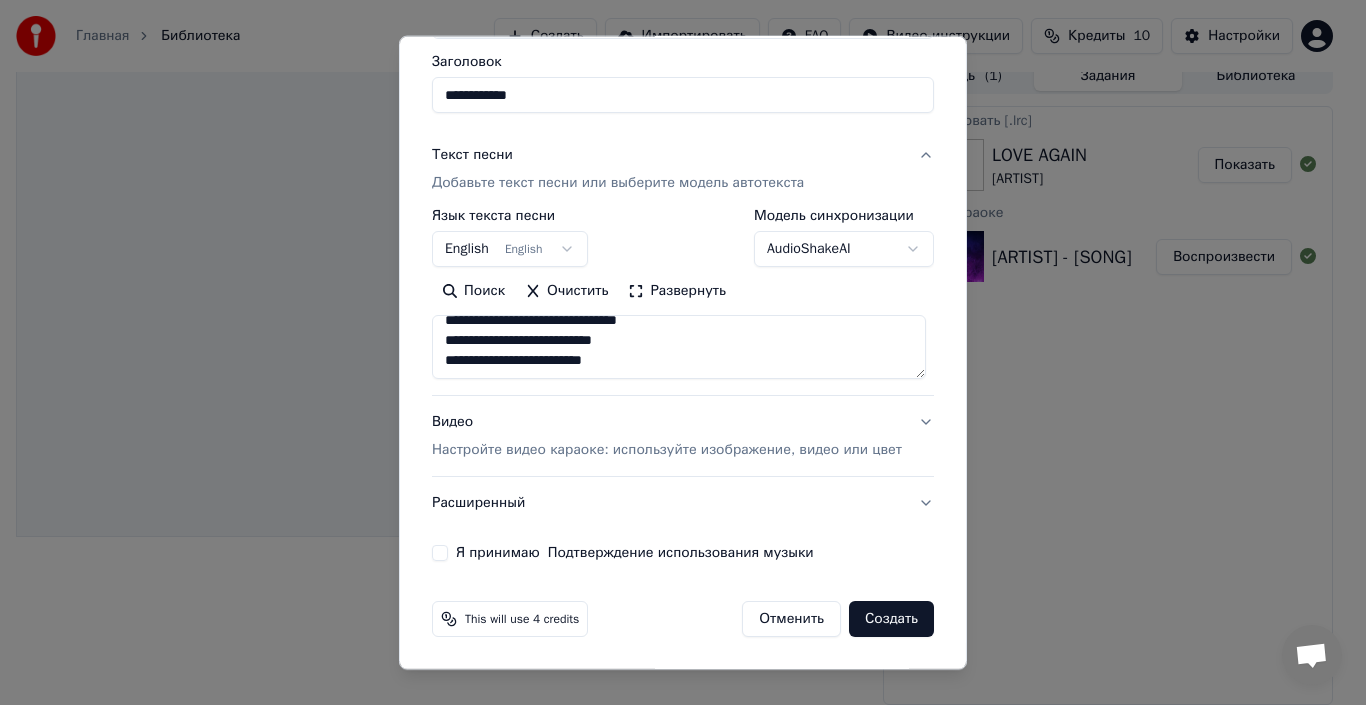 type on "**********" 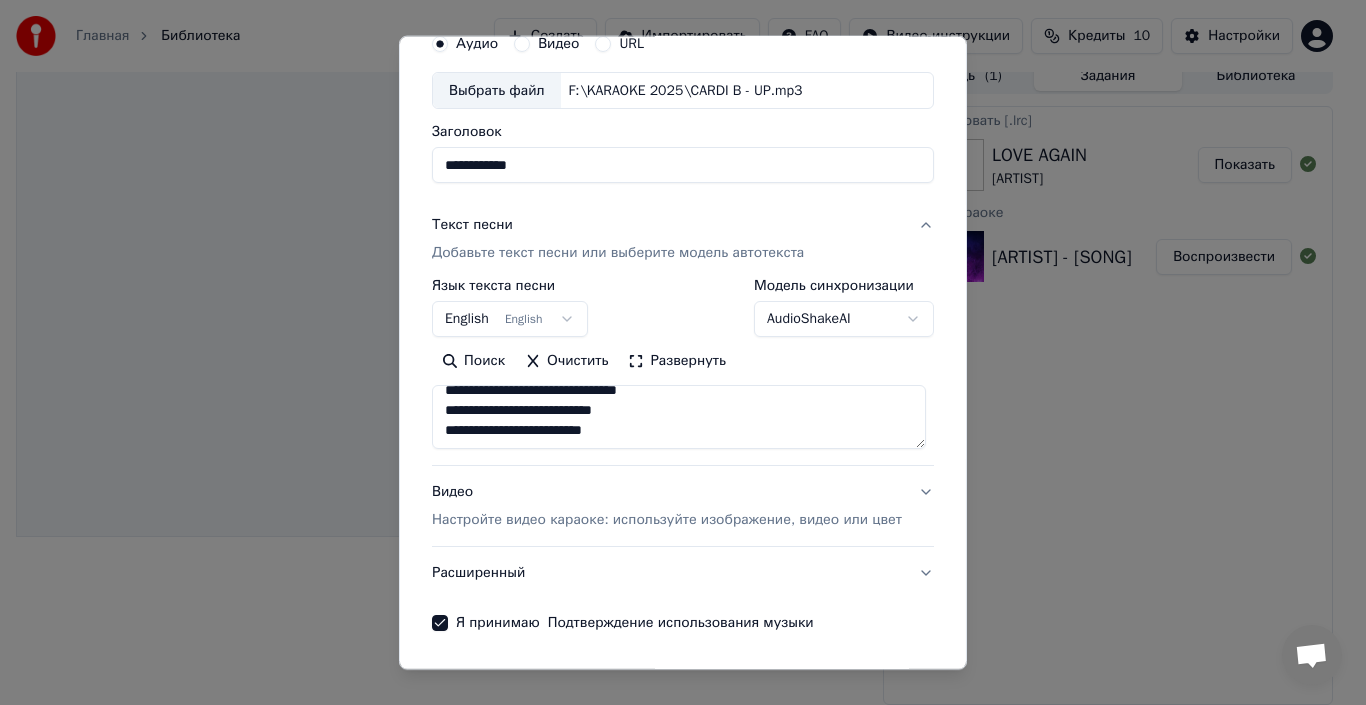 scroll, scrollTop: 57, scrollLeft: 0, axis: vertical 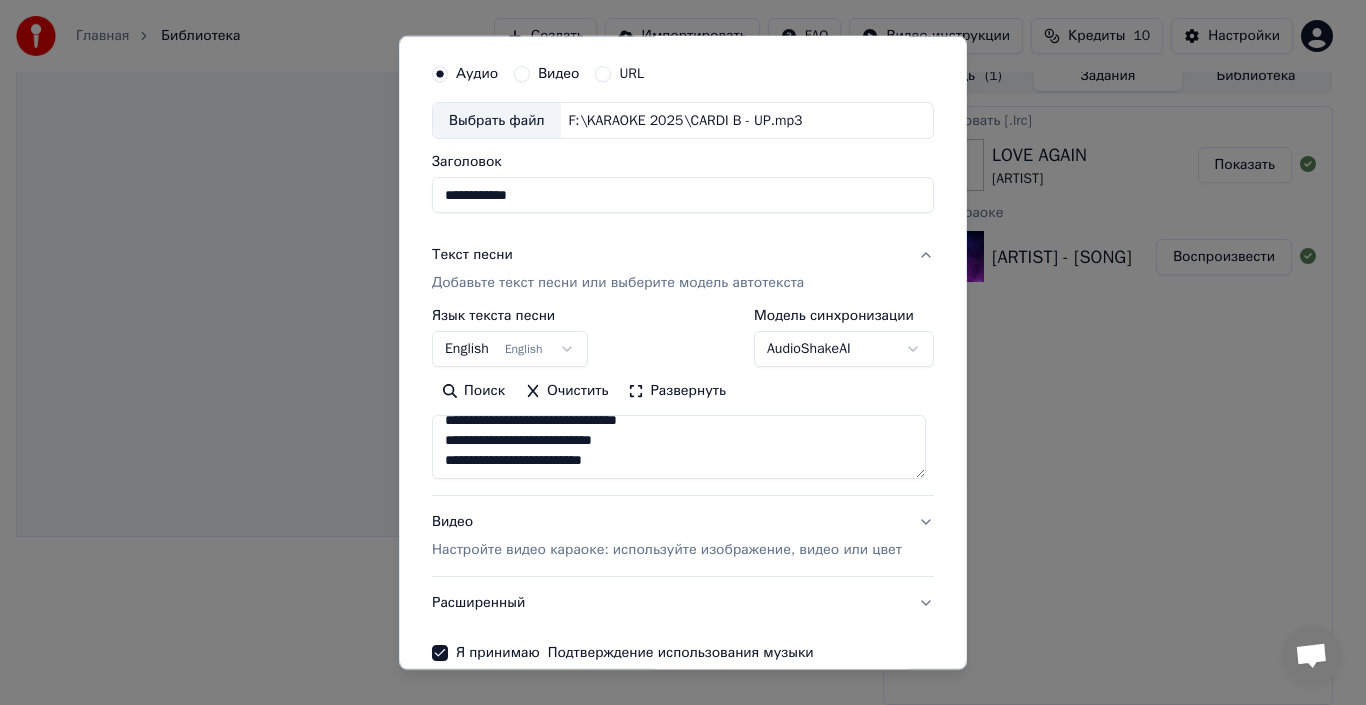 click on "English English" at bounding box center [510, 349] 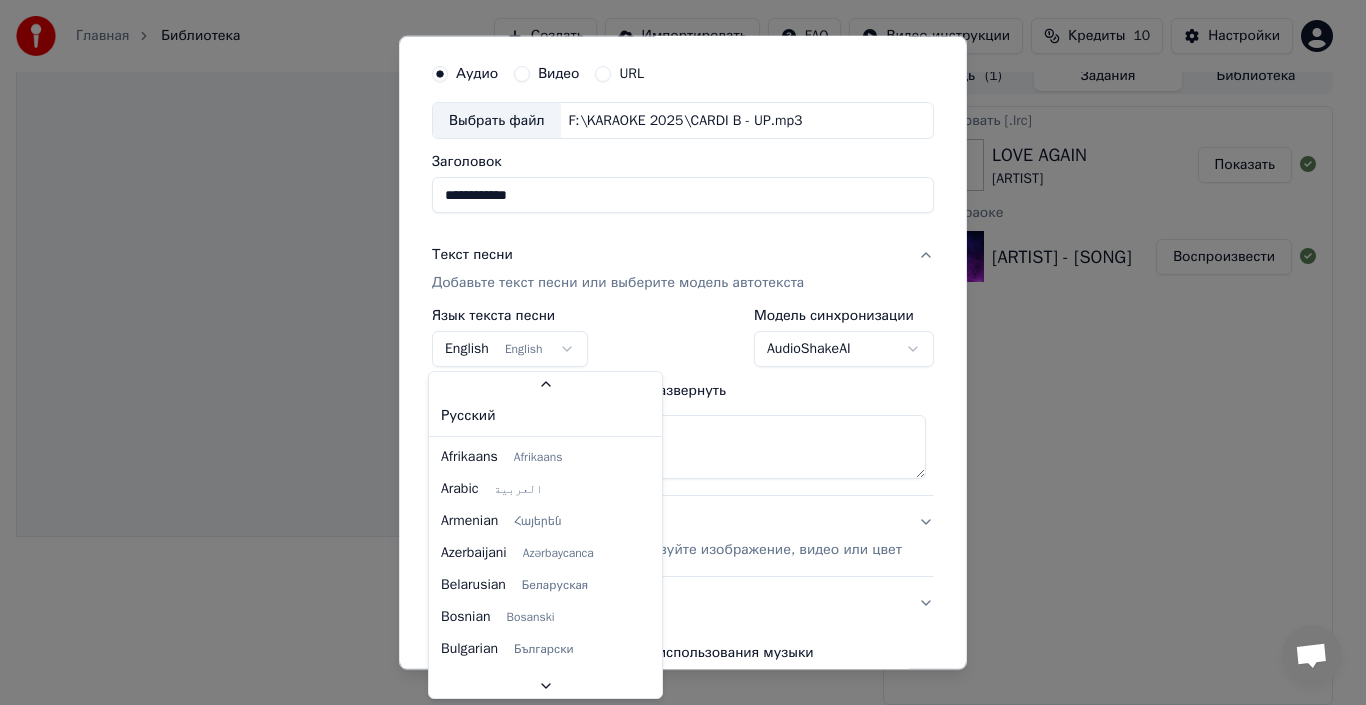 scroll, scrollTop: 55, scrollLeft: 0, axis: vertical 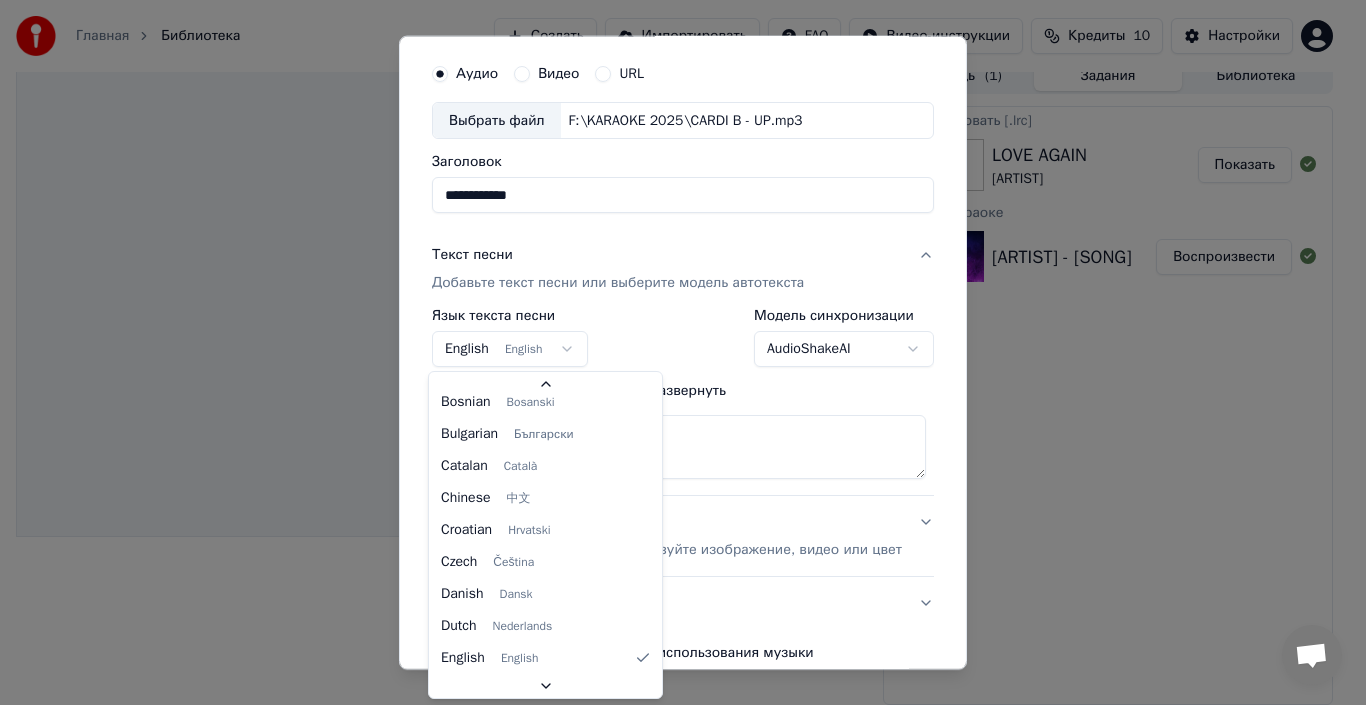 click on "**********" at bounding box center (674, 338) 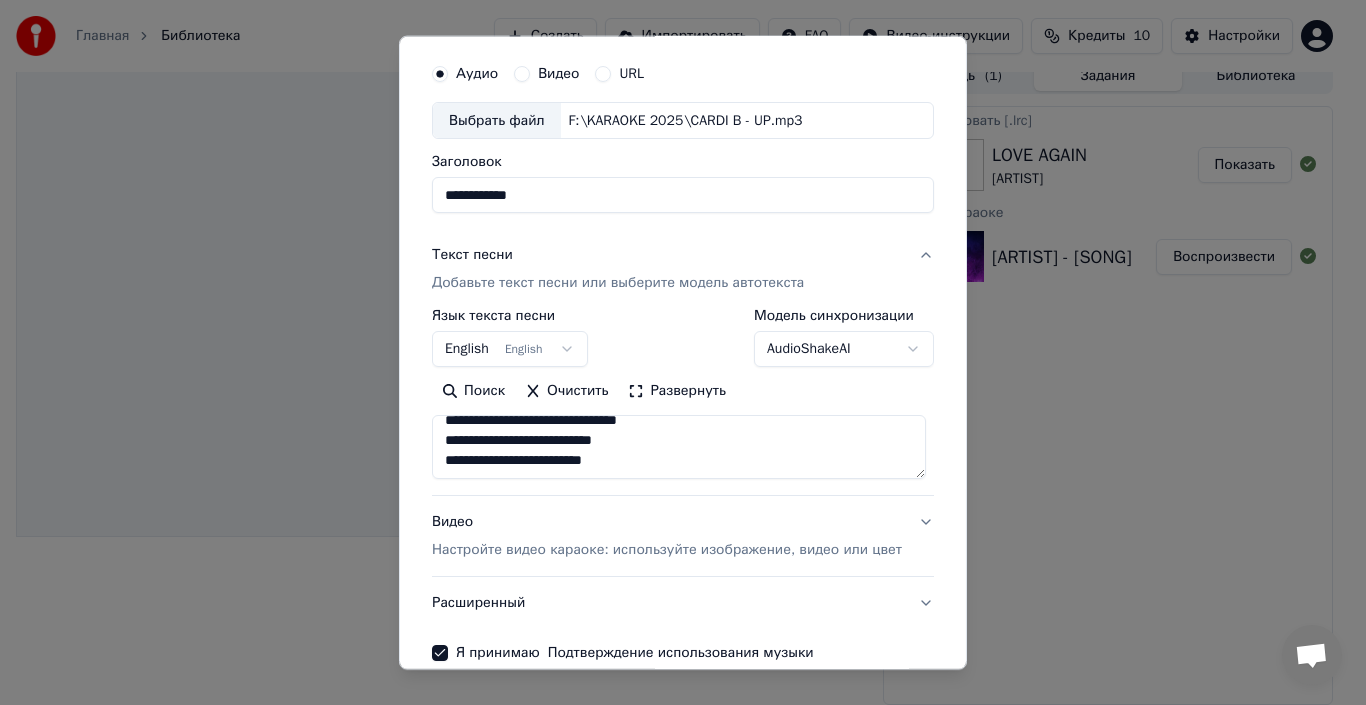 scroll, scrollTop: 0, scrollLeft: 0, axis: both 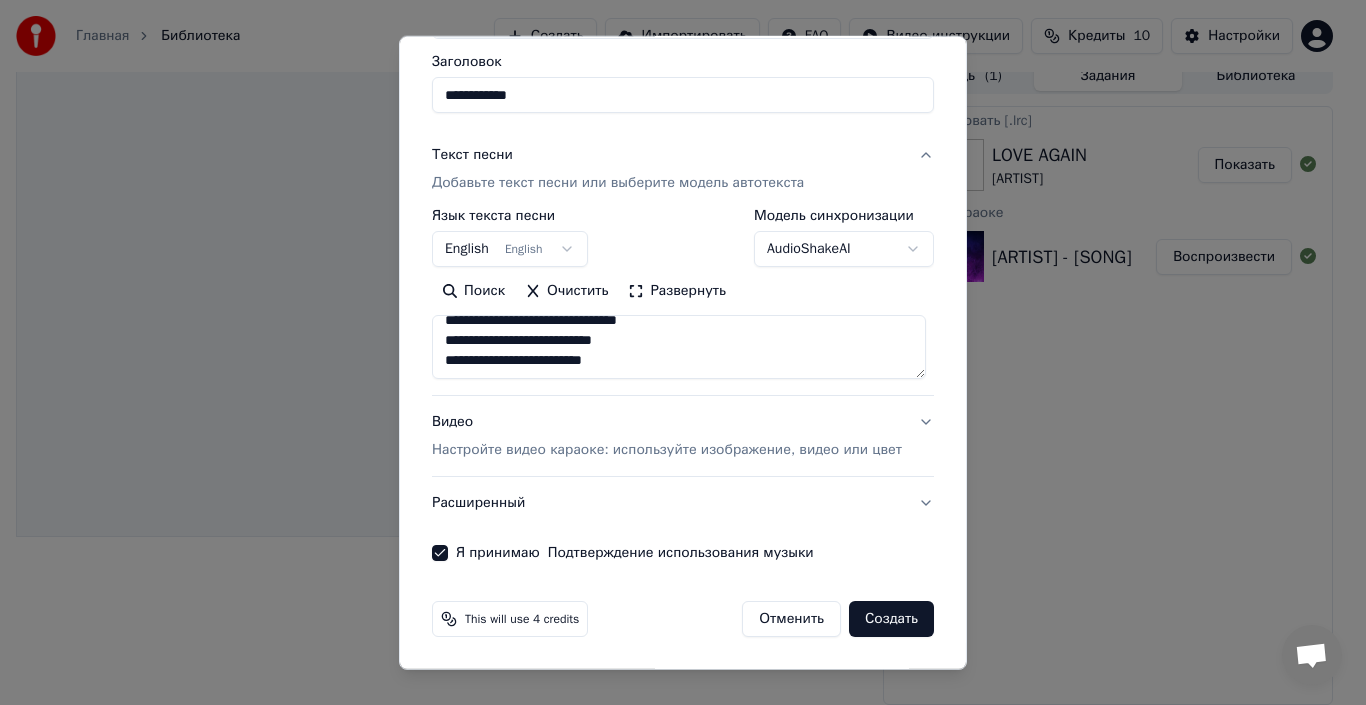 click on "Создать" at bounding box center [891, 619] 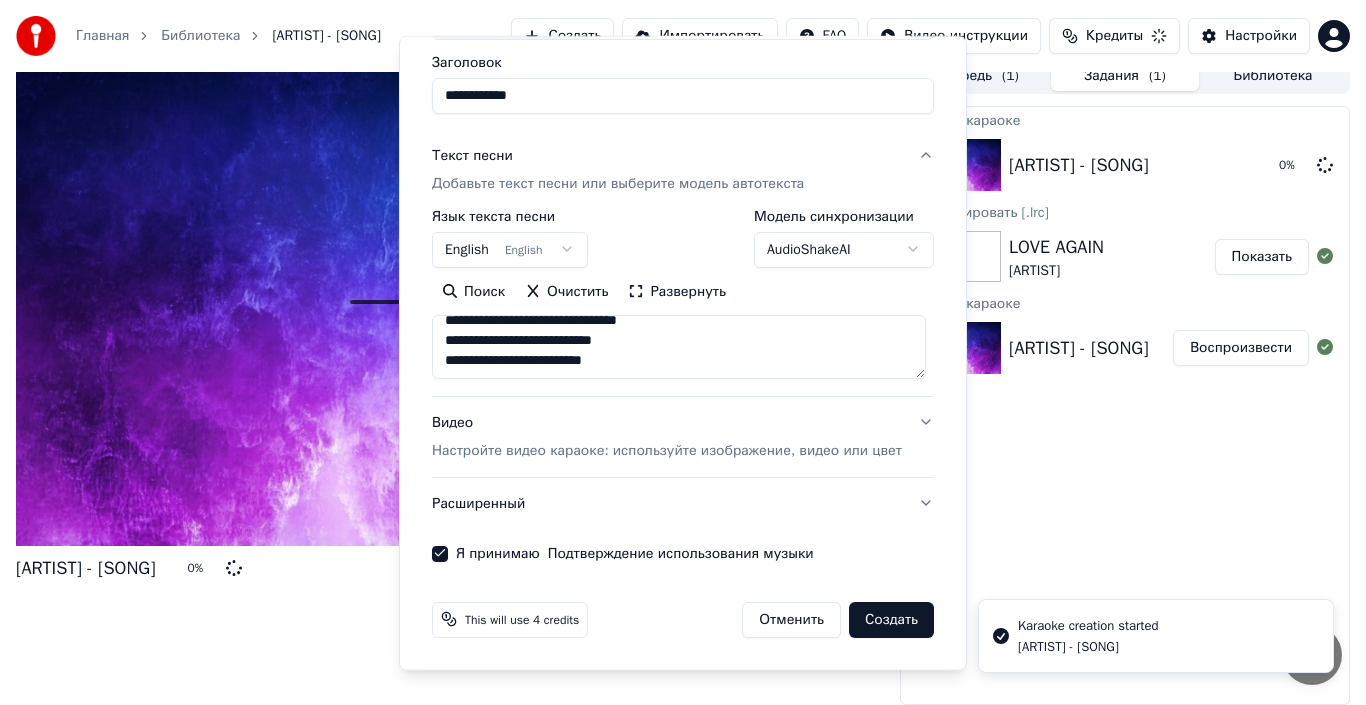 type 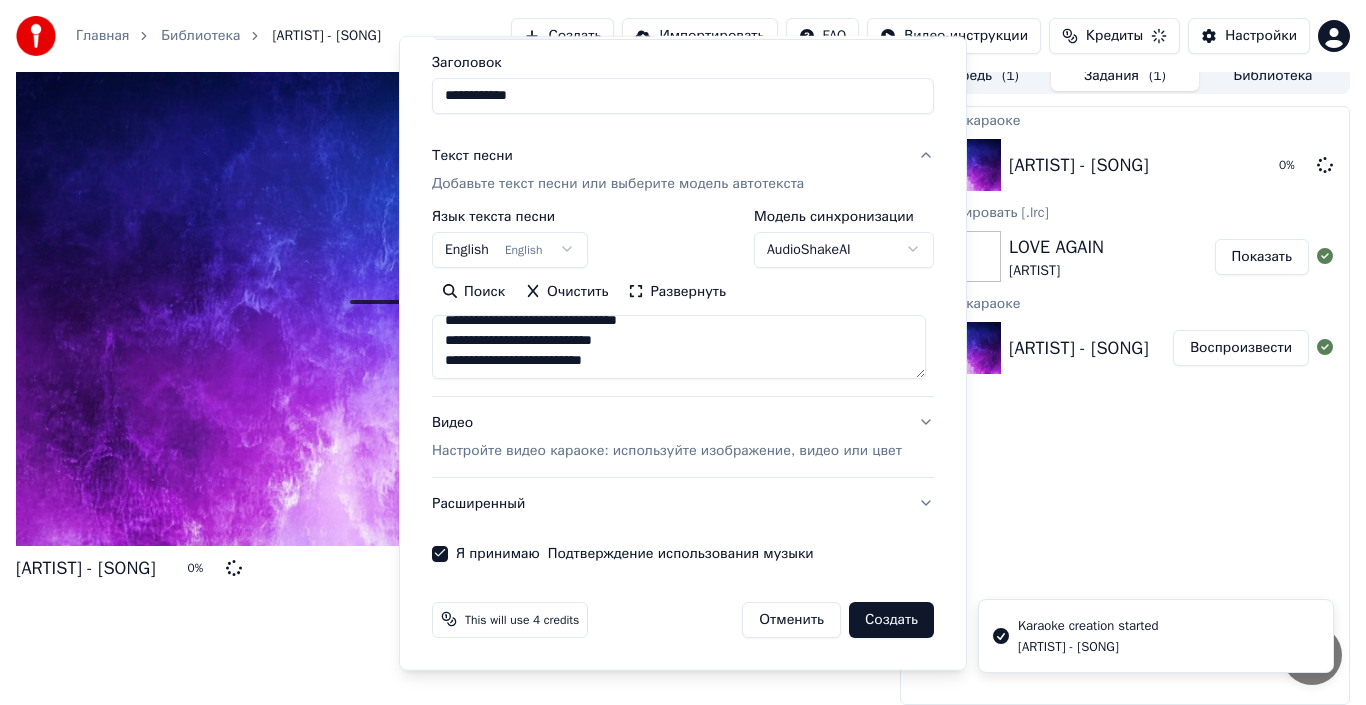 type 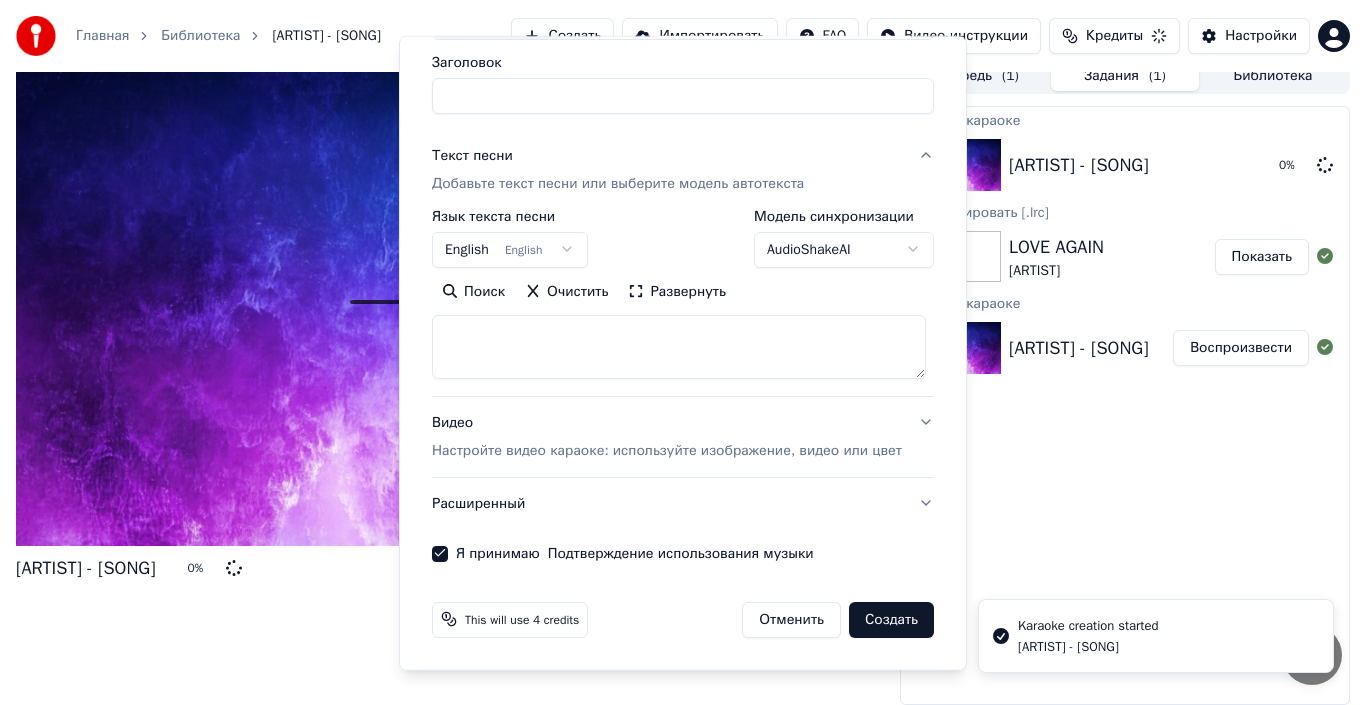 select 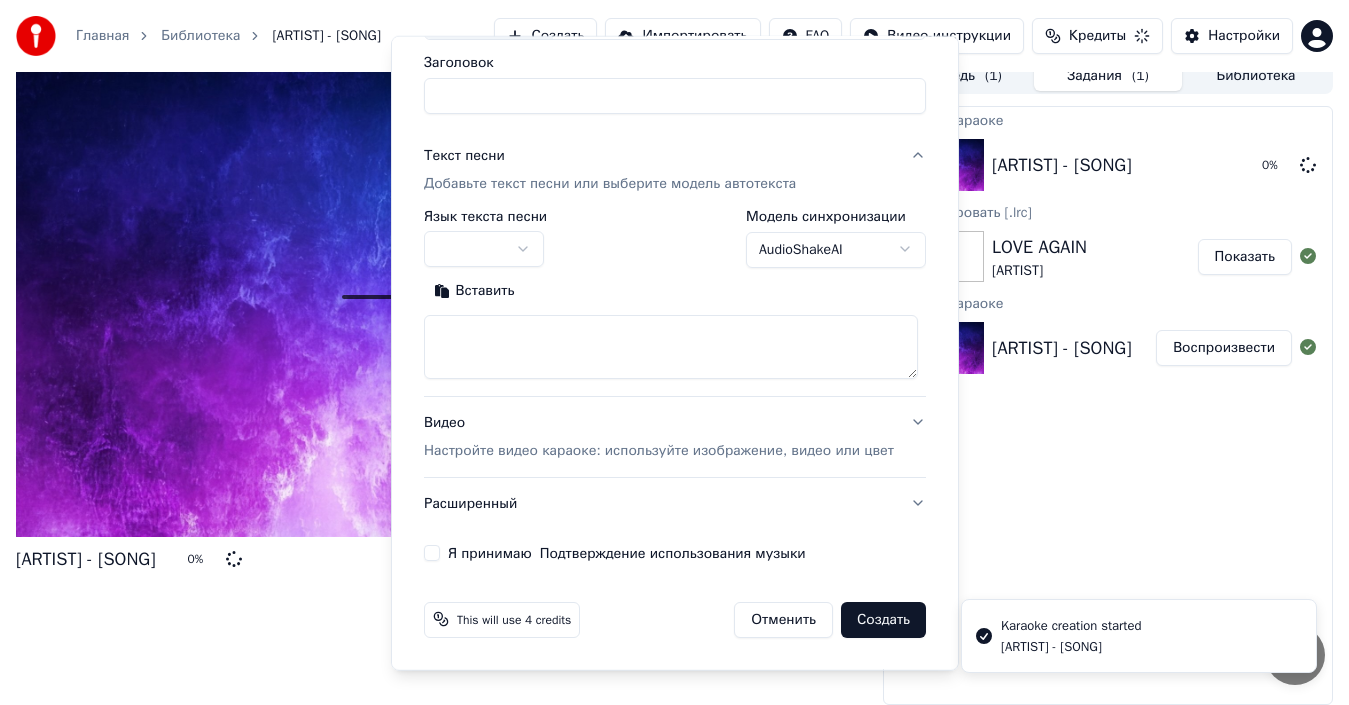 scroll, scrollTop: 0, scrollLeft: 0, axis: both 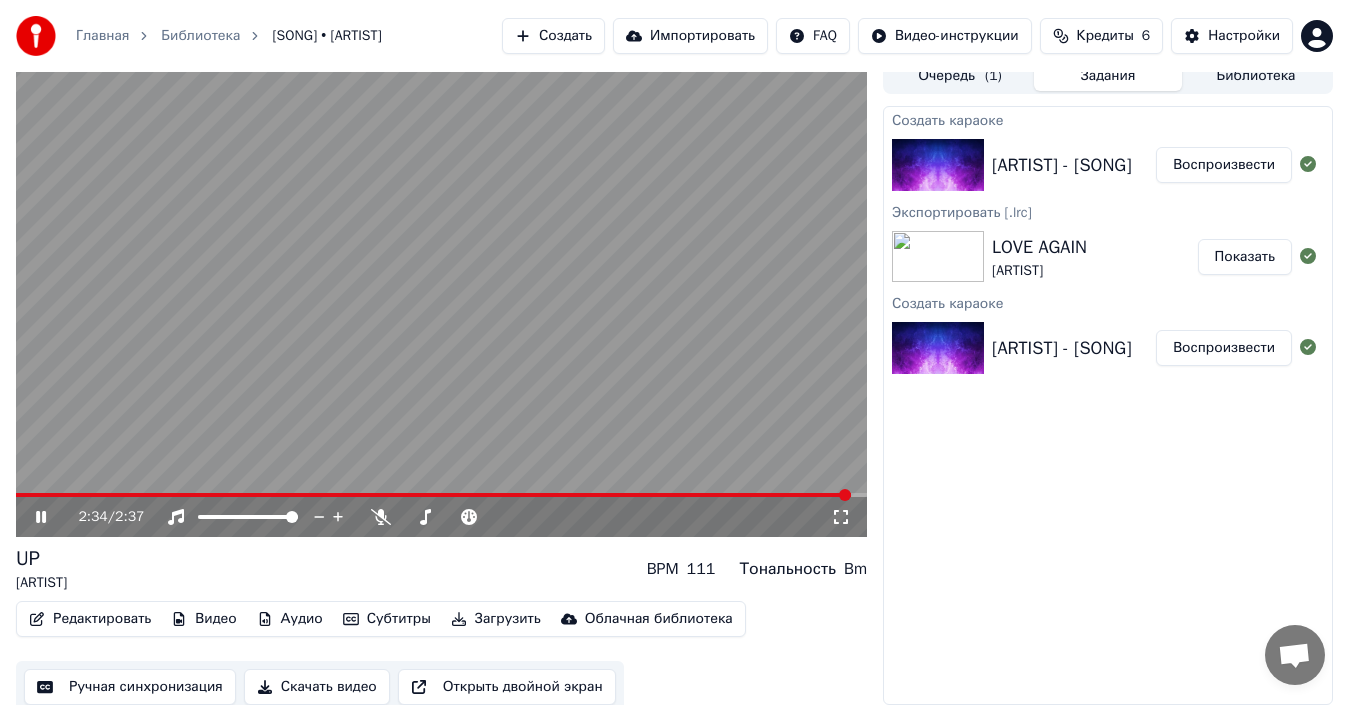 click 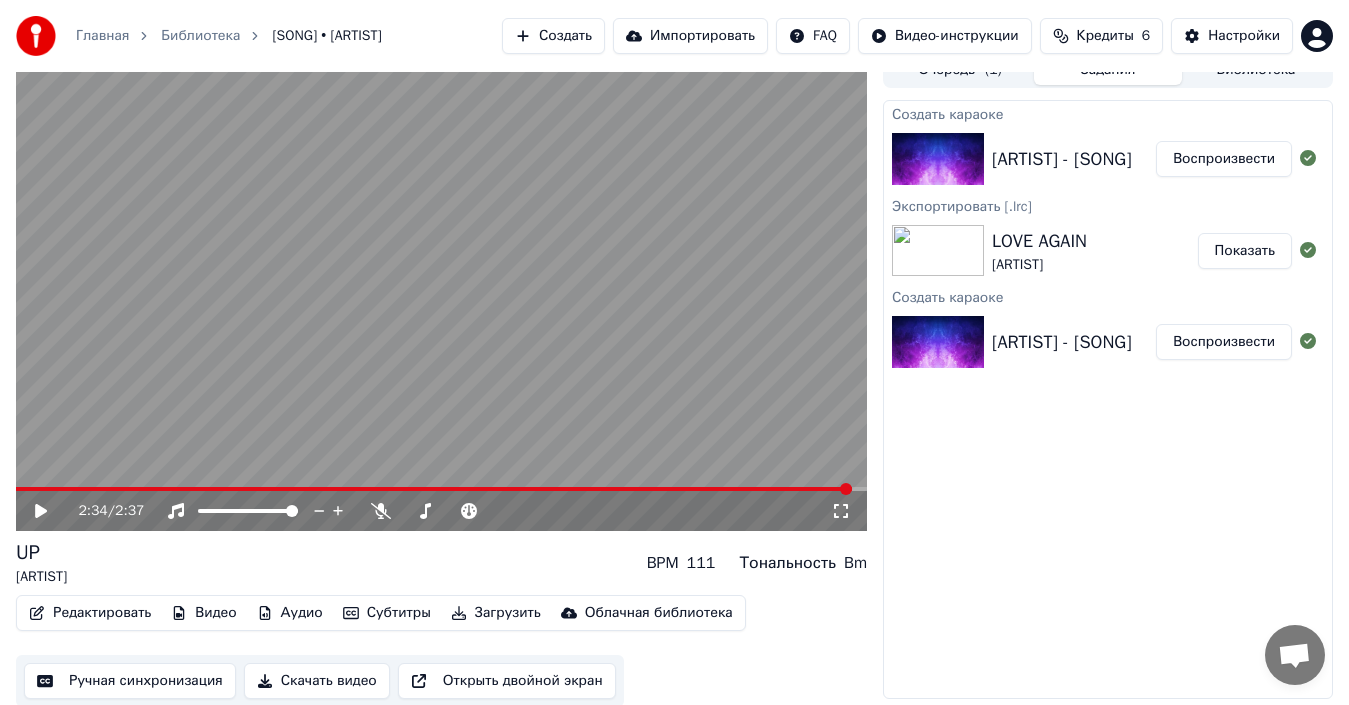 scroll, scrollTop: 22, scrollLeft: 0, axis: vertical 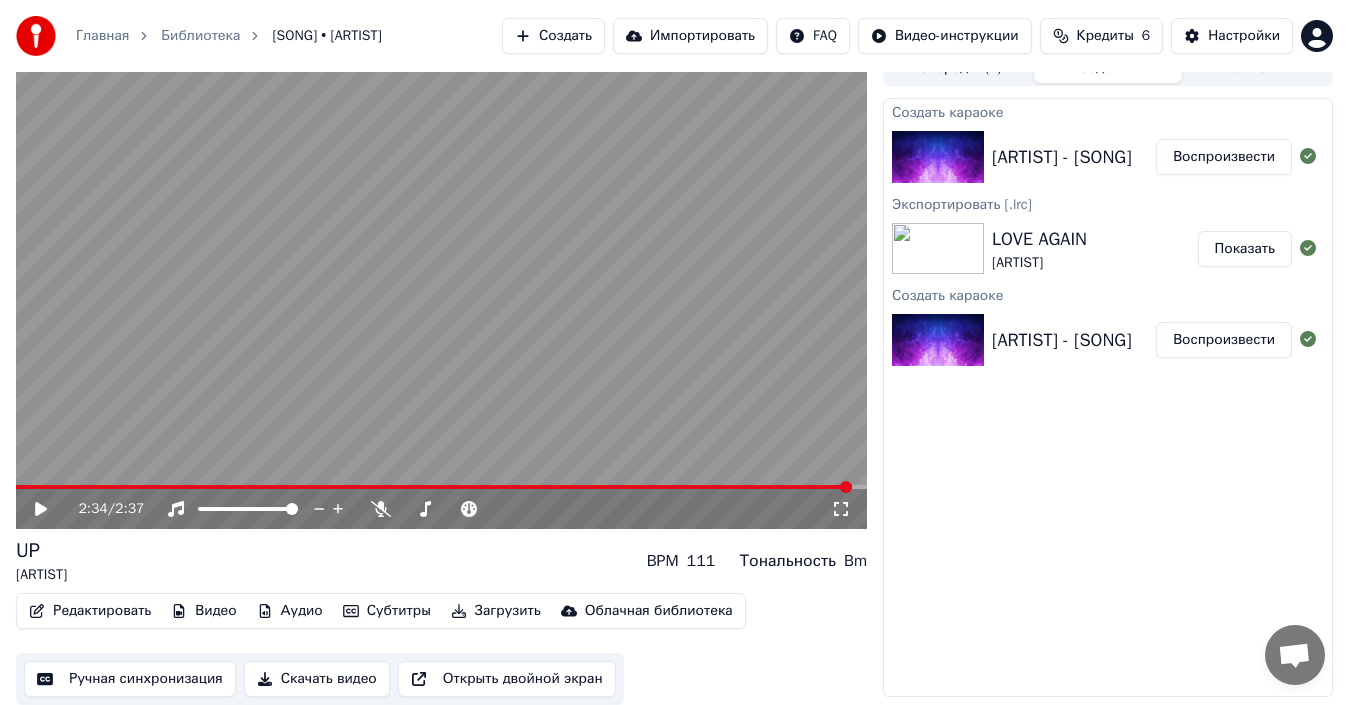 click on "Загрузить" at bounding box center (496, 611) 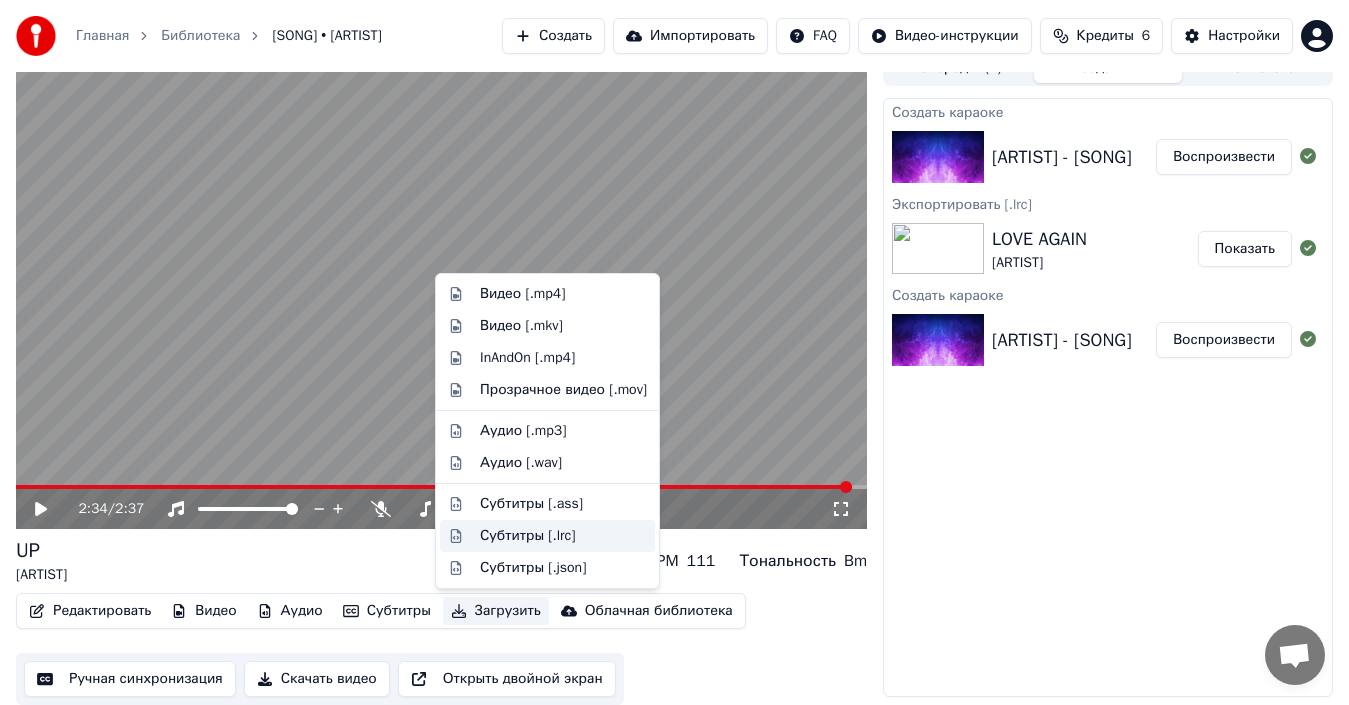 click on "Субтитры [.lrc]" at bounding box center [527, 536] 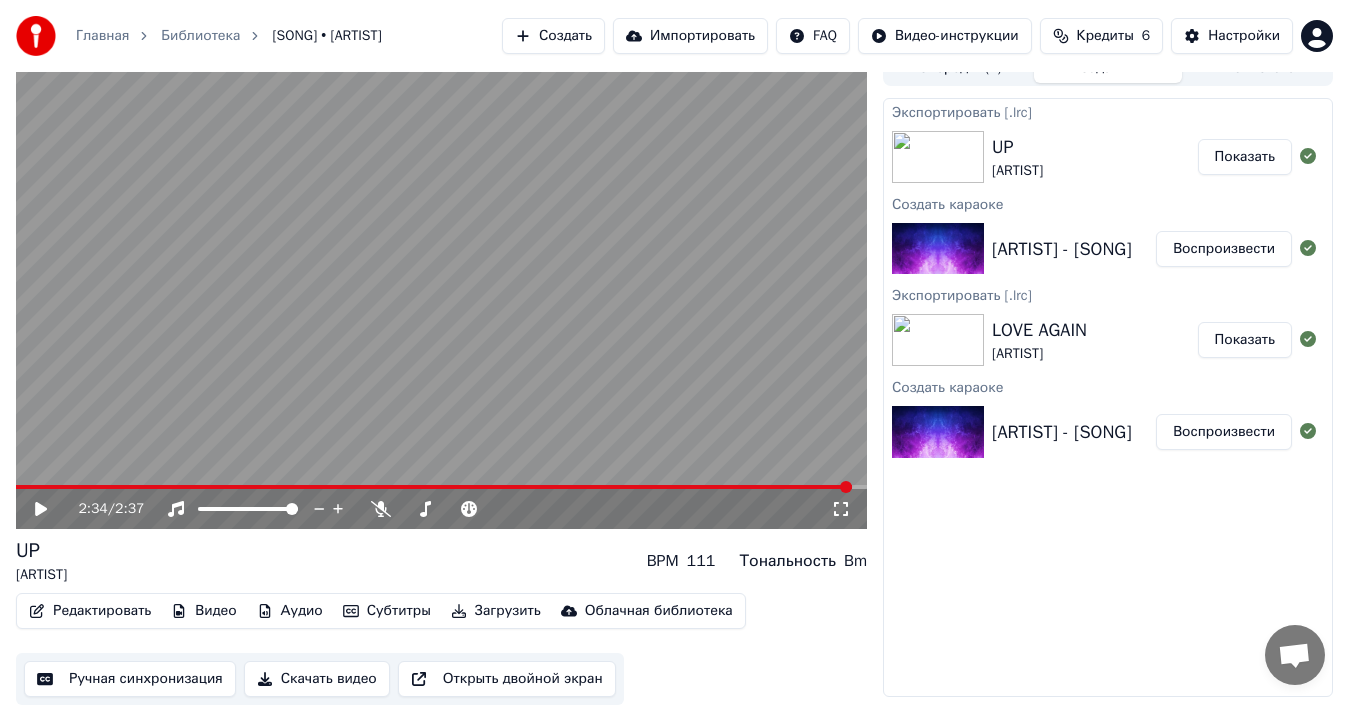 click on "Показать" at bounding box center (1245, 157) 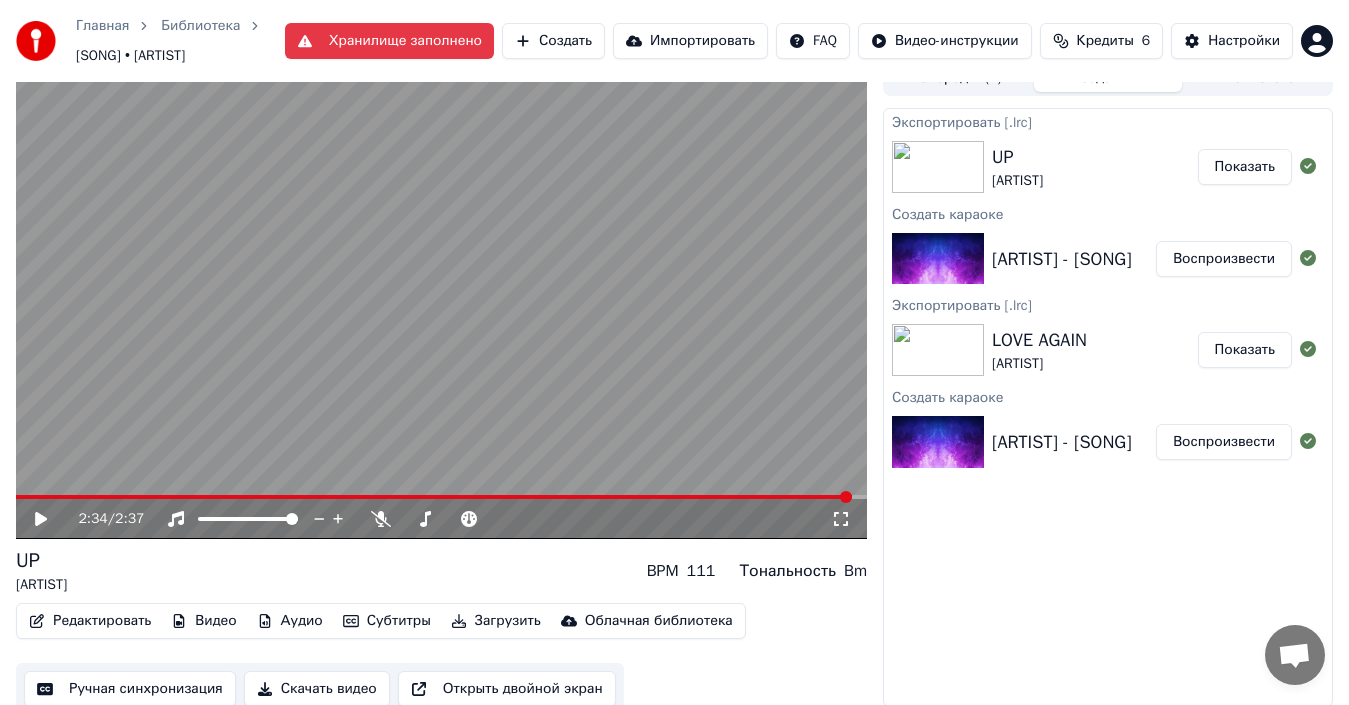 scroll, scrollTop: 32, scrollLeft: 0, axis: vertical 